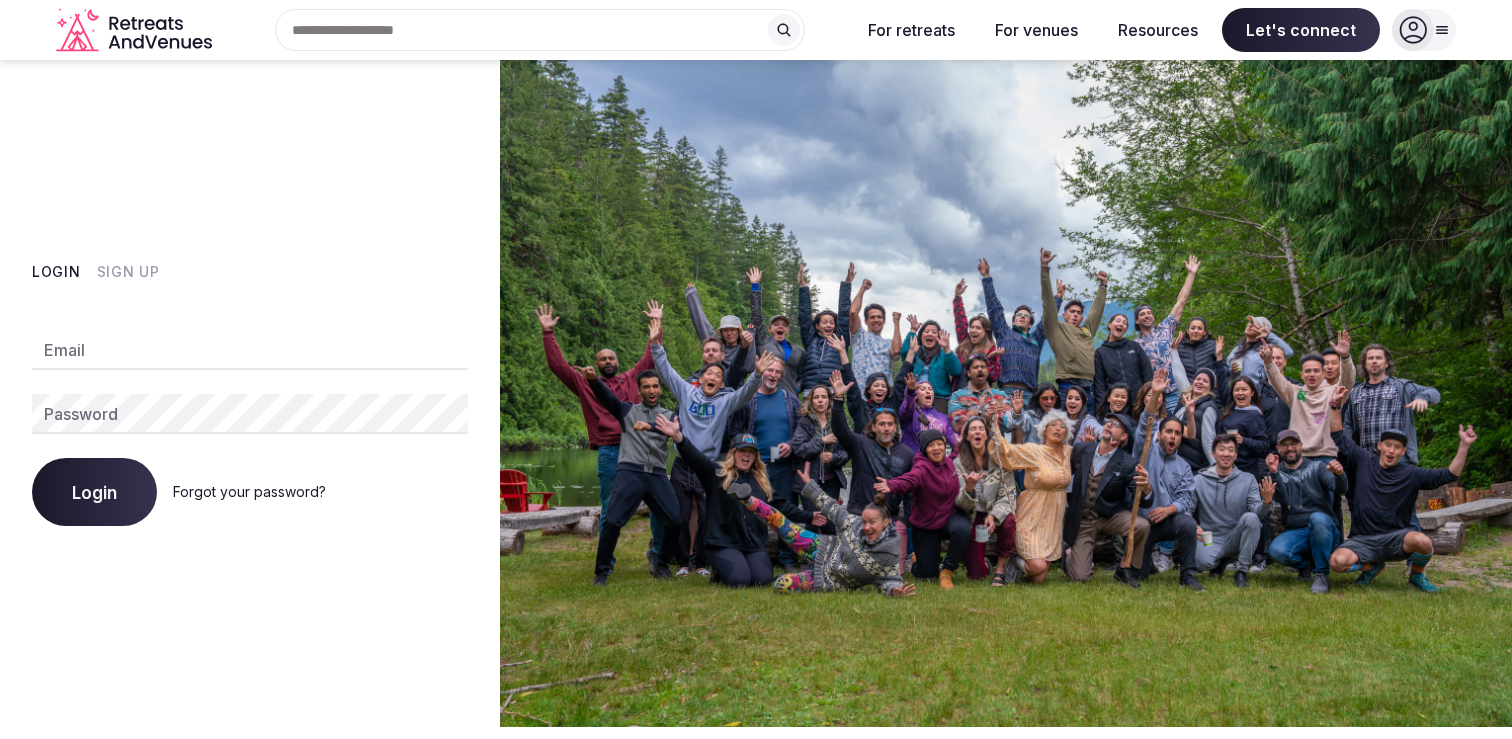 scroll, scrollTop: 0, scrollLeft: 0, axis: both 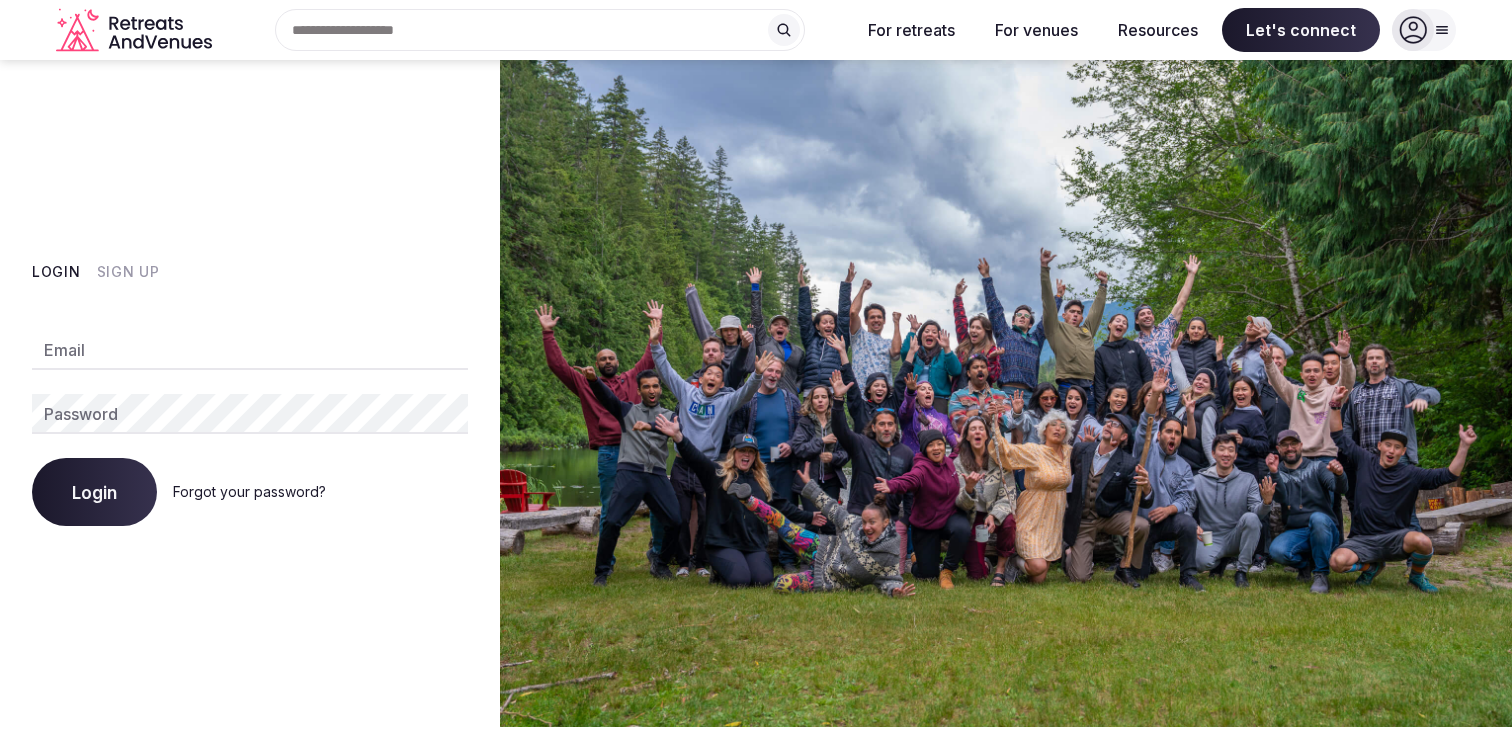click on "Sign Up" at bounding box center [128, 272] 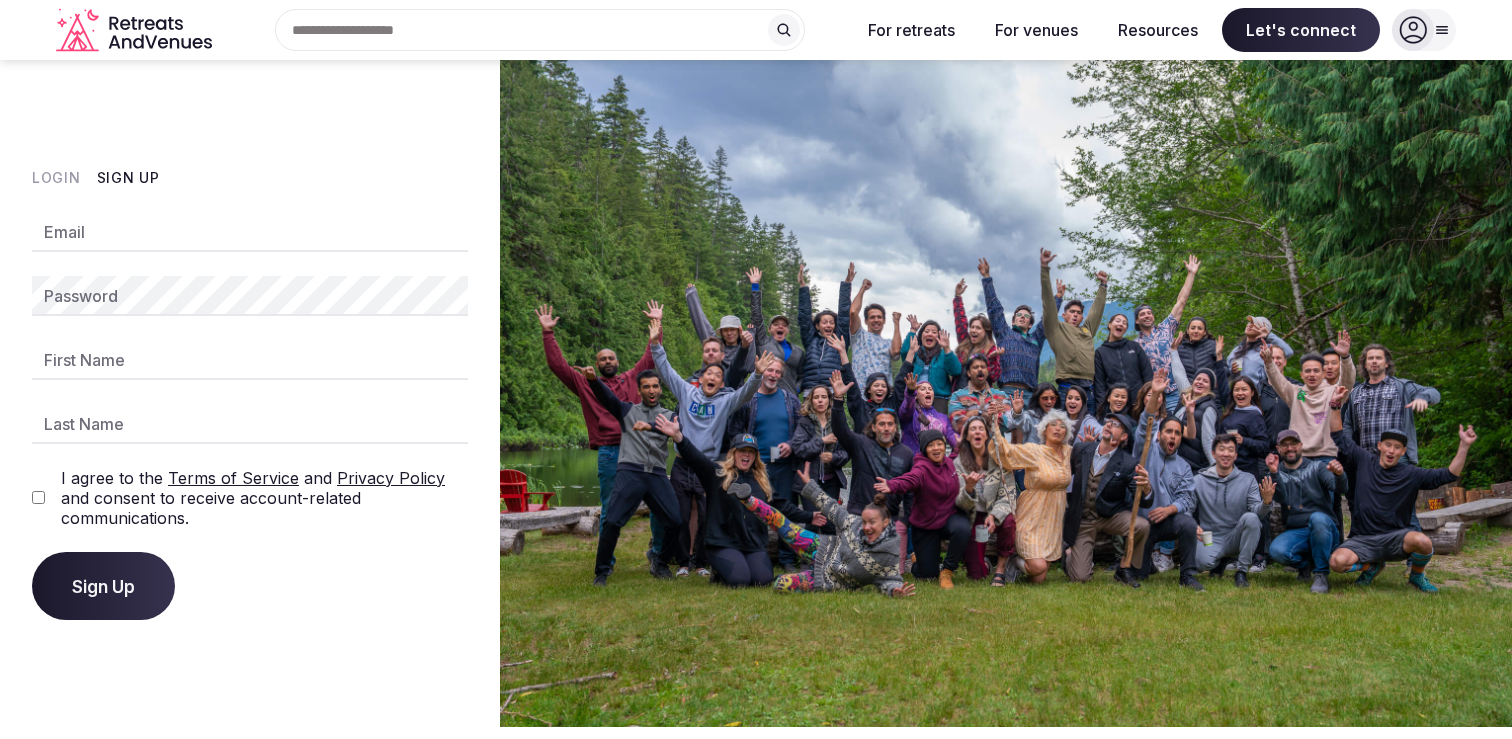 click on "Email" at bounding box center (250, 232) 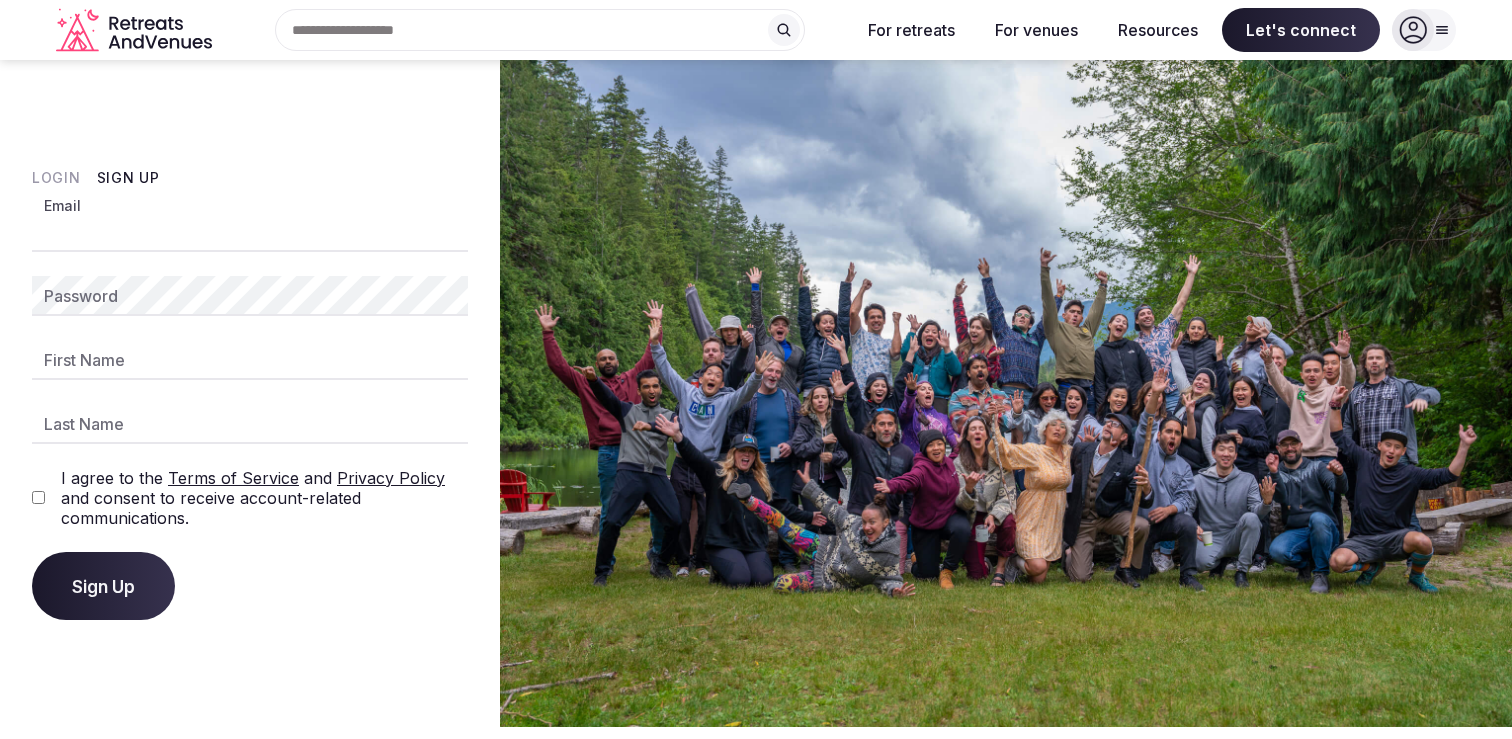 type on "**********" 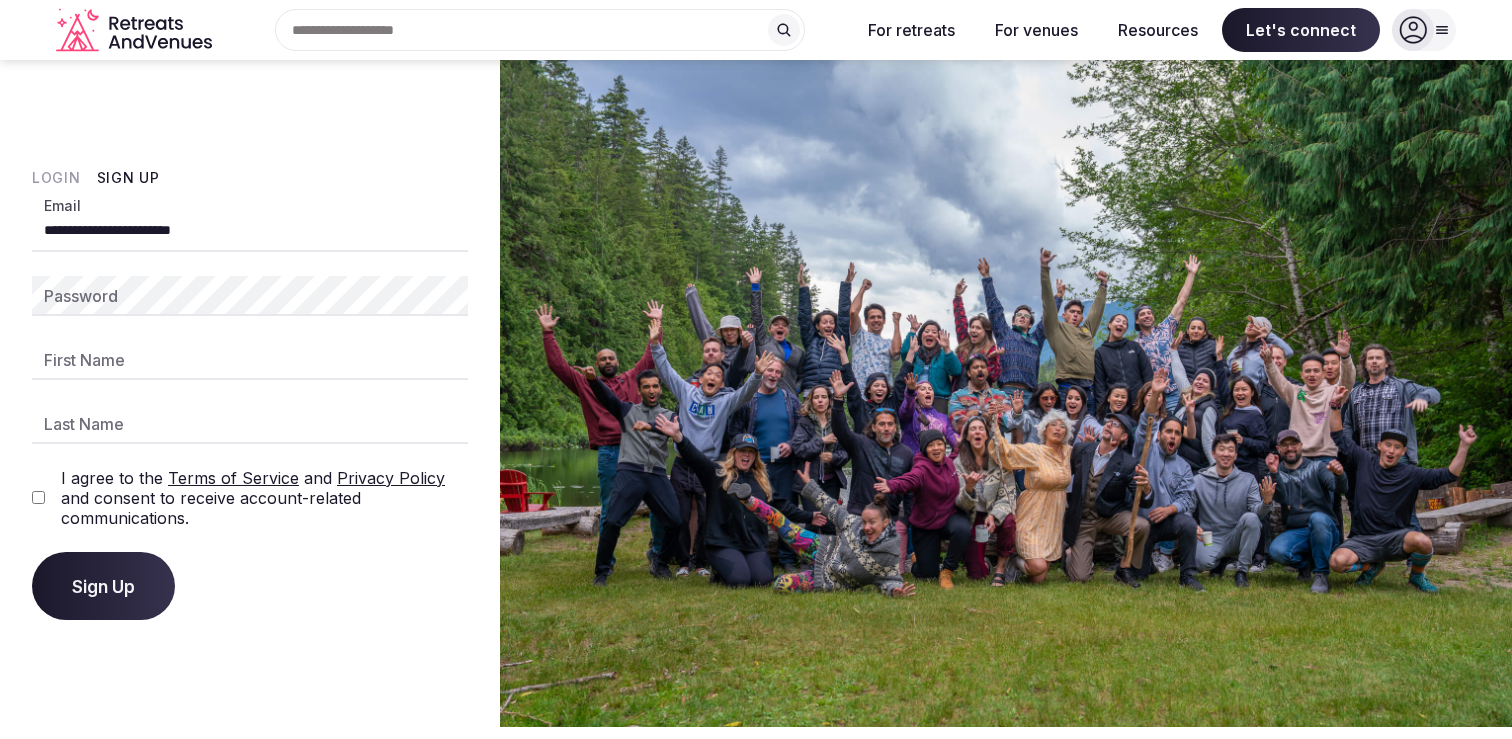 type on "****" 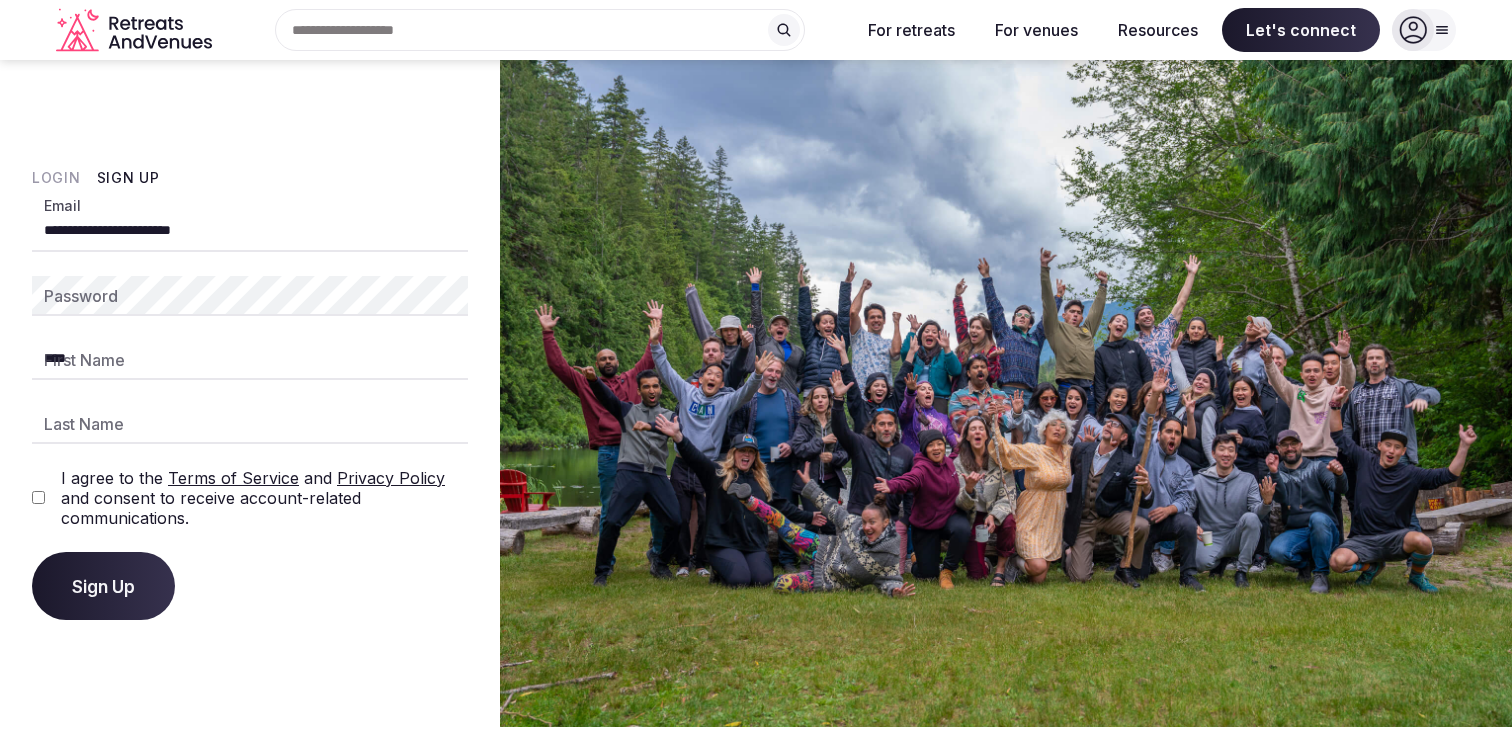 type on "******" 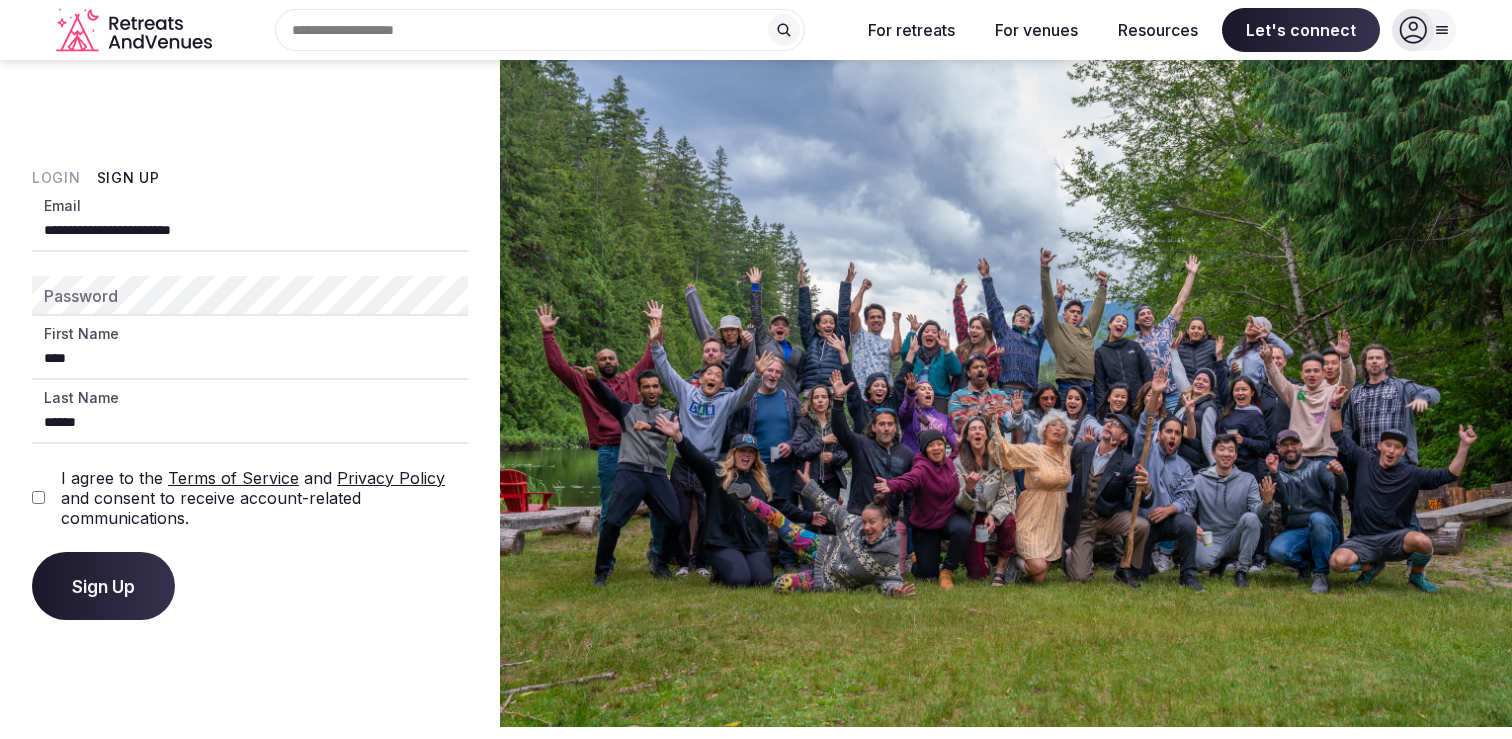 click on "I agree to the   Terms of Service   and   Privacy Policy   and consent to receive account-related communications." at bounding box center (250, 498) 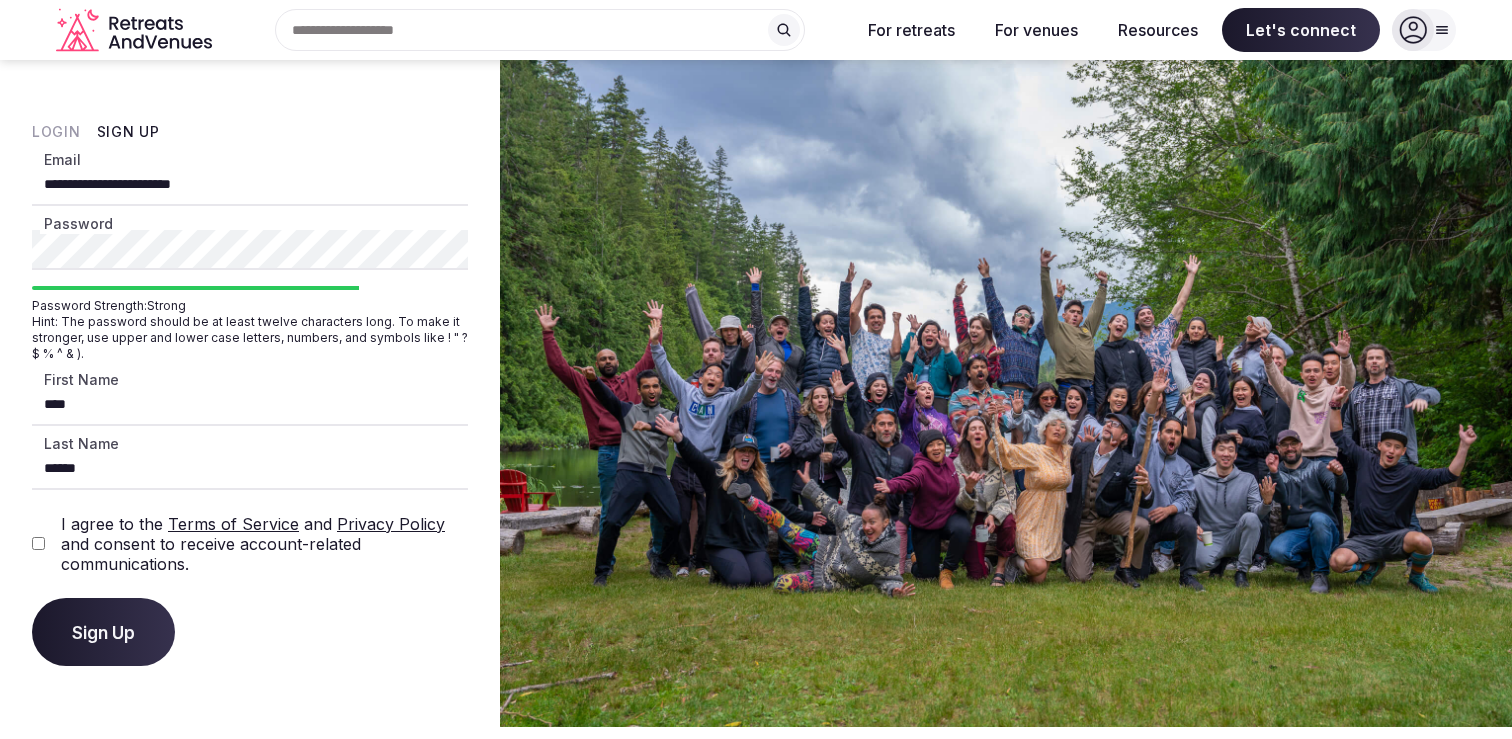 click on "Let's connect" at bounding box center [756, 635] 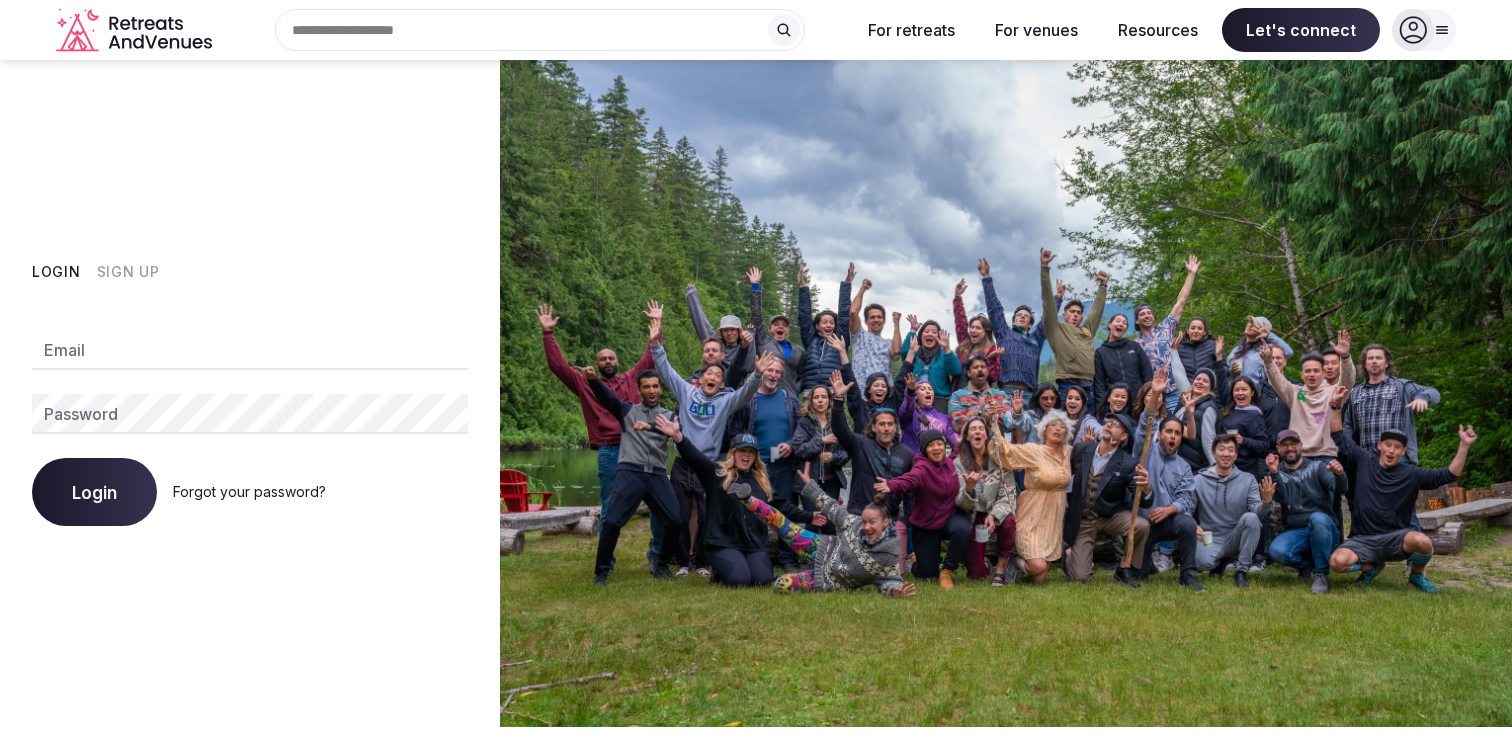 scroll, scrollTop: 0, scrollLeft: 0, axis: both 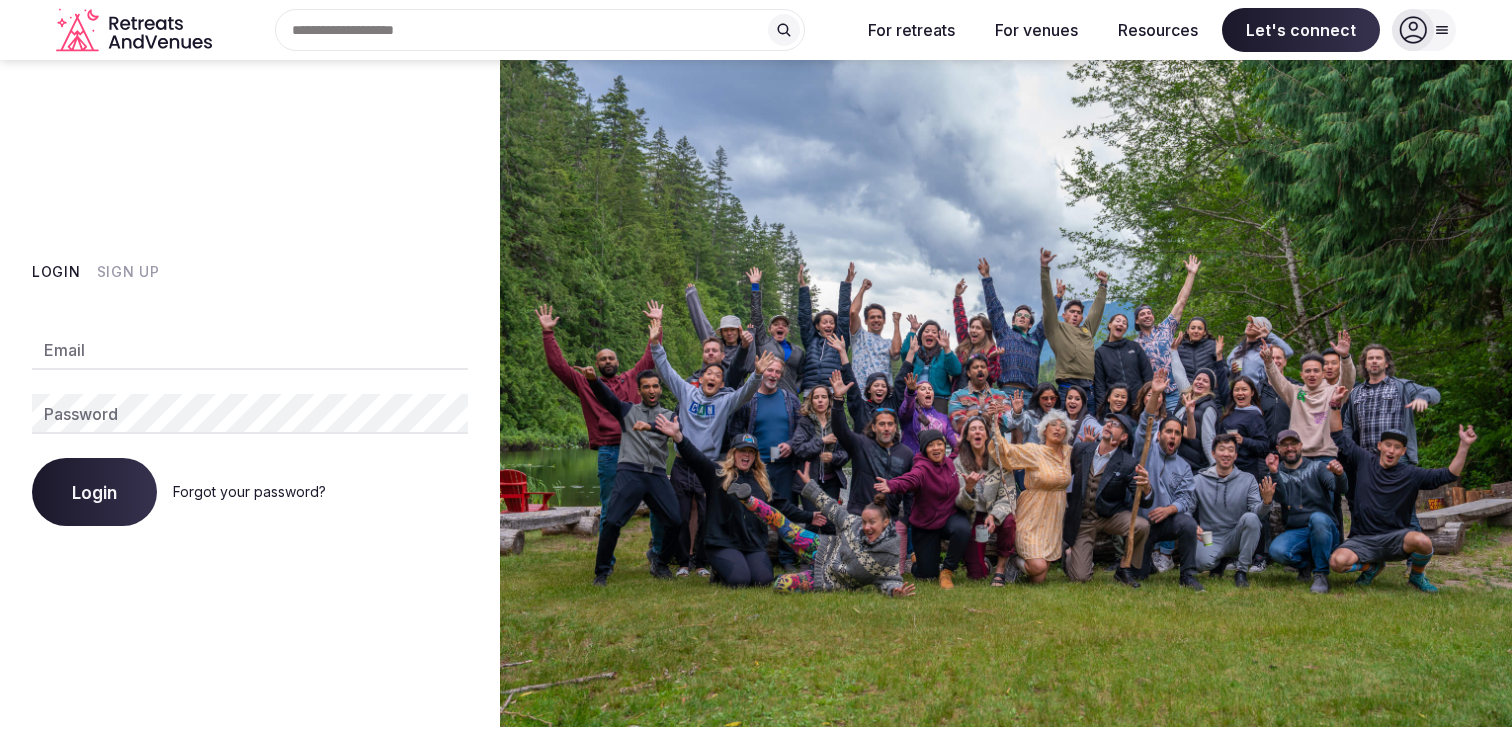 click on "Sign Up" at bounding box center [128, 272] 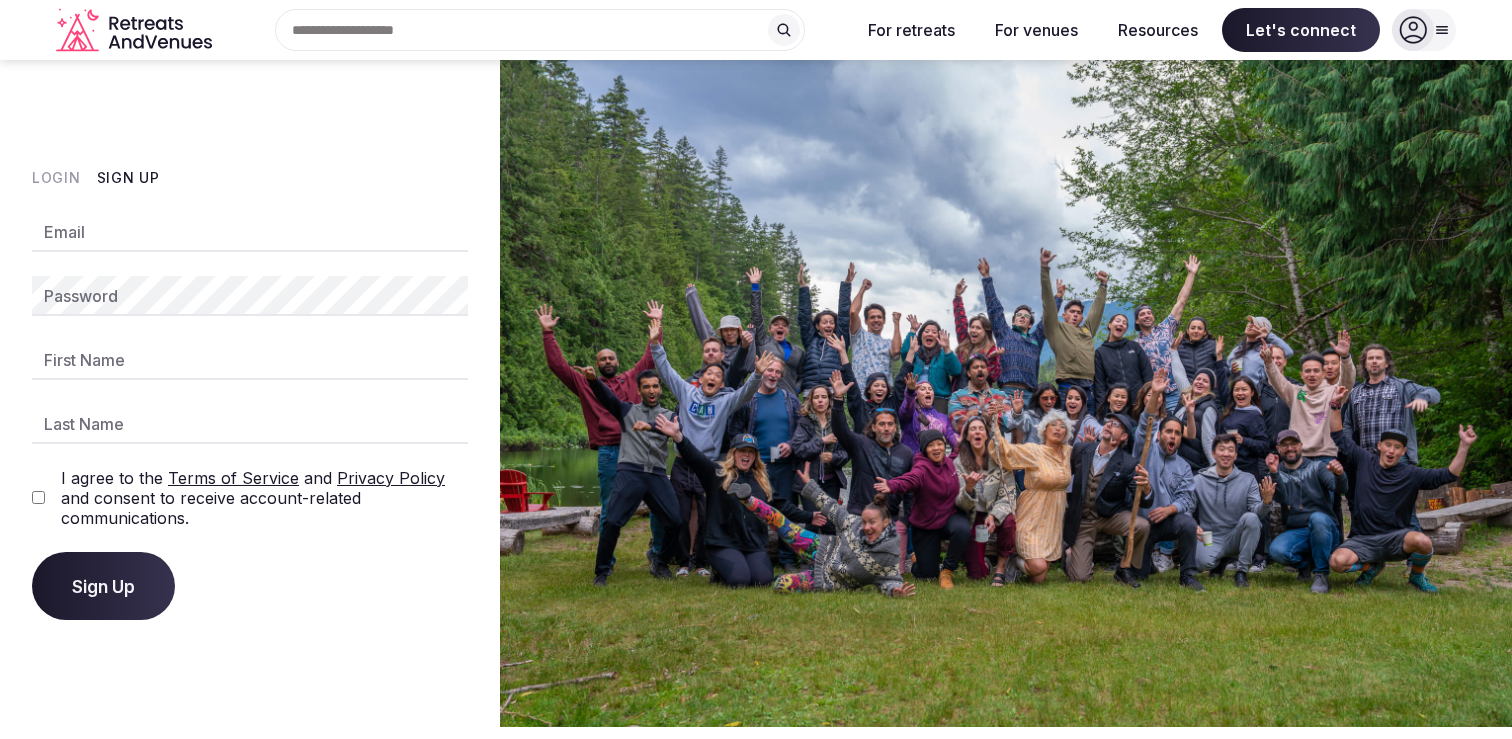 click on "Email" at bounding box center (250, 232) 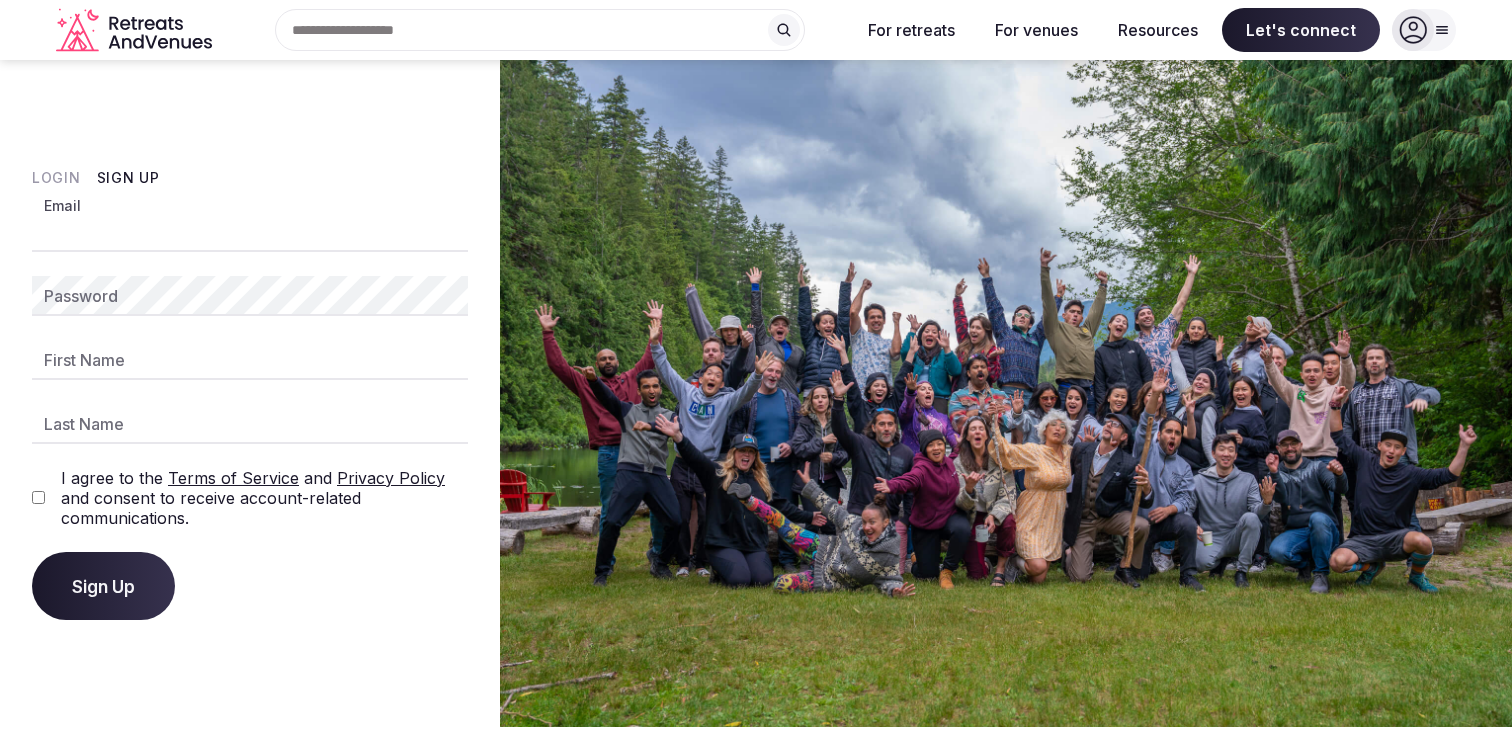 type on "**********" 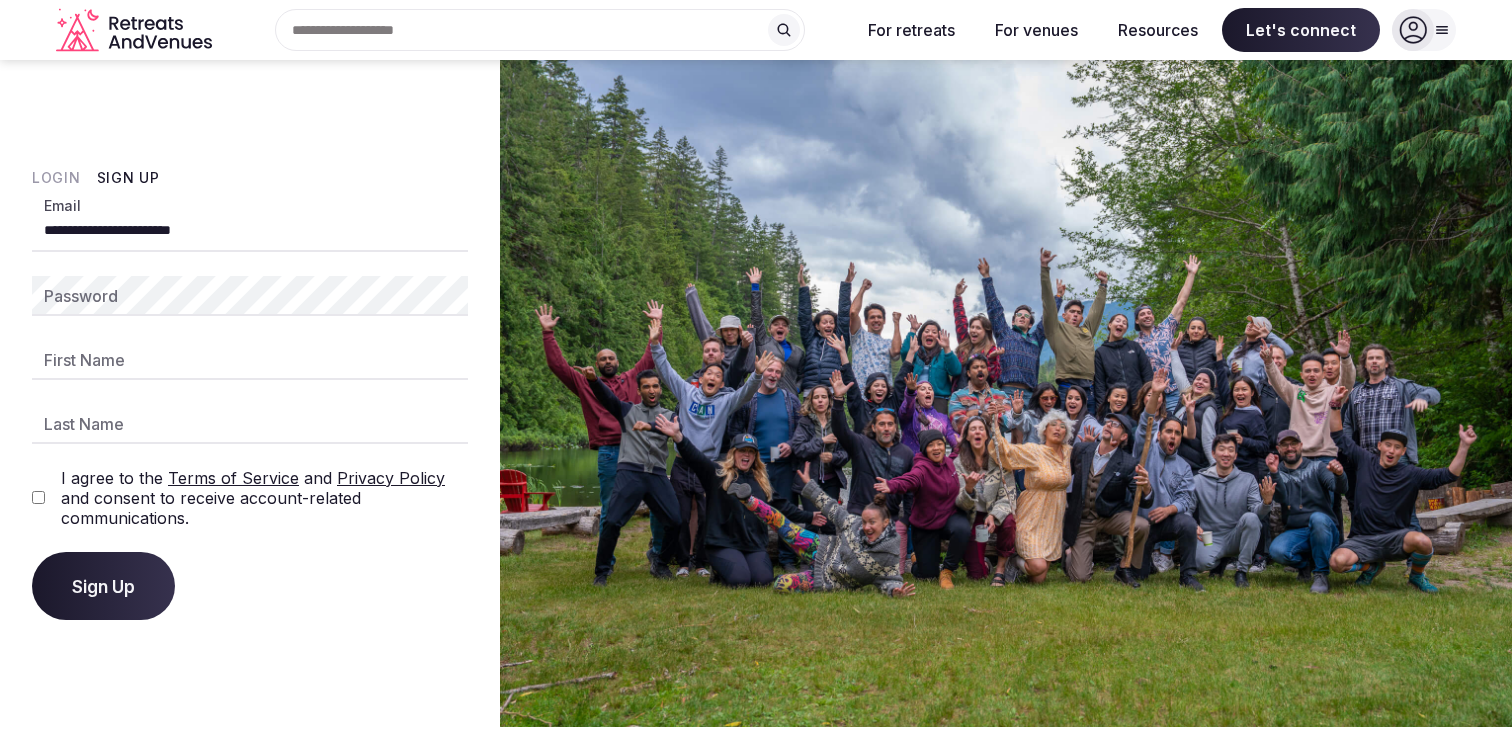 type on "****" 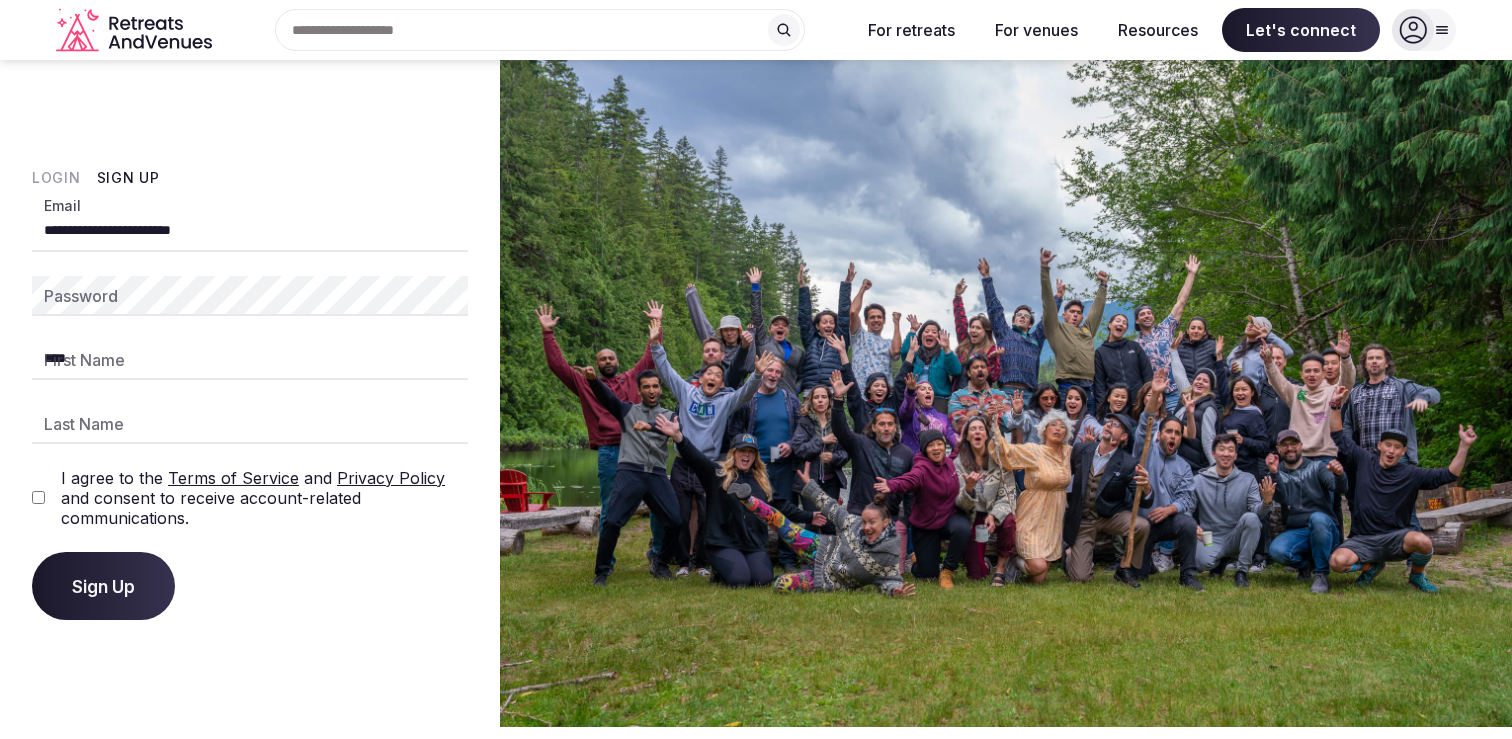 type on "******" 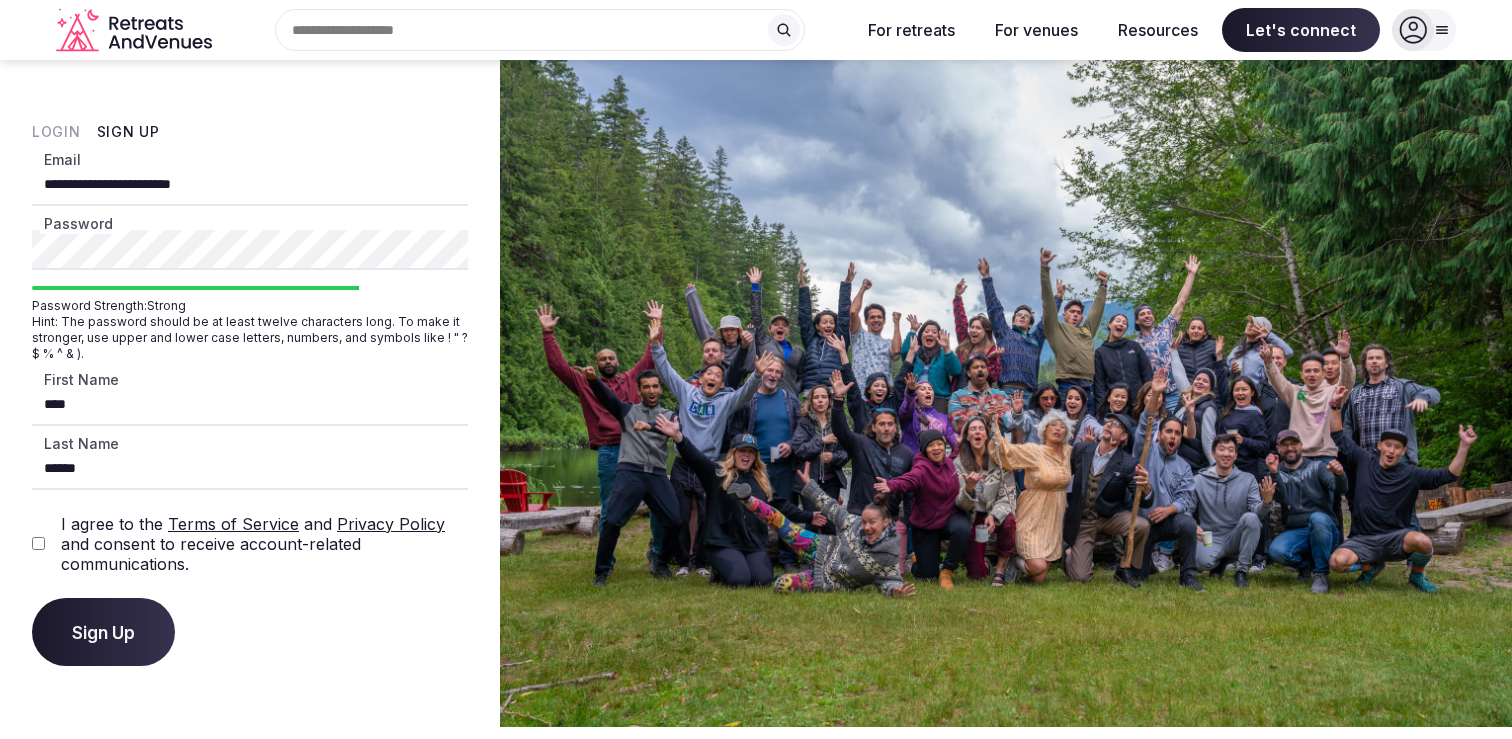 click on "Let's connect" at bounding box center (756, 635) 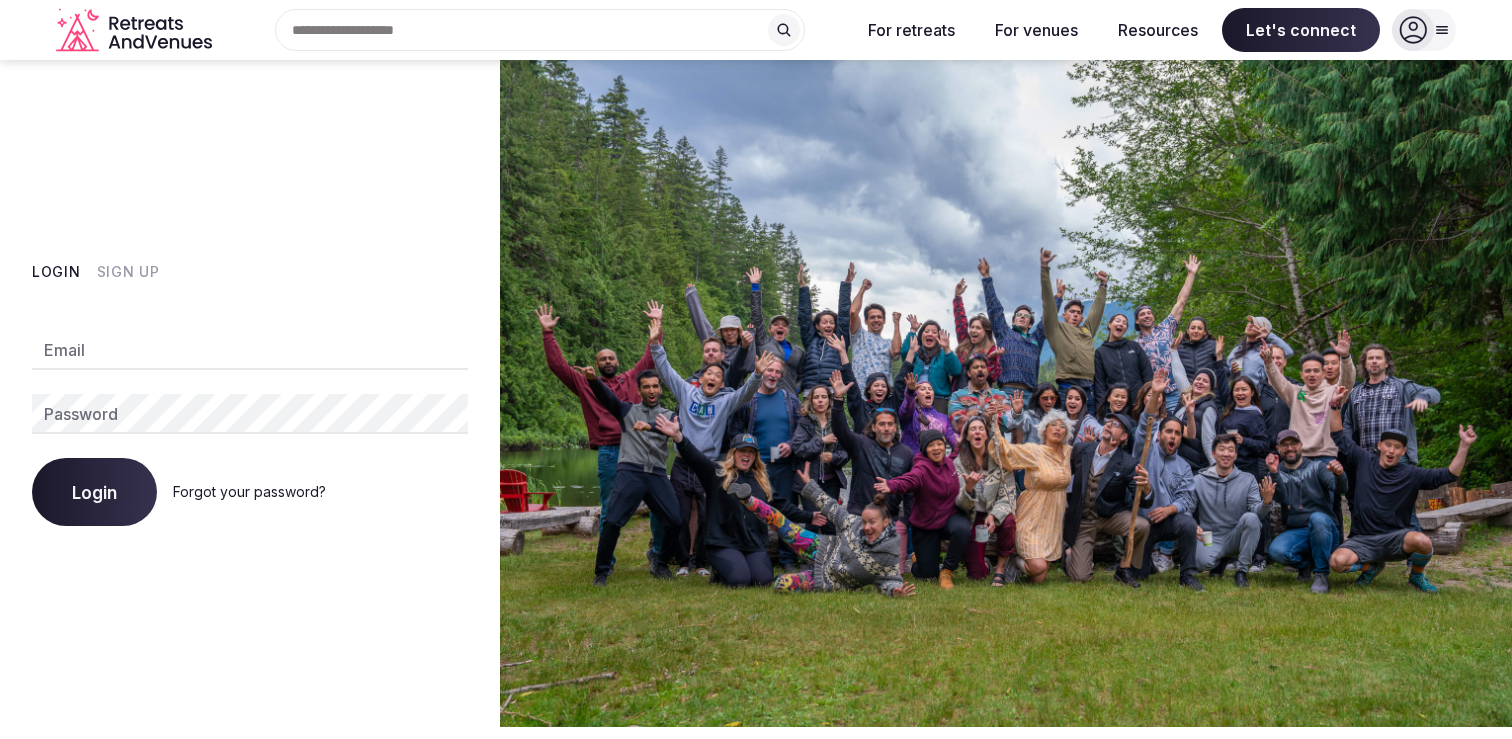 scroll, scrollTop: 0, scrollLeft: 0, axis: both 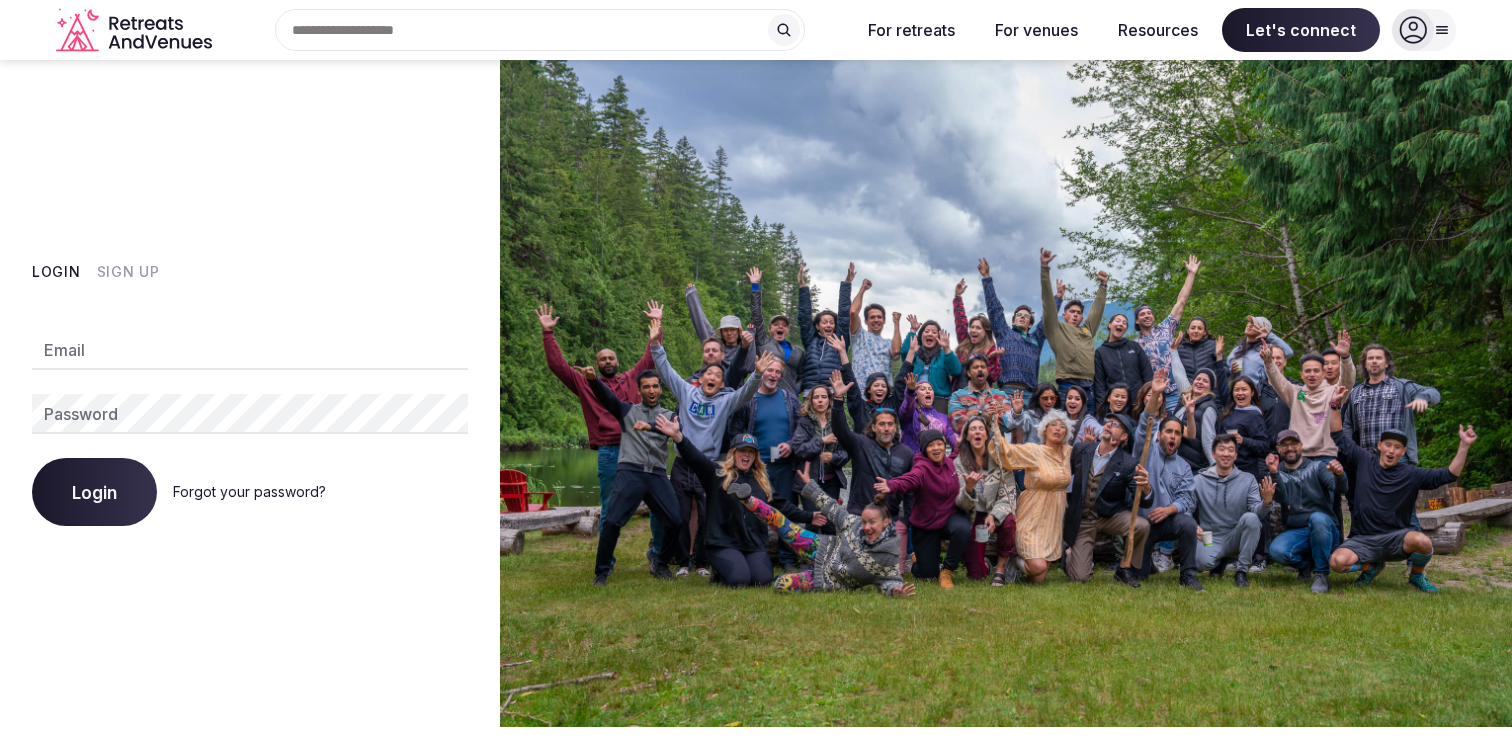 click on "Sign Up" at bounding box center (128, 272) 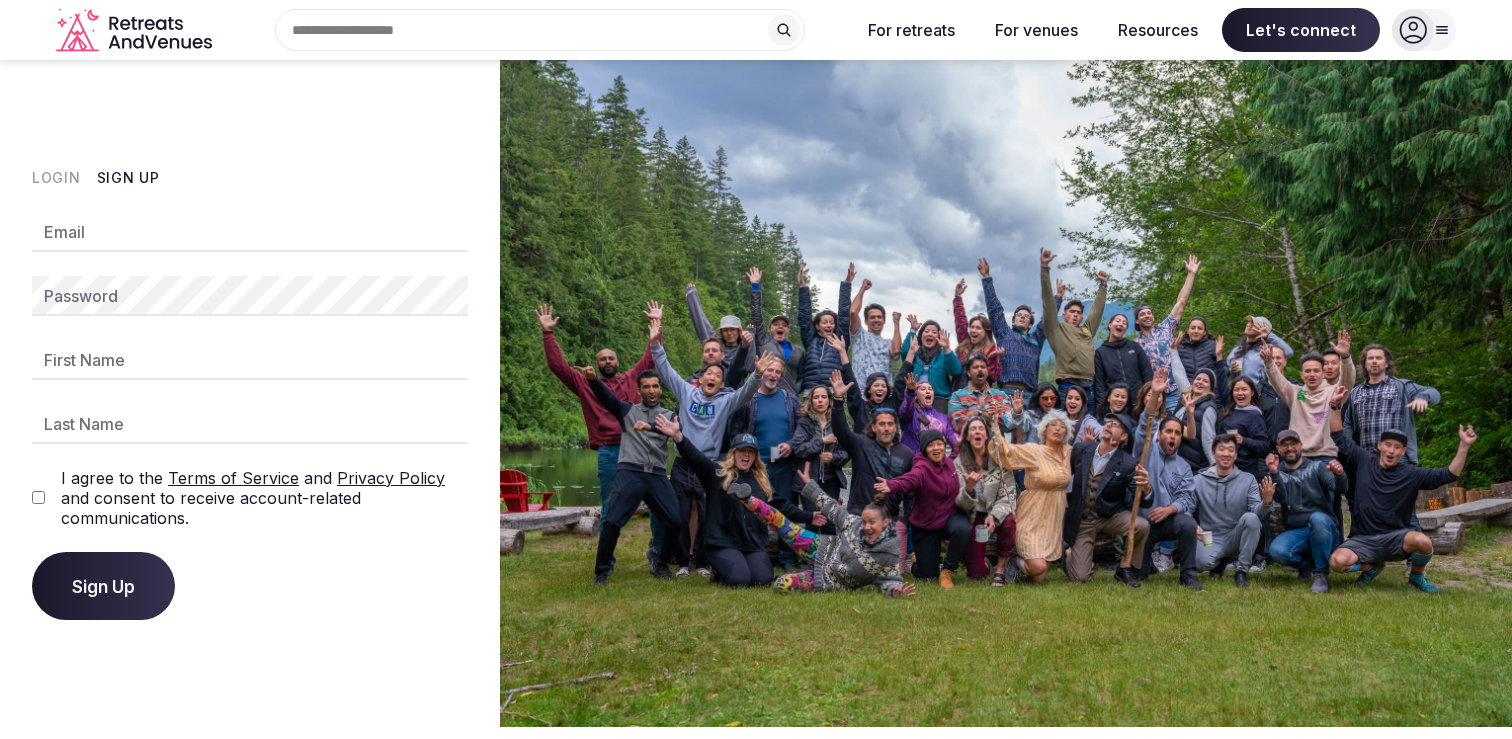 click on "Email" at bounding box center (250, 232) 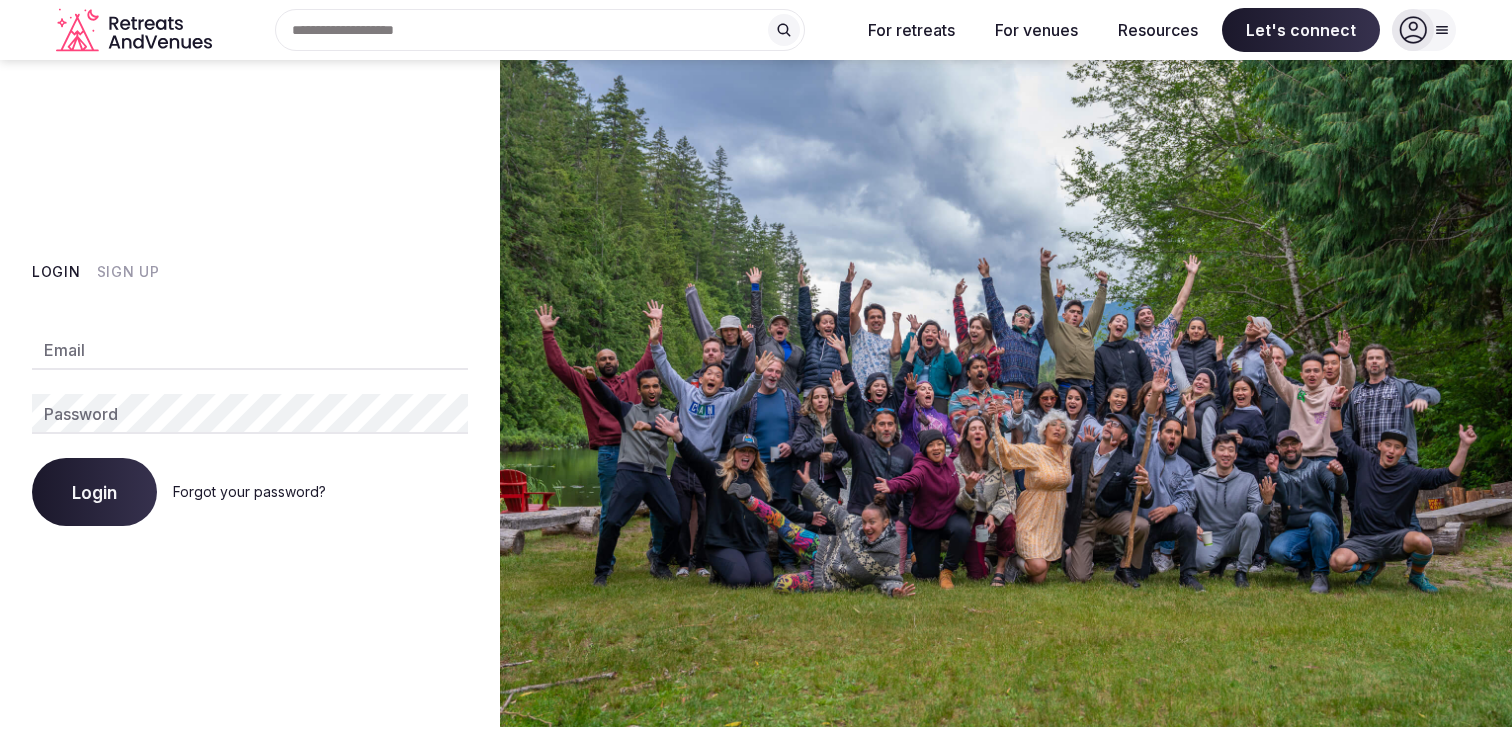 click on "Email" at bounding box center (250, 350) 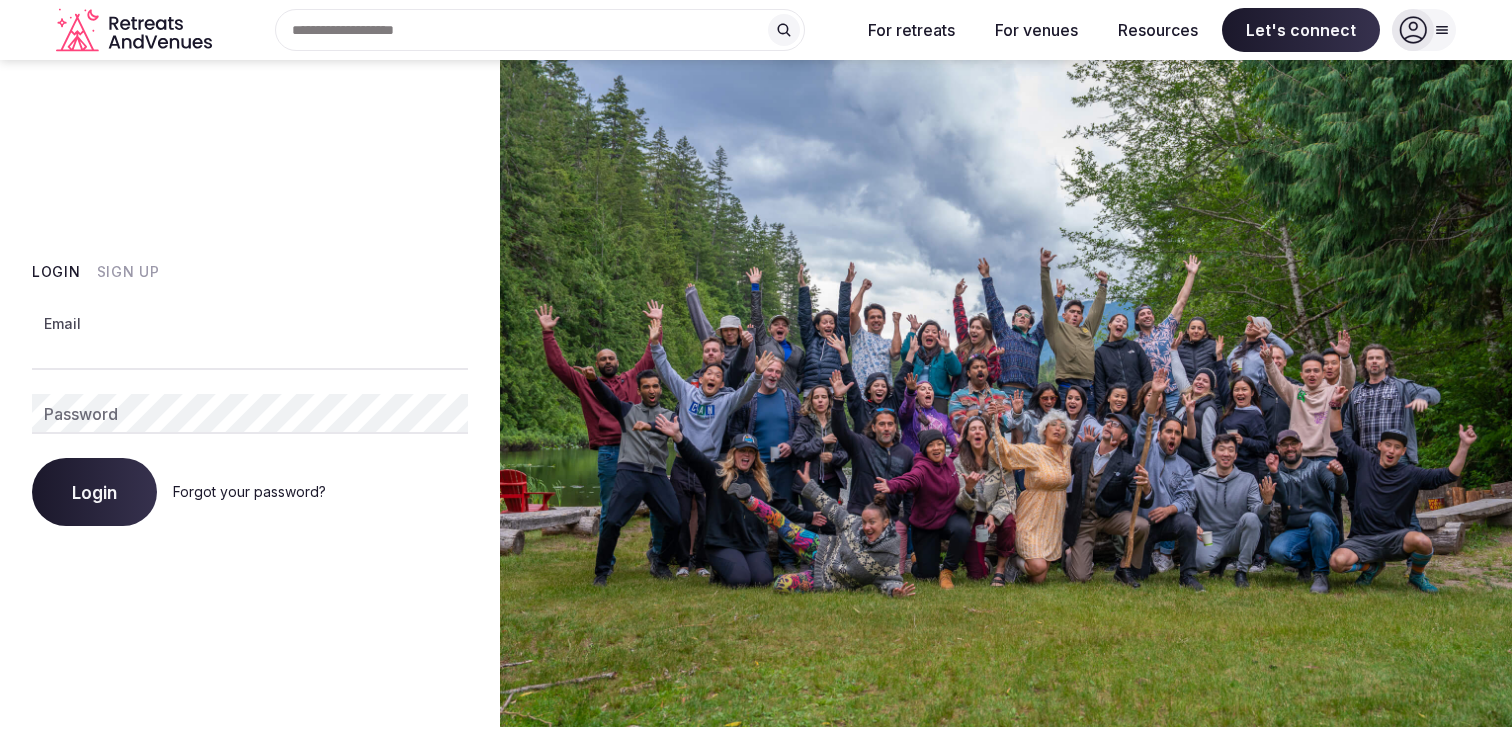 type on "**********" 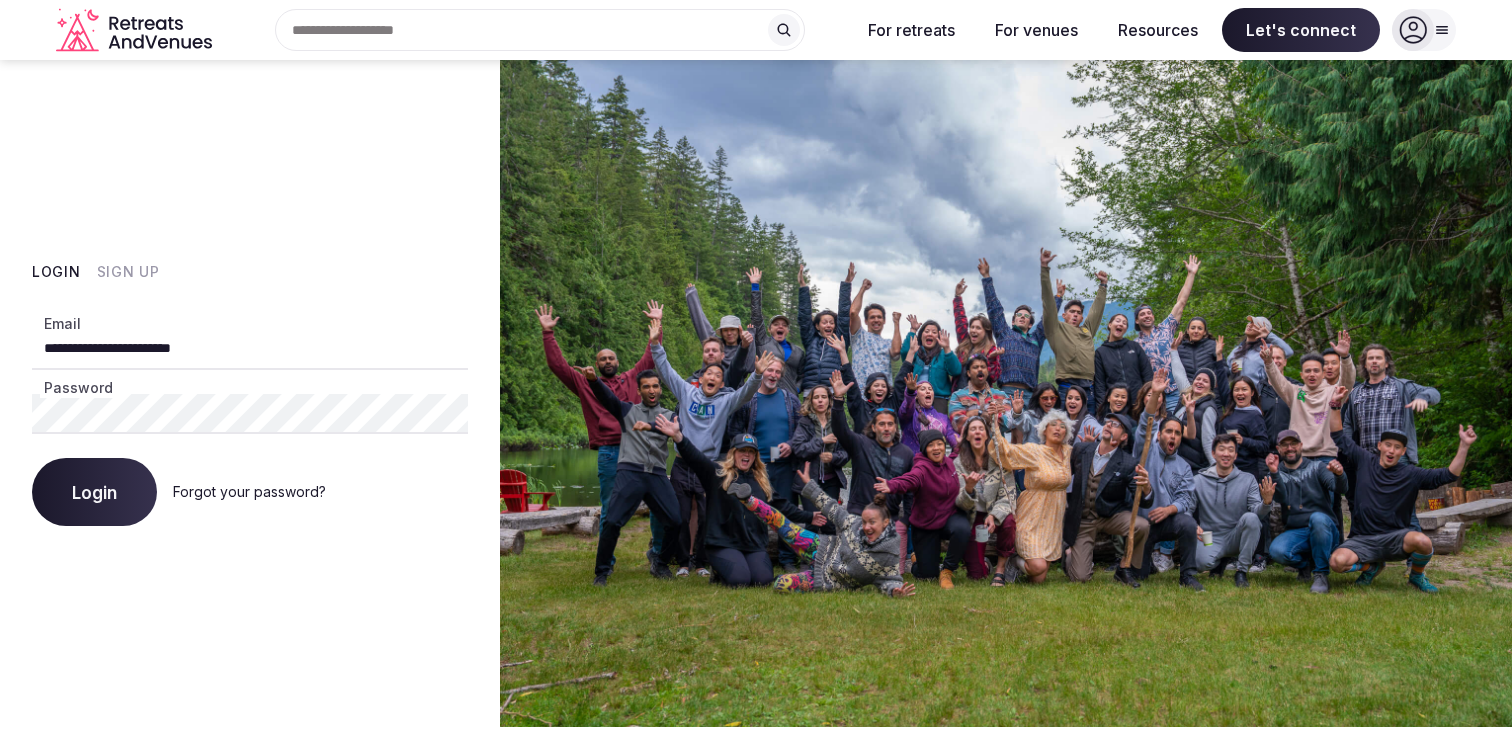 click on "Login" at bounding box center (94, 492) 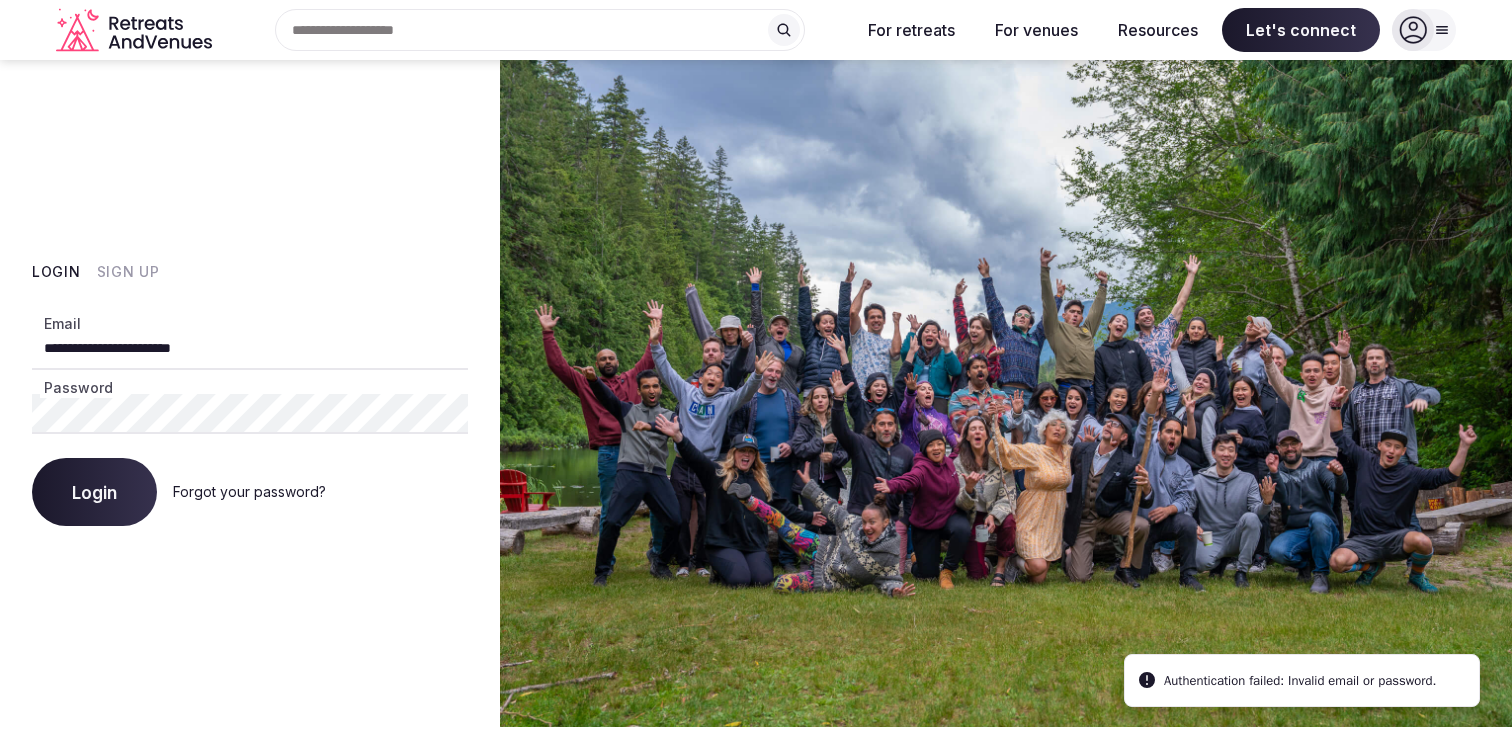 click on "Sign Up" at bounding box center [128, 272] 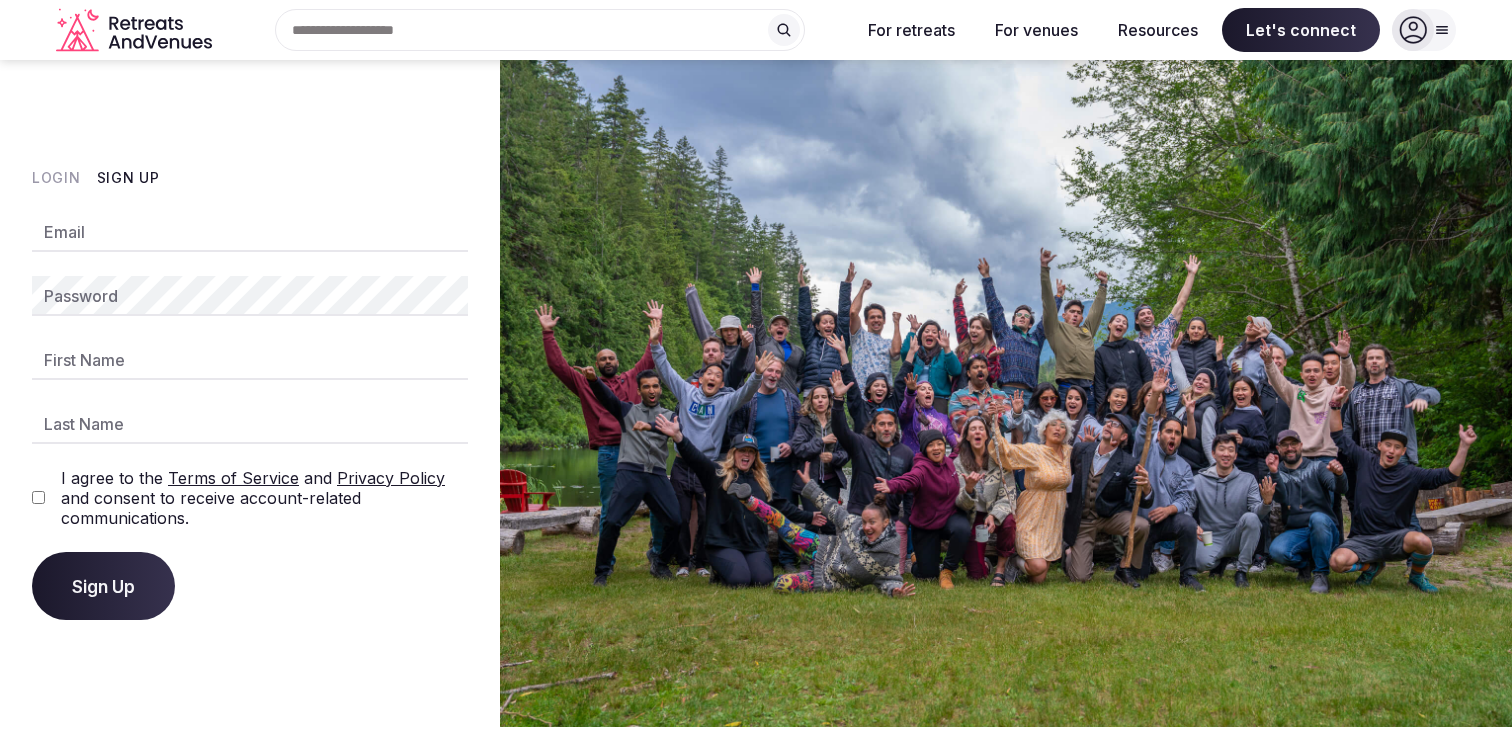 click on "Email" at bounding box center [250, 232] 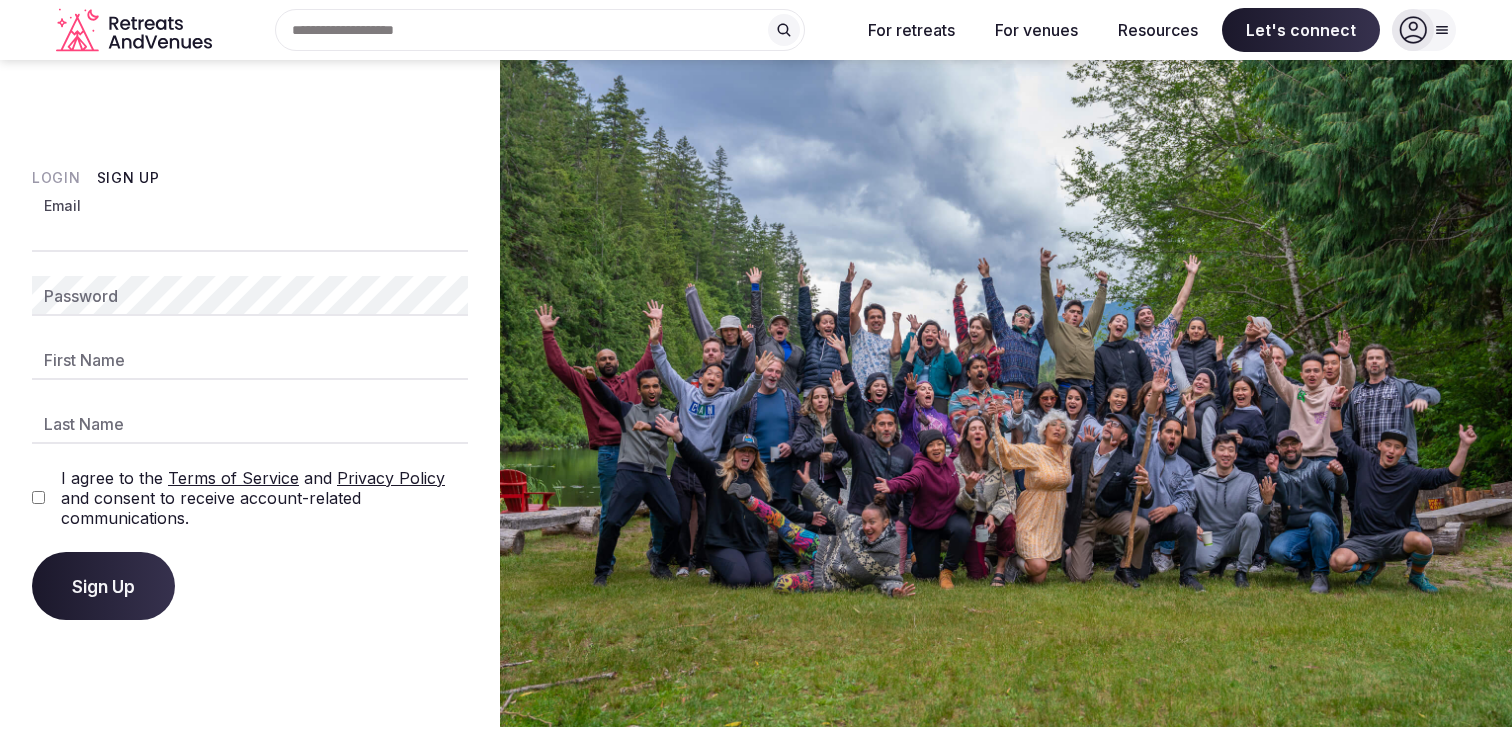 type on "**********" 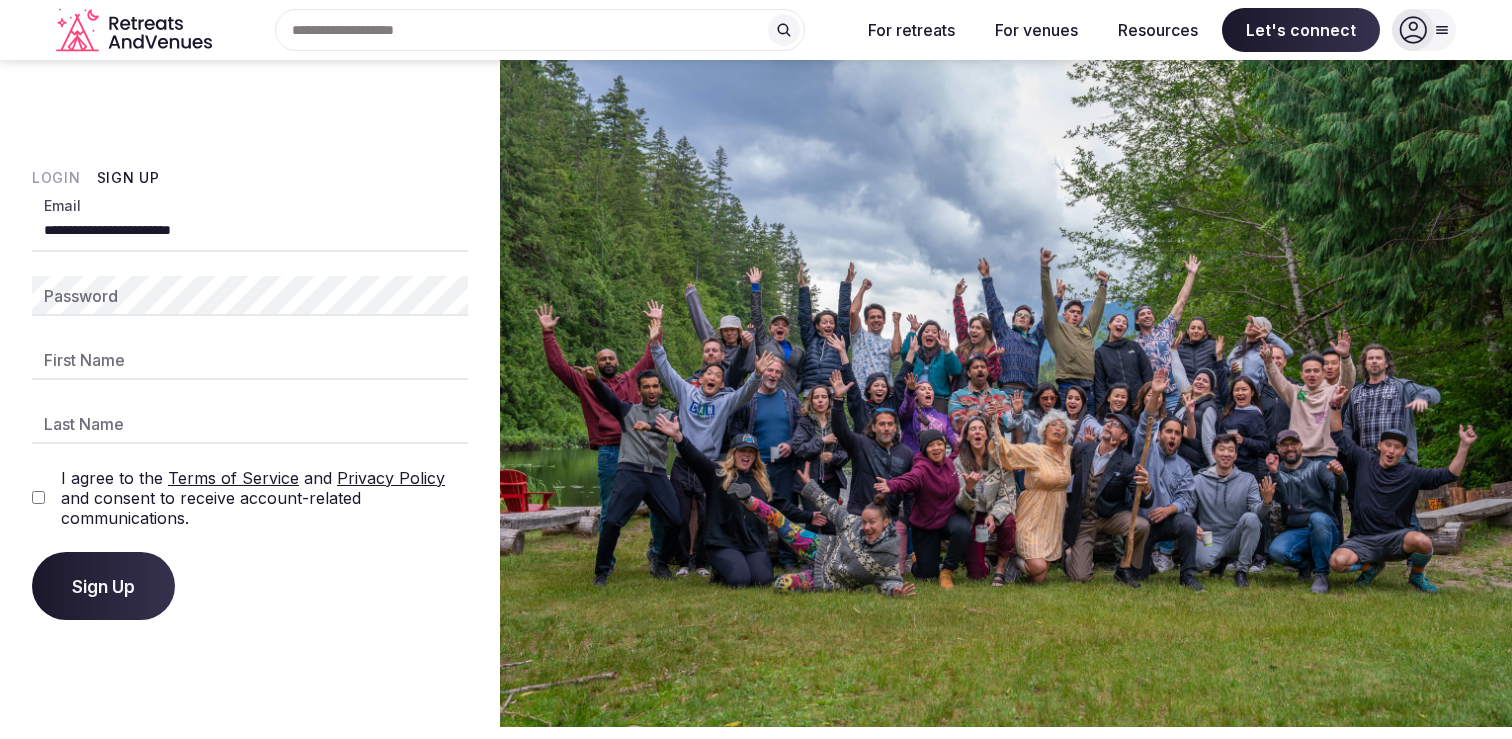 type on "****" 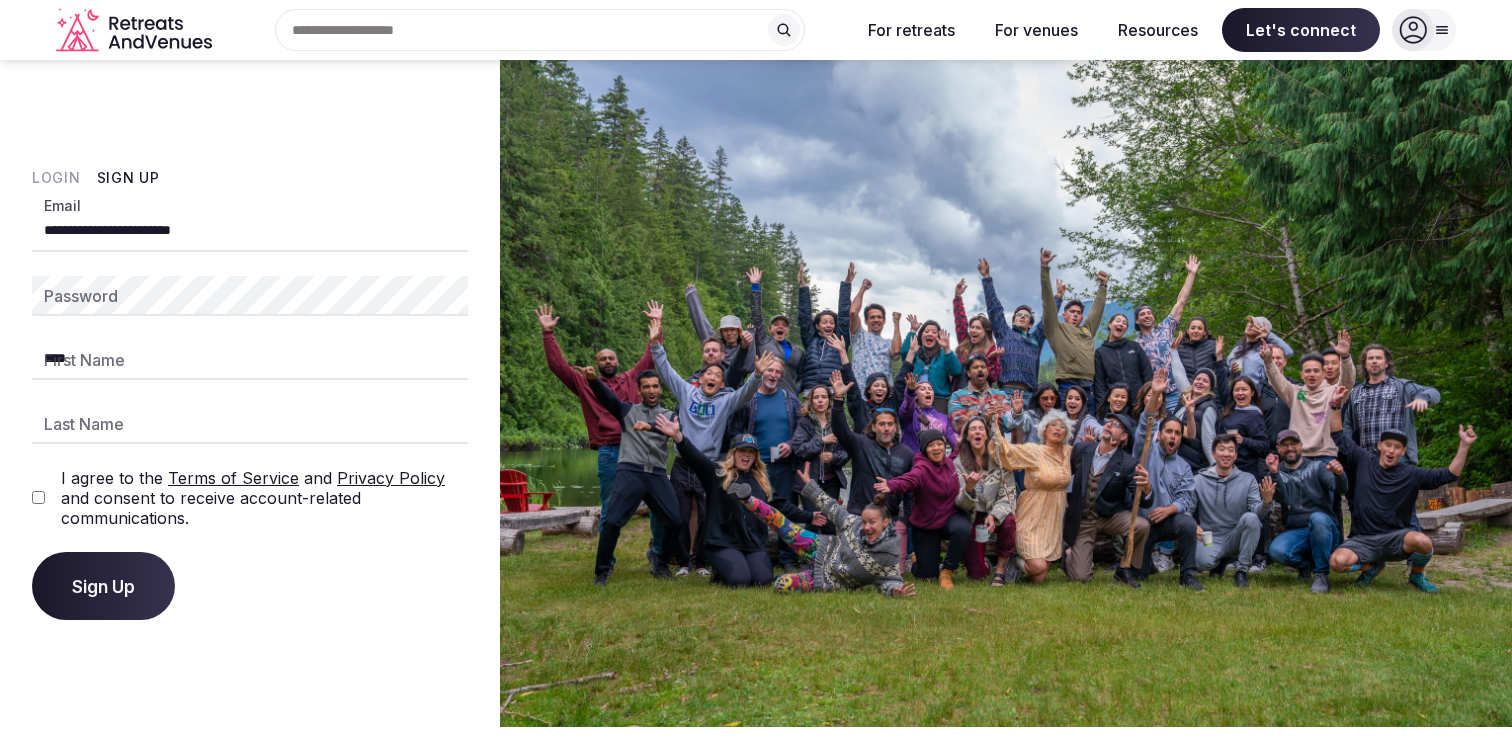 type on "******" 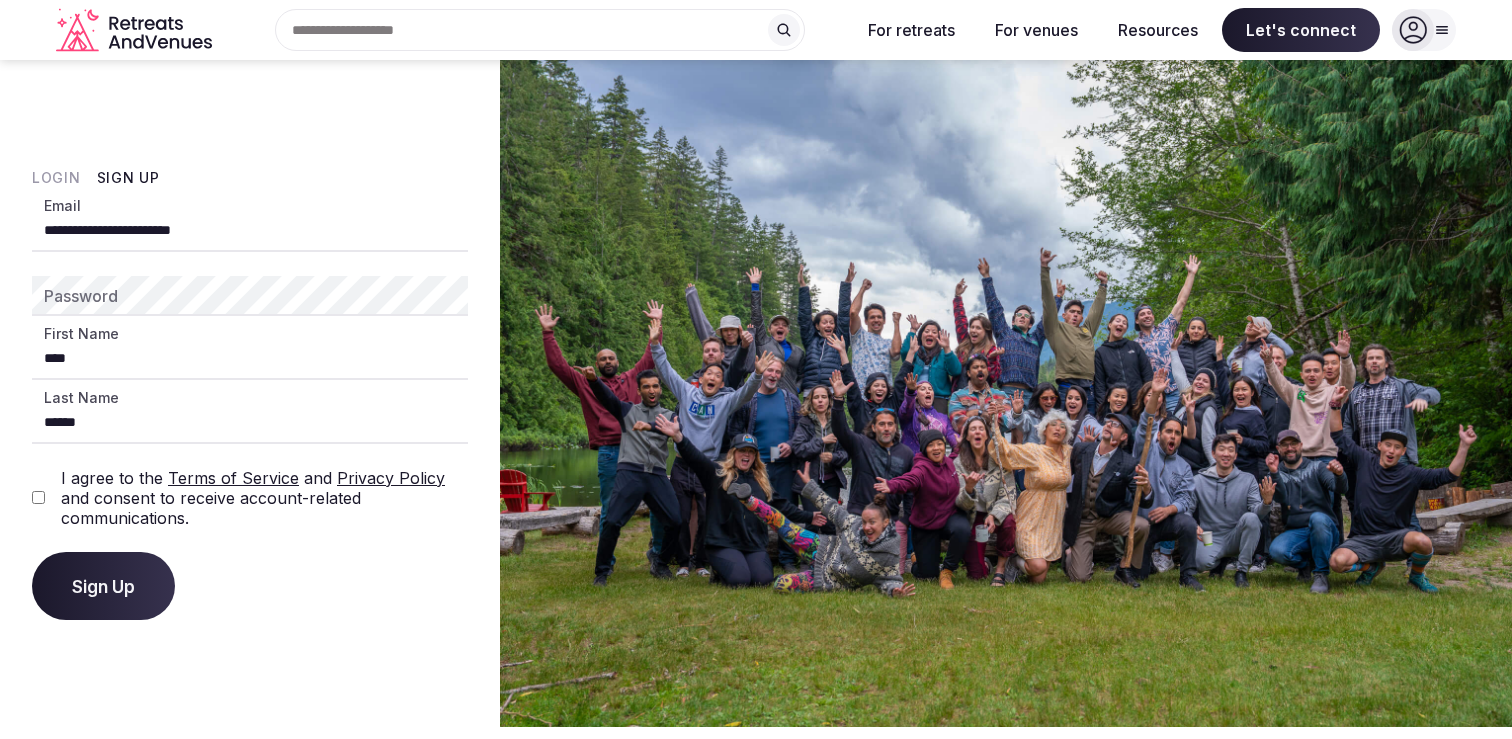click on "Password" at bounding box center [250, 296] 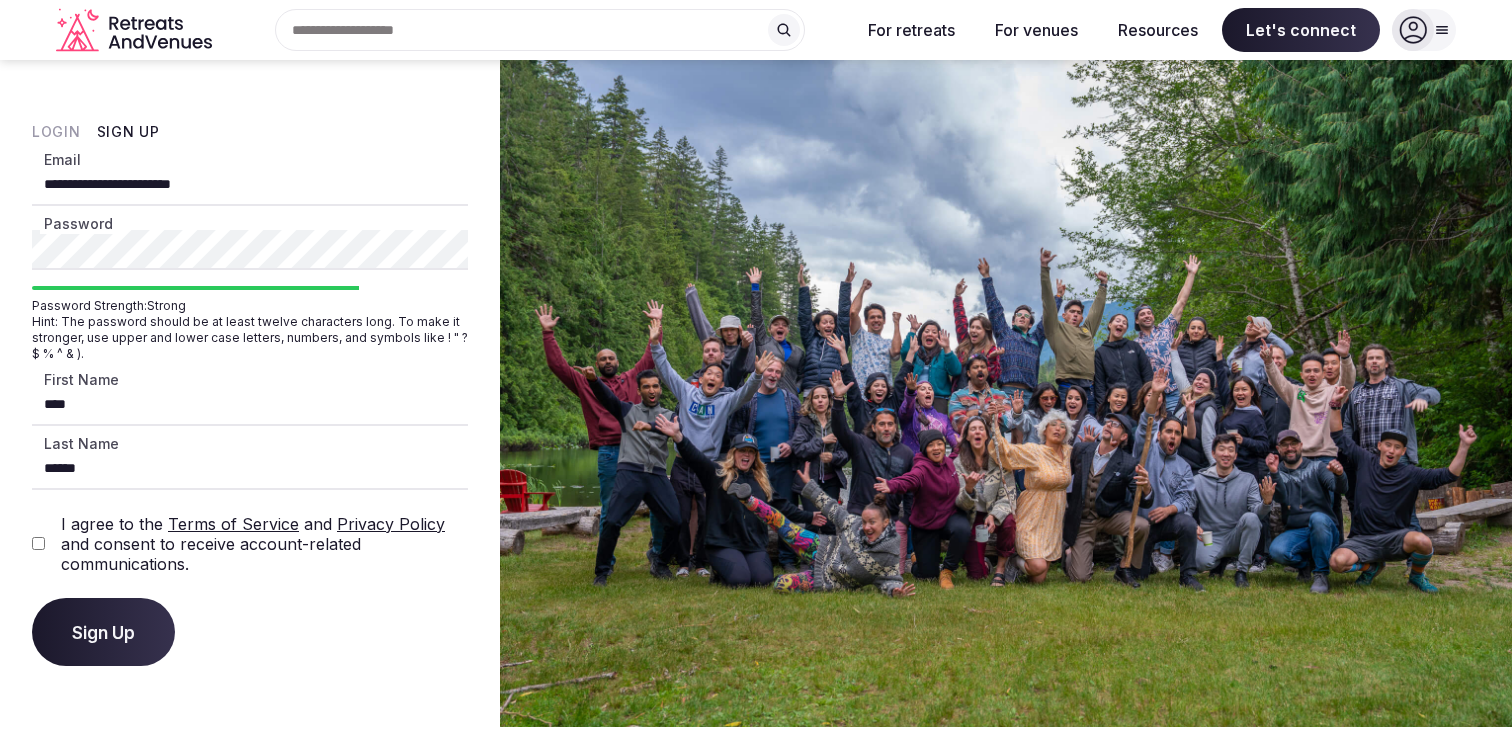 click on "Let's connect" at bounding box center [756, 635] 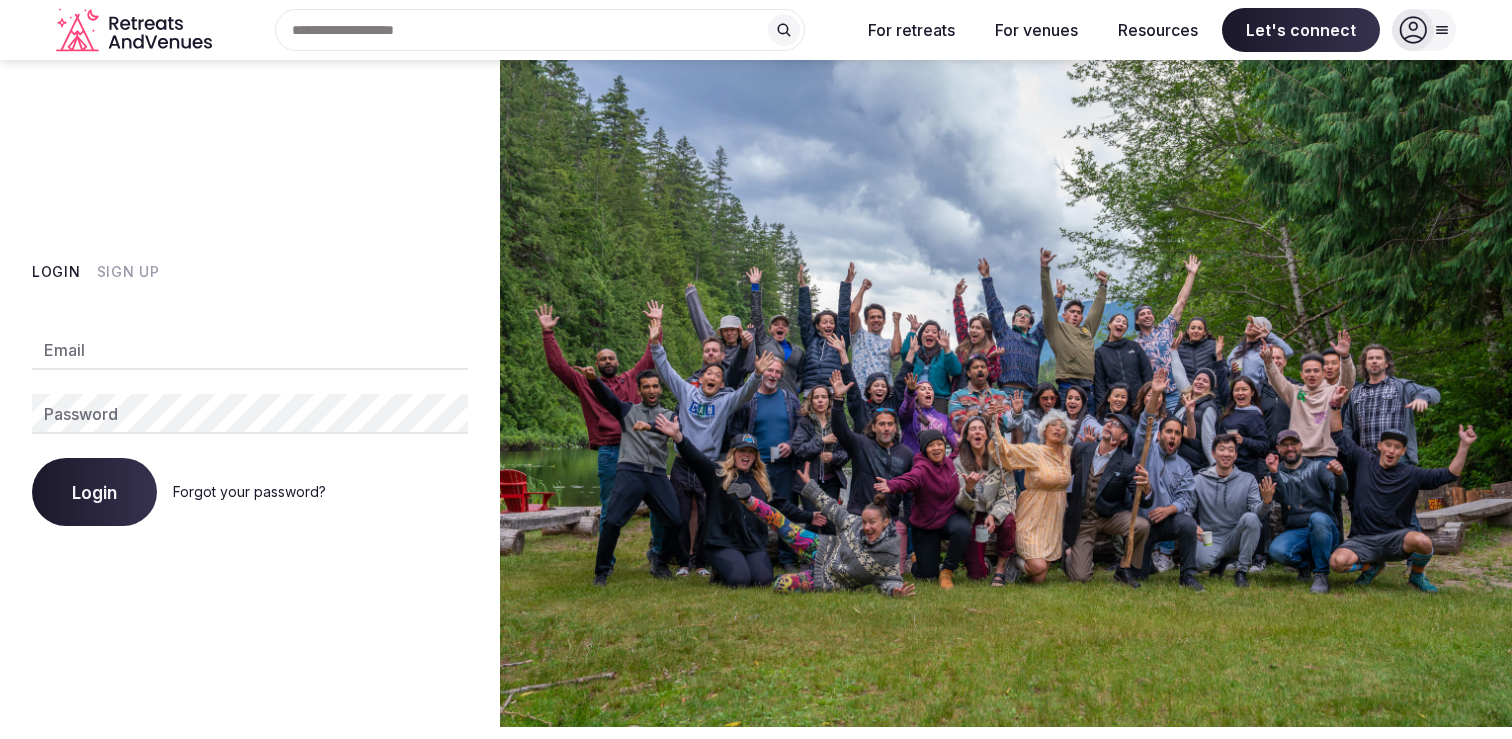 scroll, scrollTop: 0, scrollLeft: 0, axis: both 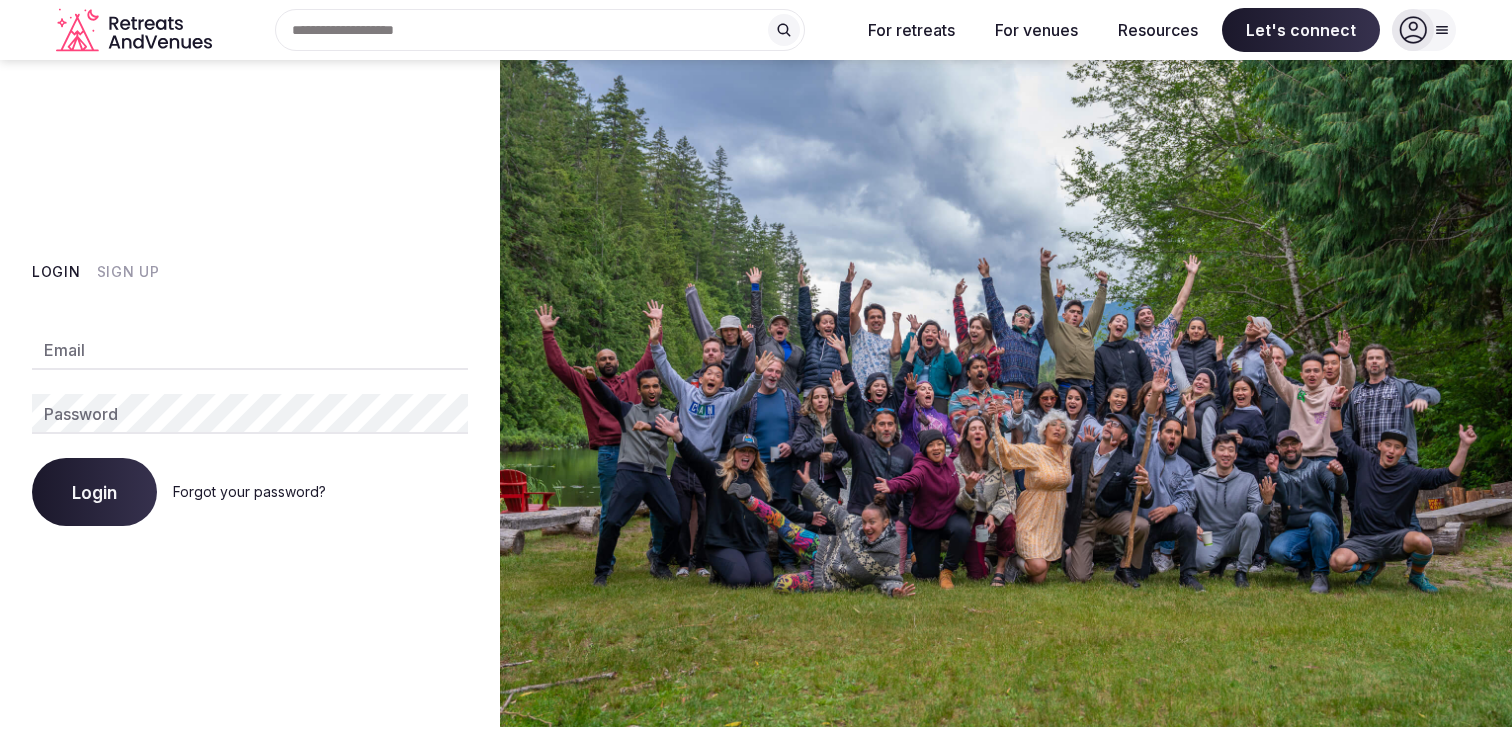 click on "Sign Up" at bounding box center [128, 272] 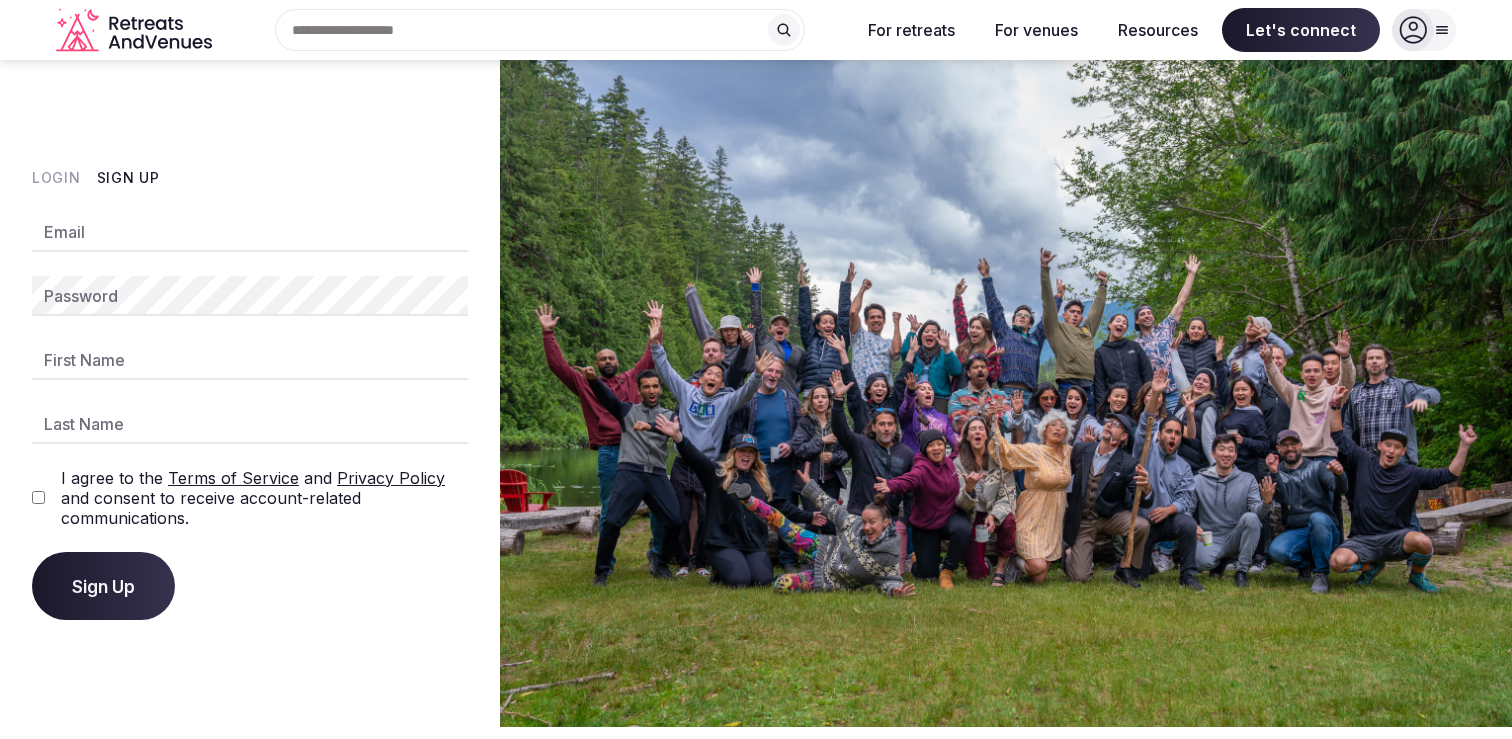 click on "Email" at bounding box center [250, 232] 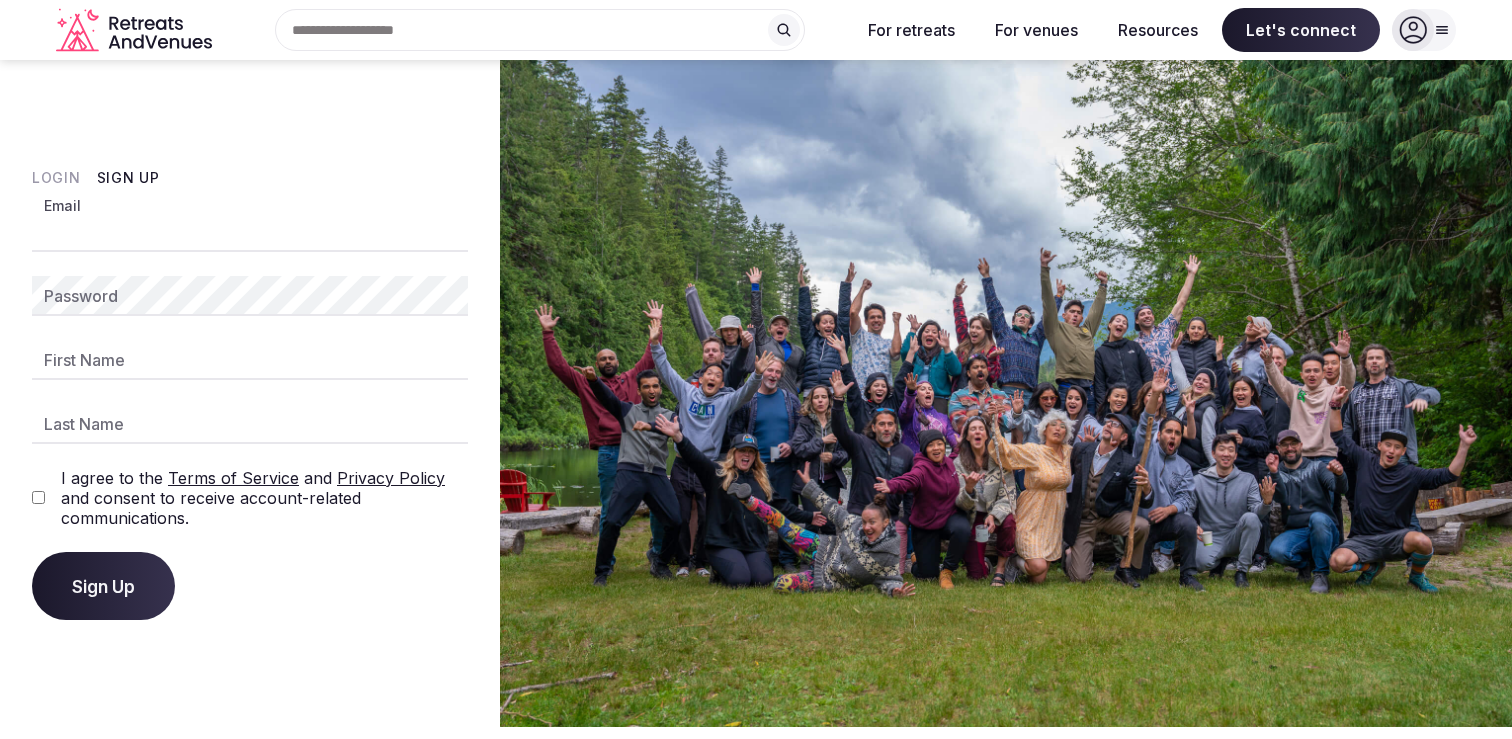 type on "**********" 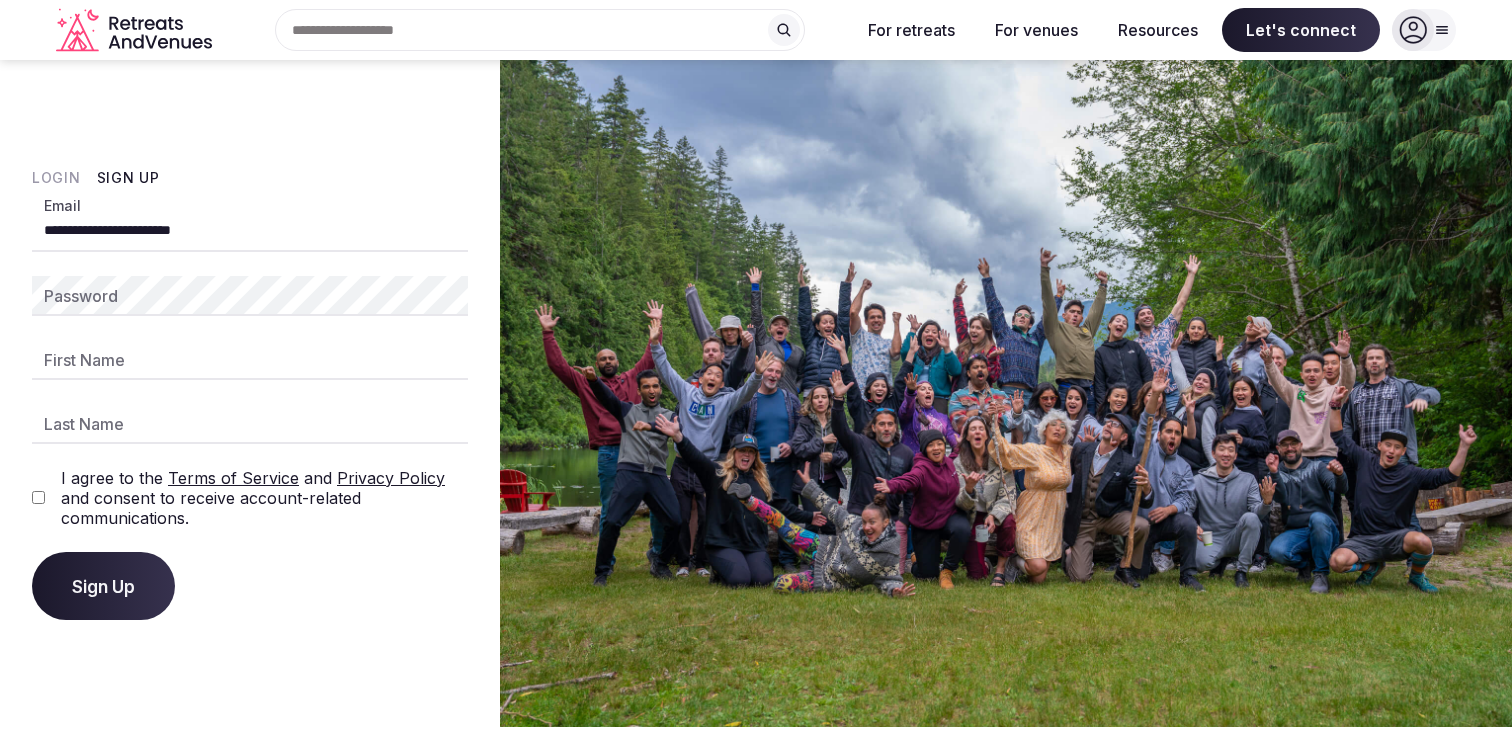 type on "****" 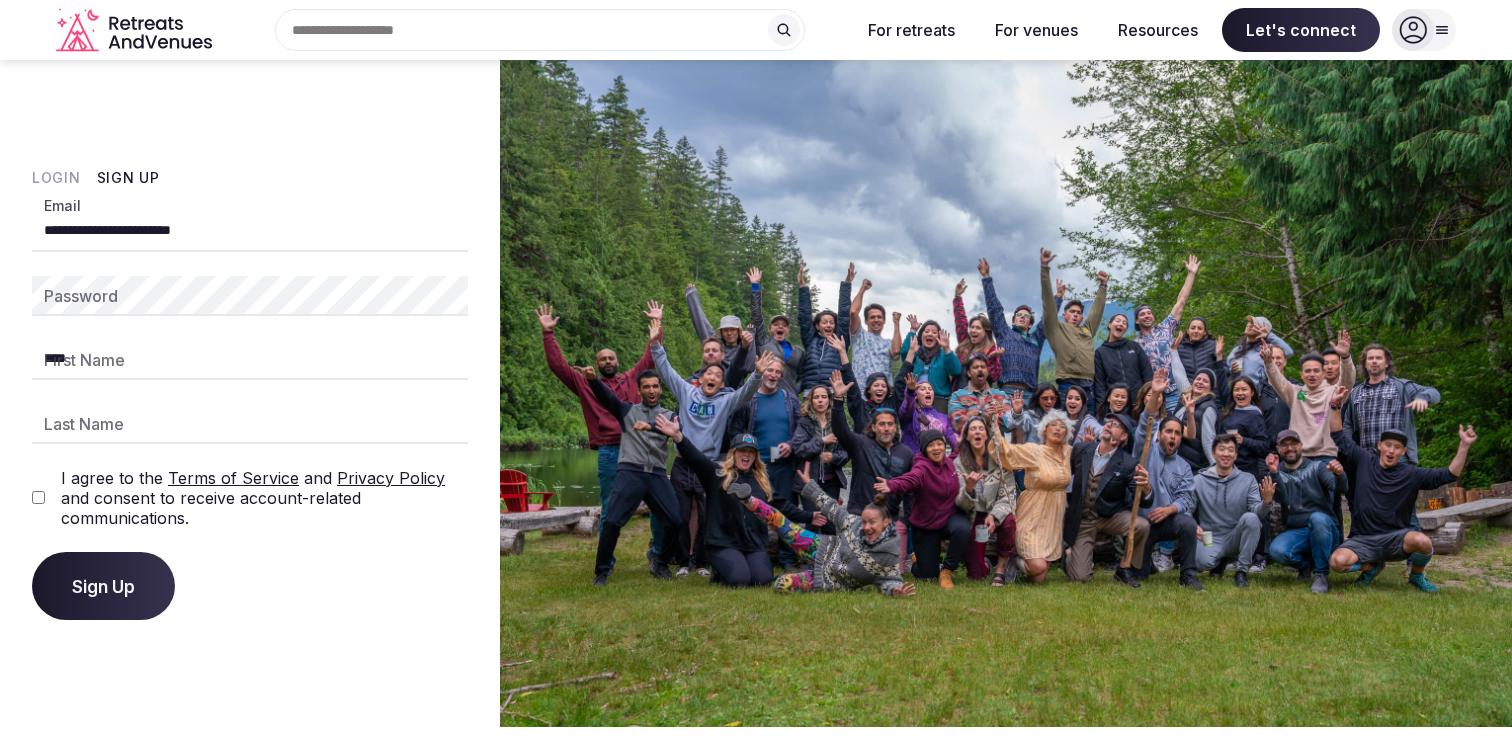 type on "******" 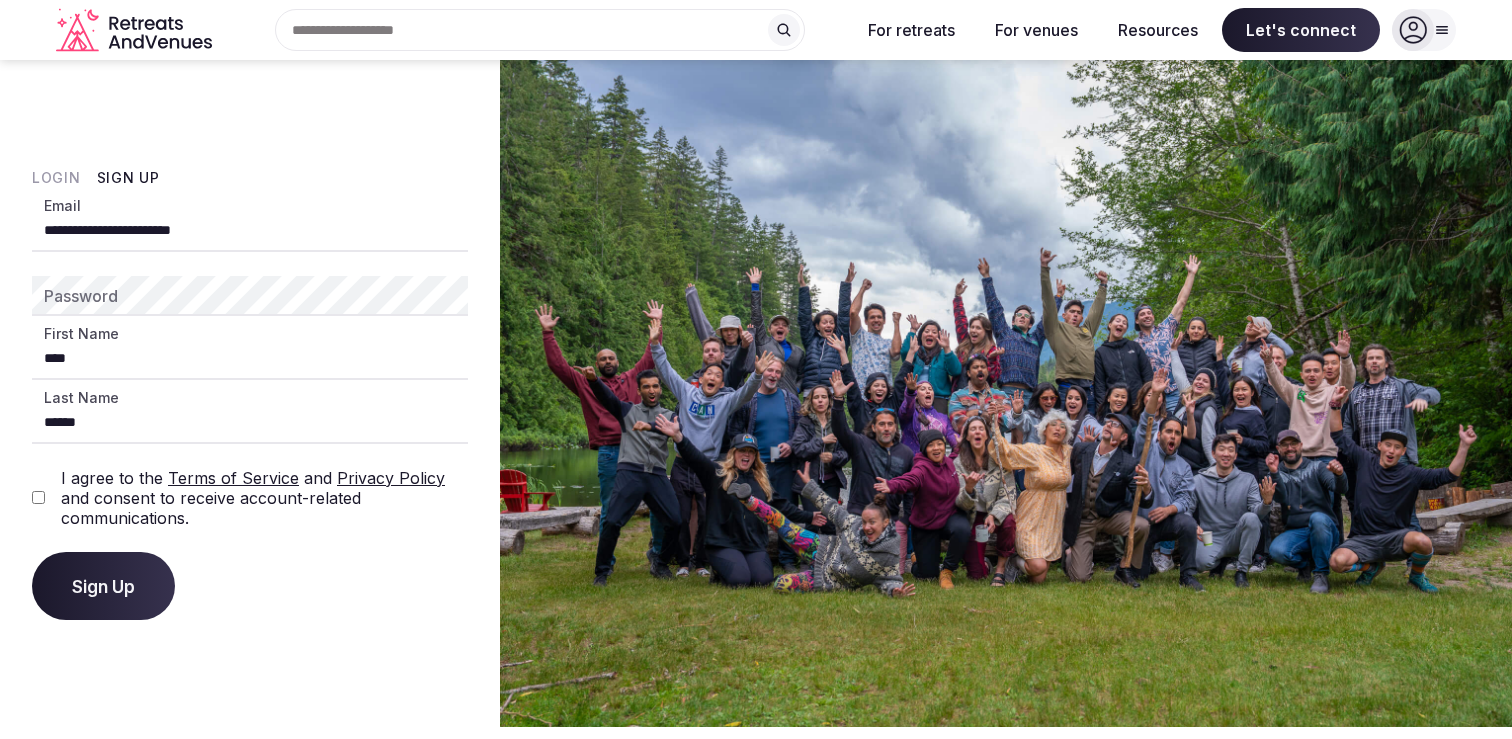 click on "Password" at bounding box center [250, 296] 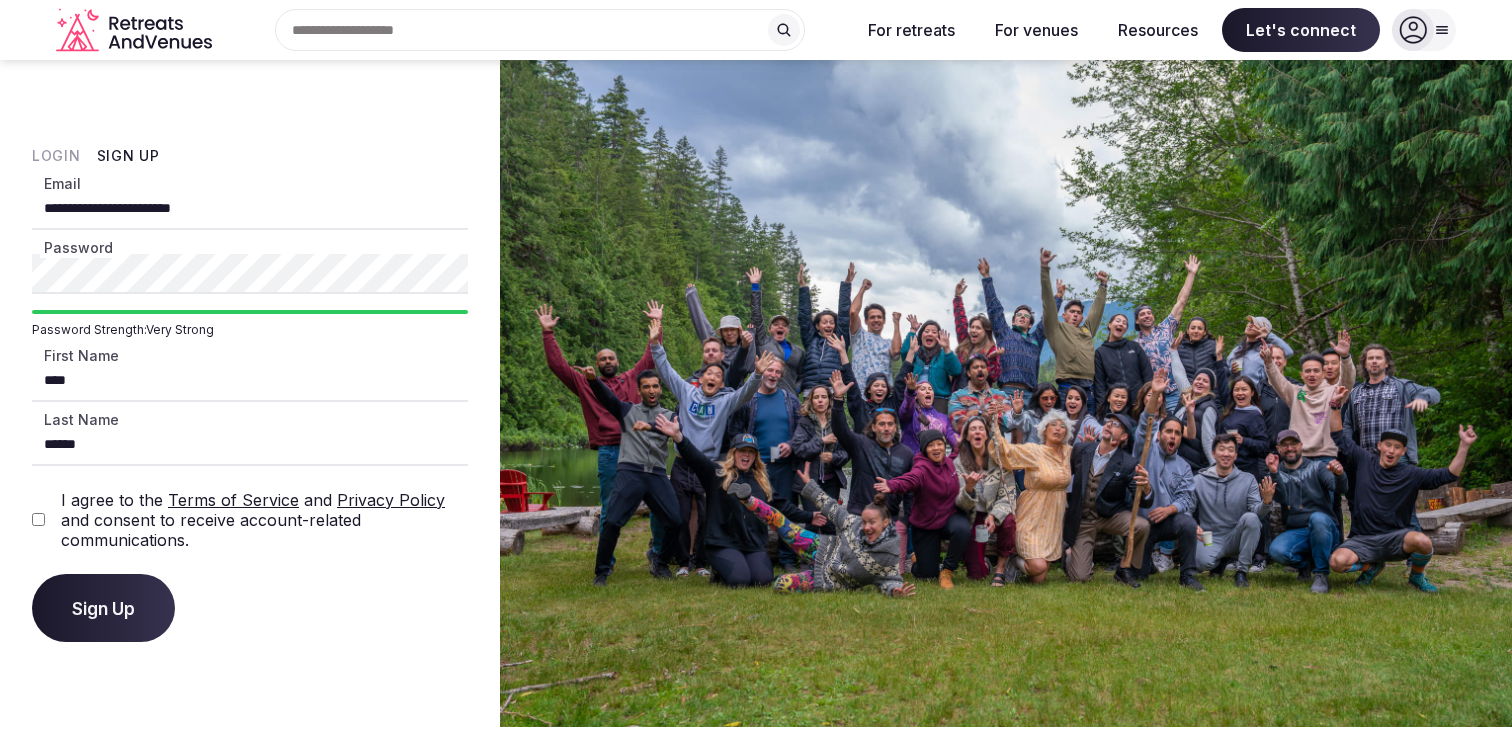 click on "Let's connect" at bounding box center [756, 635] 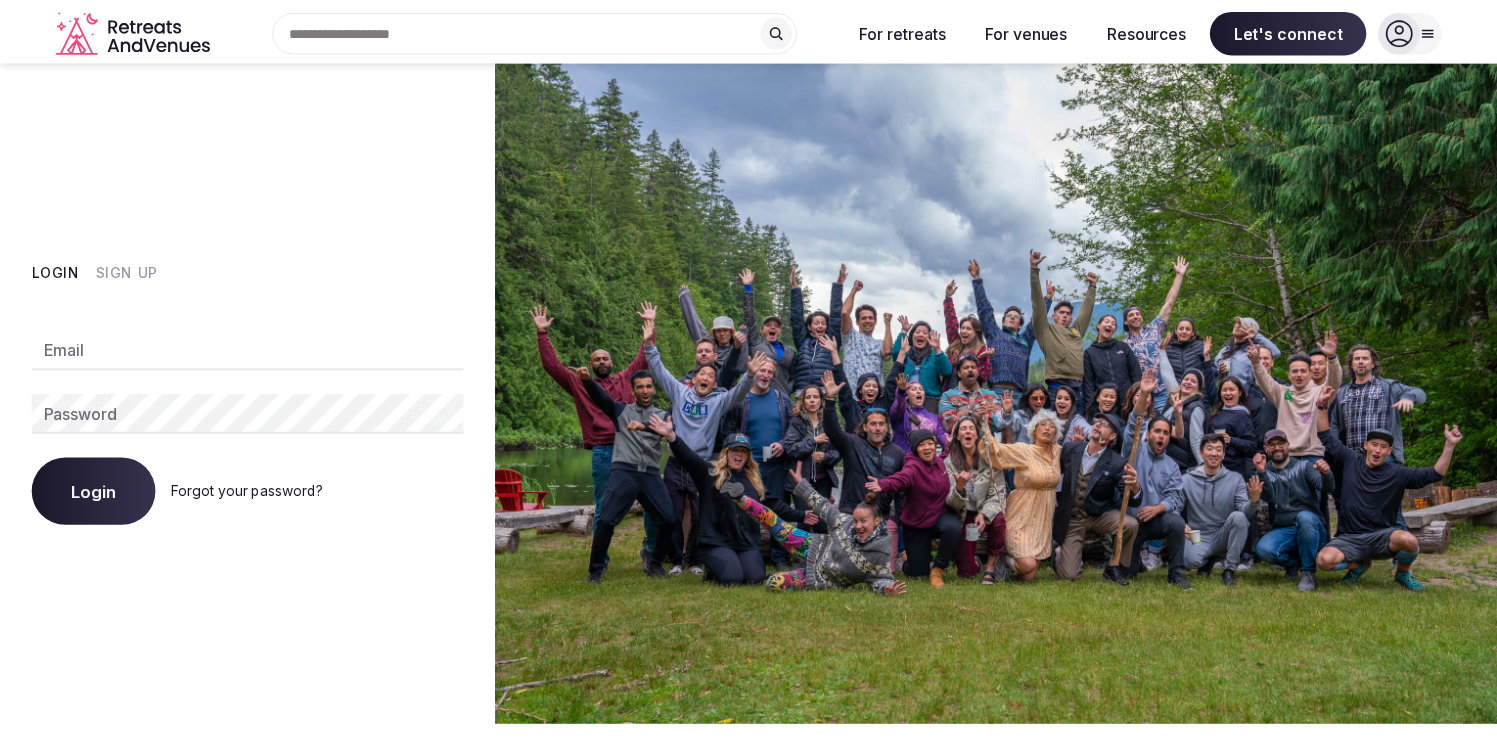 scroll, scrollTop: 0, scrollLeft: 0, axis: both 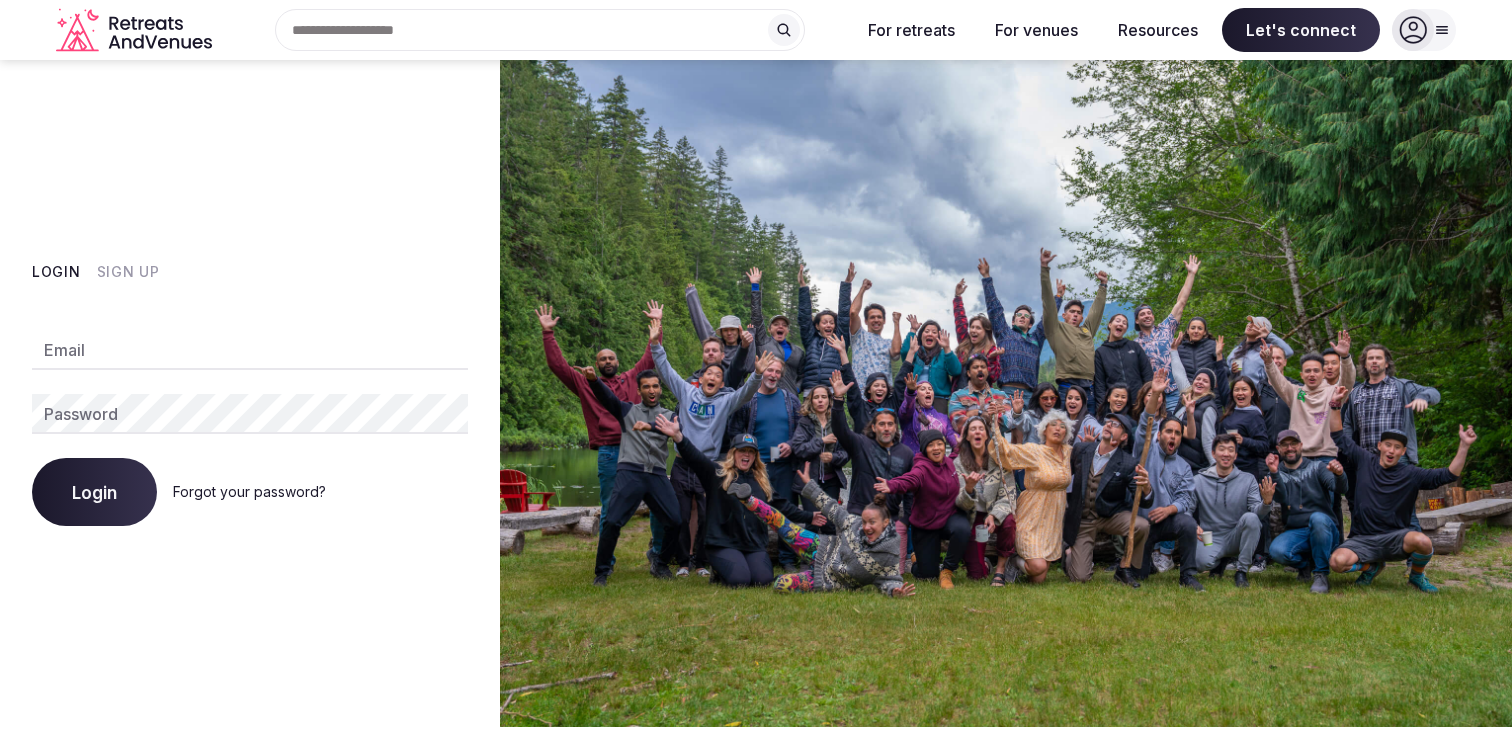 click on "Email" at bounding box center [250, 350] 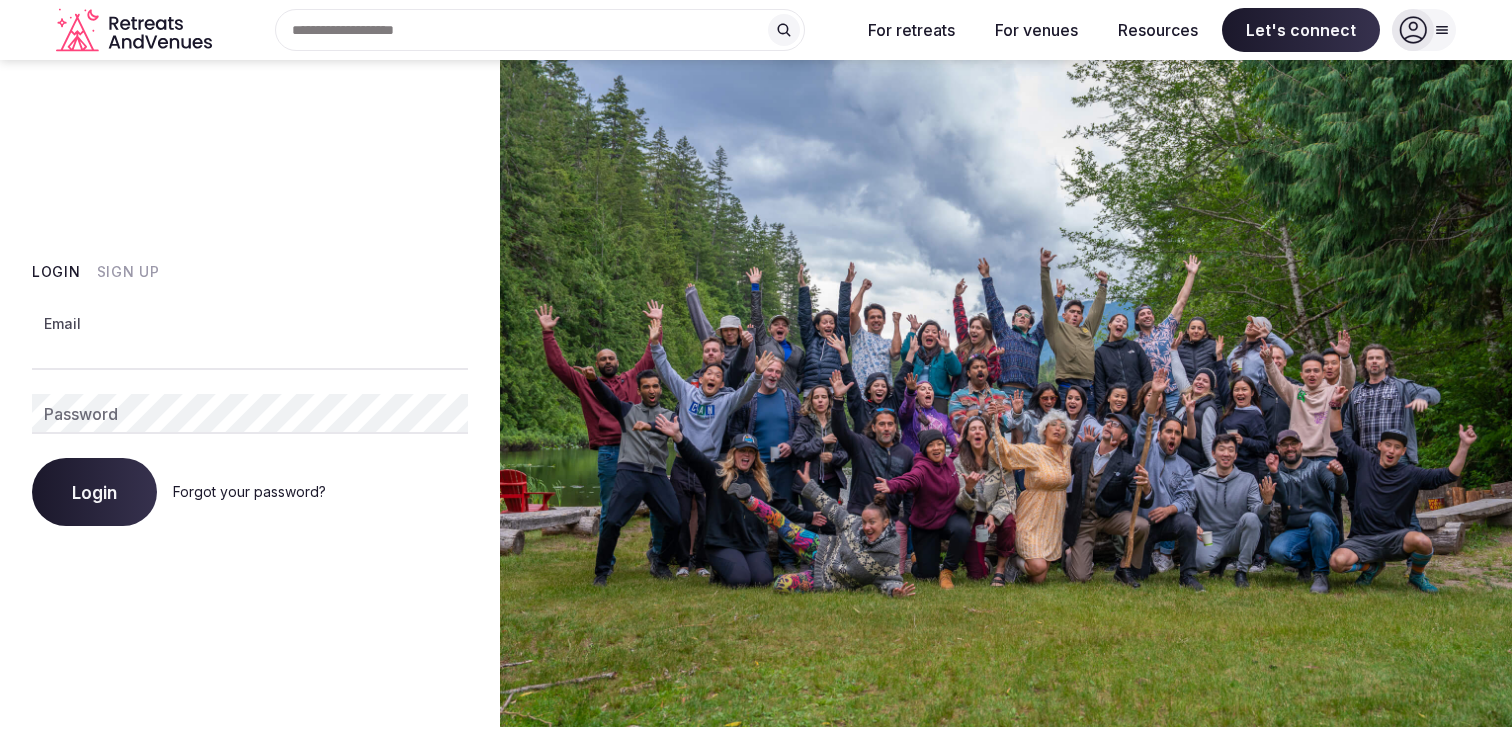 type on "**********" 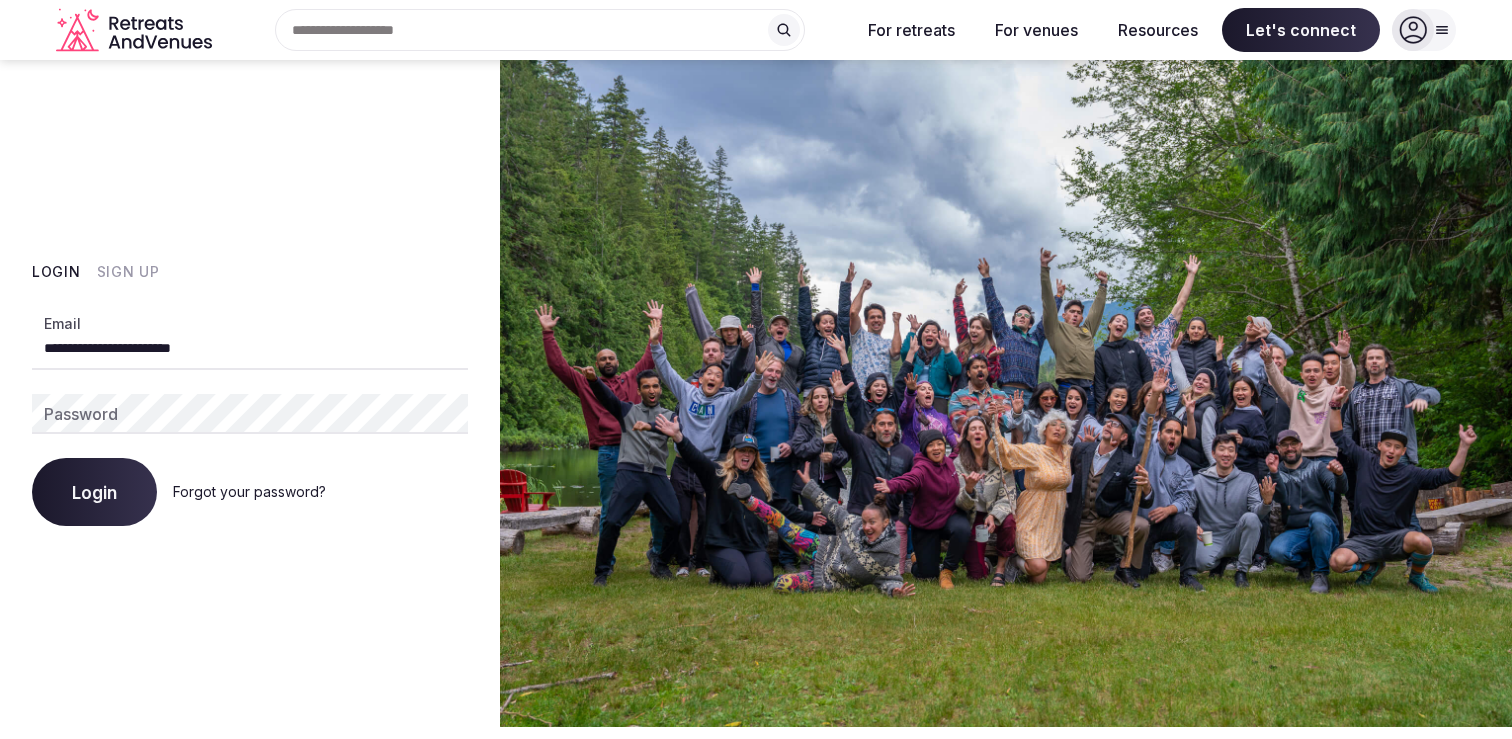 click on "Password" at bounding box center [250, 414] 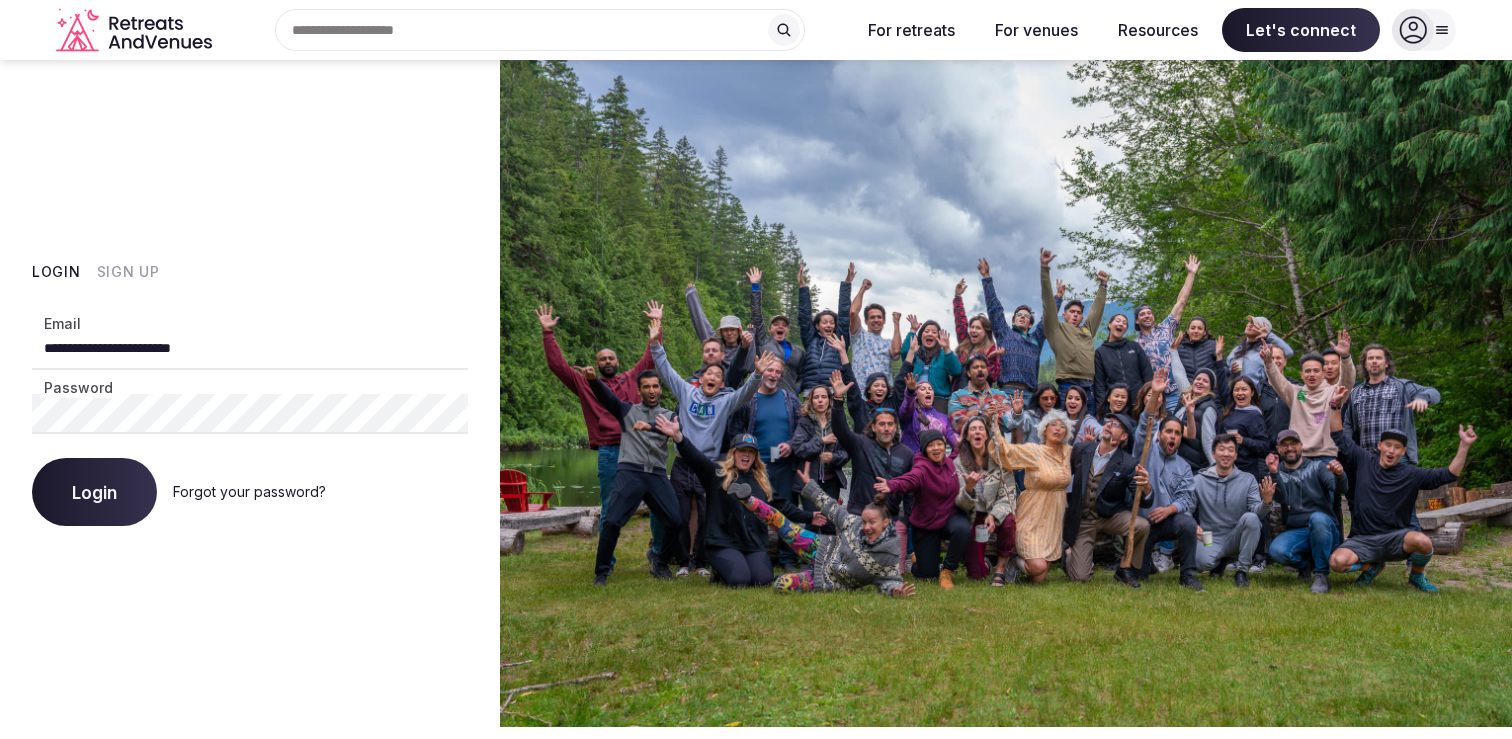 click on "Login" at bounding box center [94, 492] 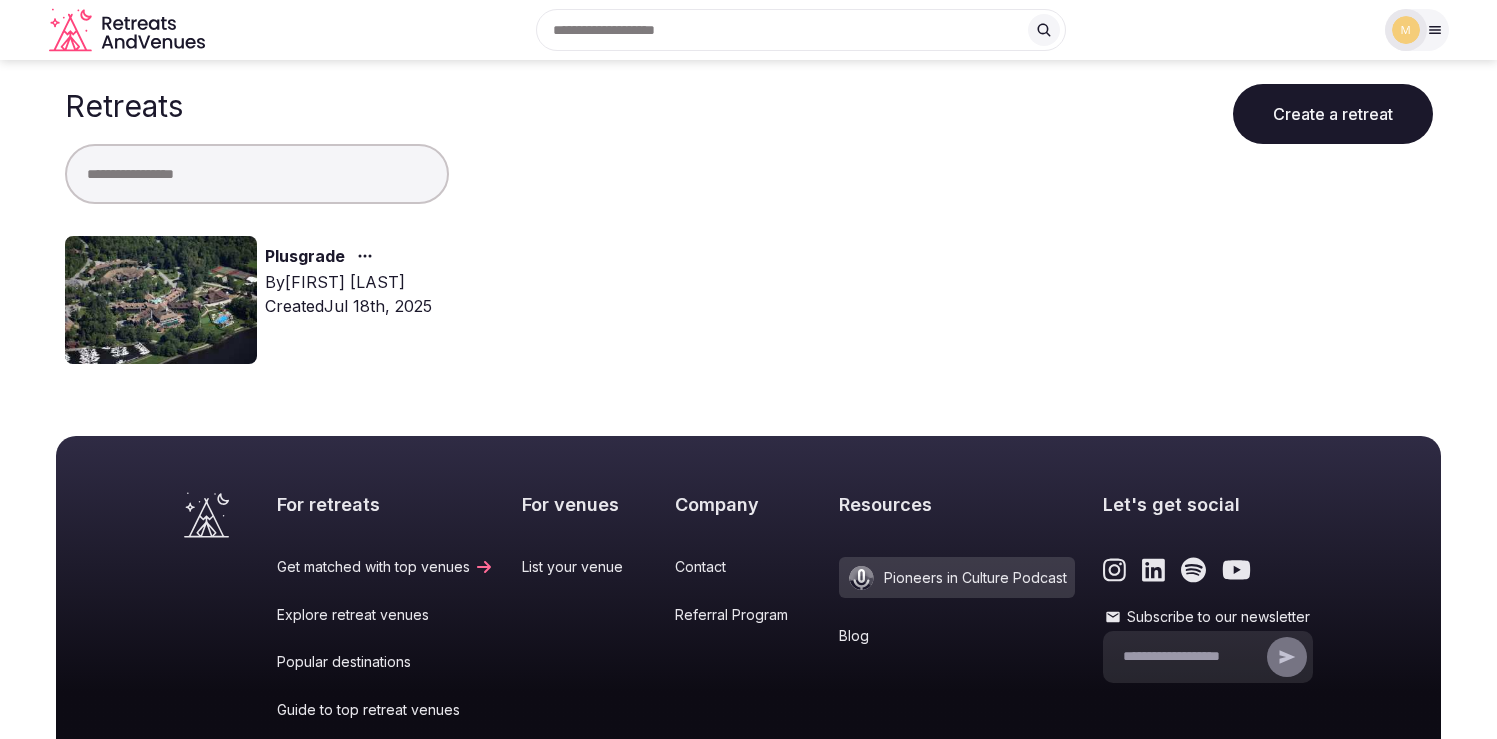 click on "For retreats Get matched with top venues Explore retreat venues Popular destinations Guide to top retreat venues For venues List your venue Company Contact Referral Program Resources Pioneers in Culture Podcast Blog Let's get social Subscribe to our newsletter © RetreatsandVenues - A Thrive Network Inc Company Privacy policy Terms and conditions" at bounding box center (748, 691) 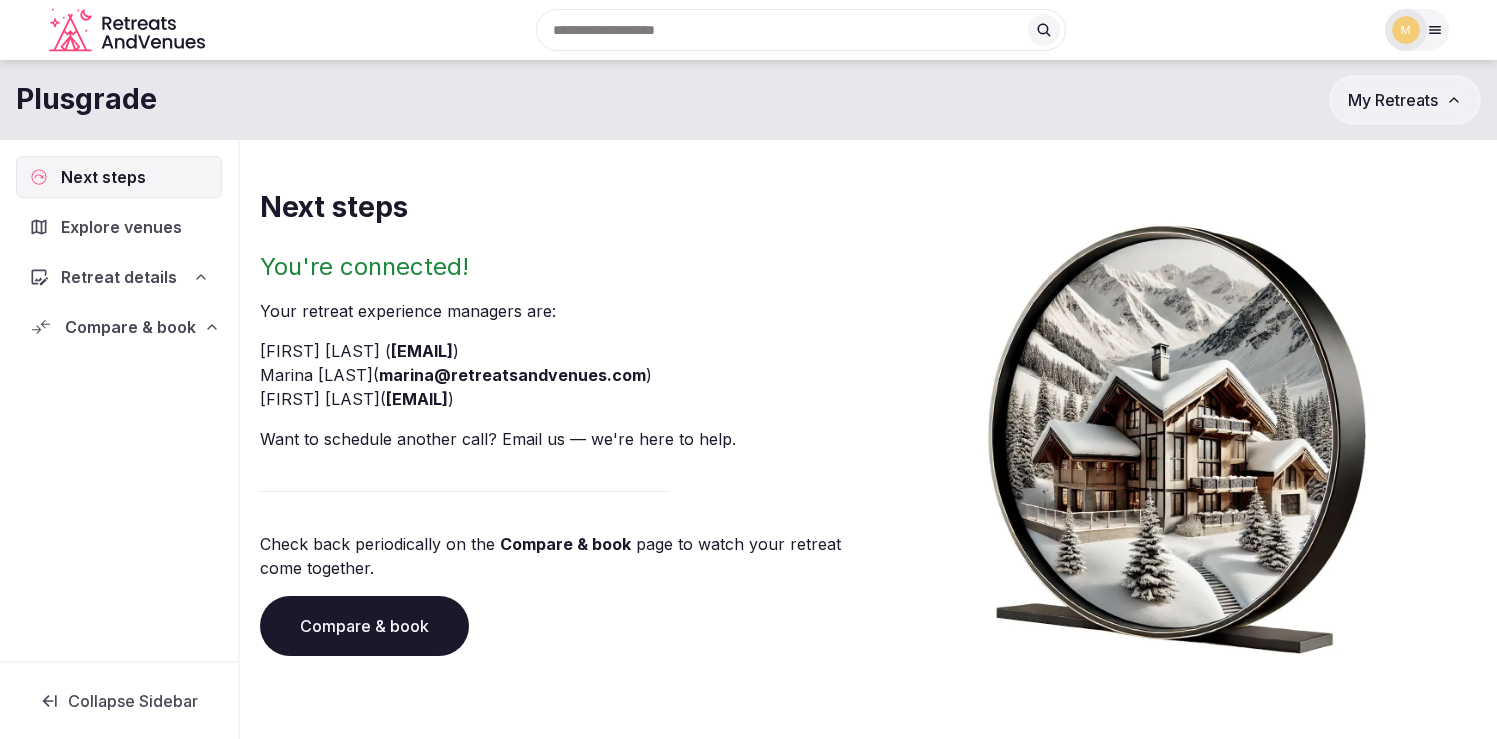 click 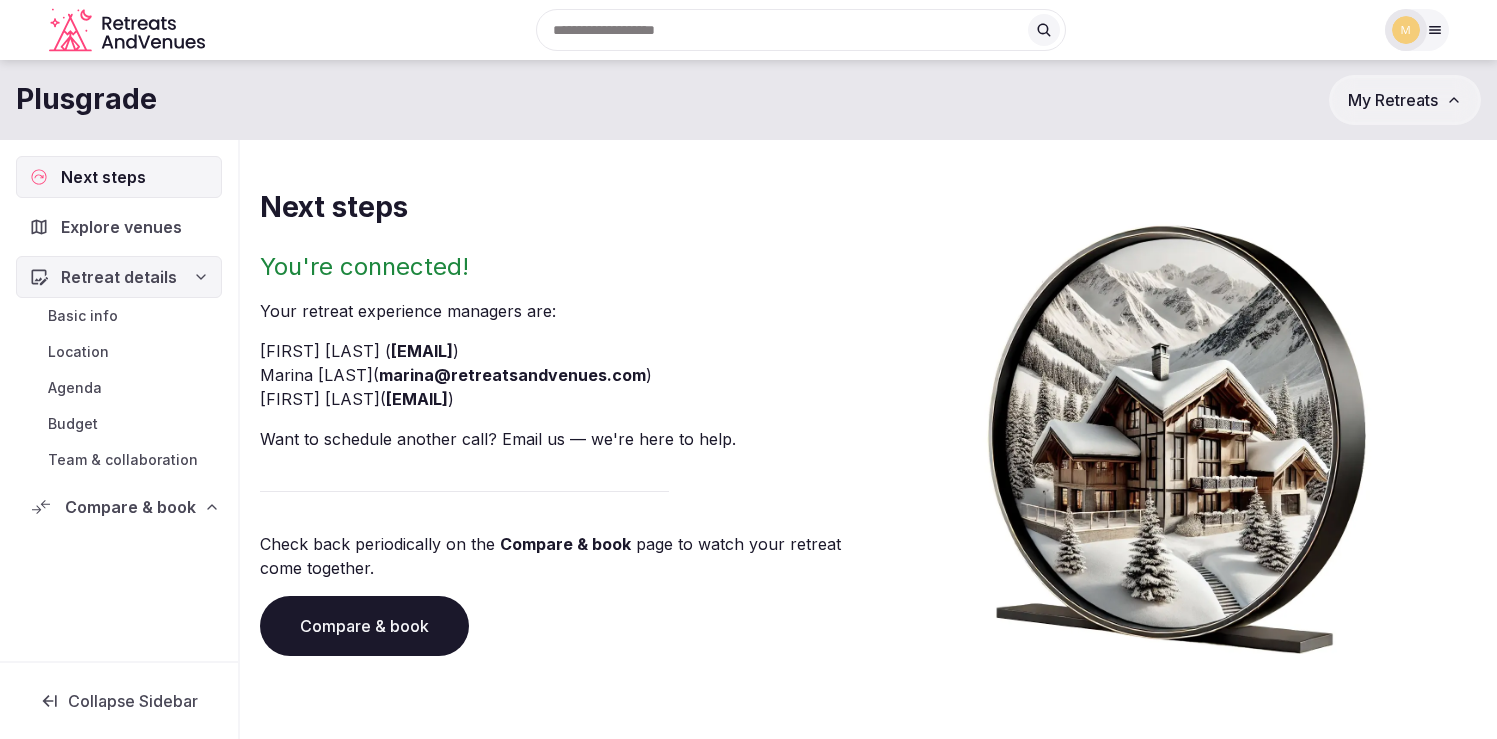 click on "Compare & book" at bounding box center (130, 507) 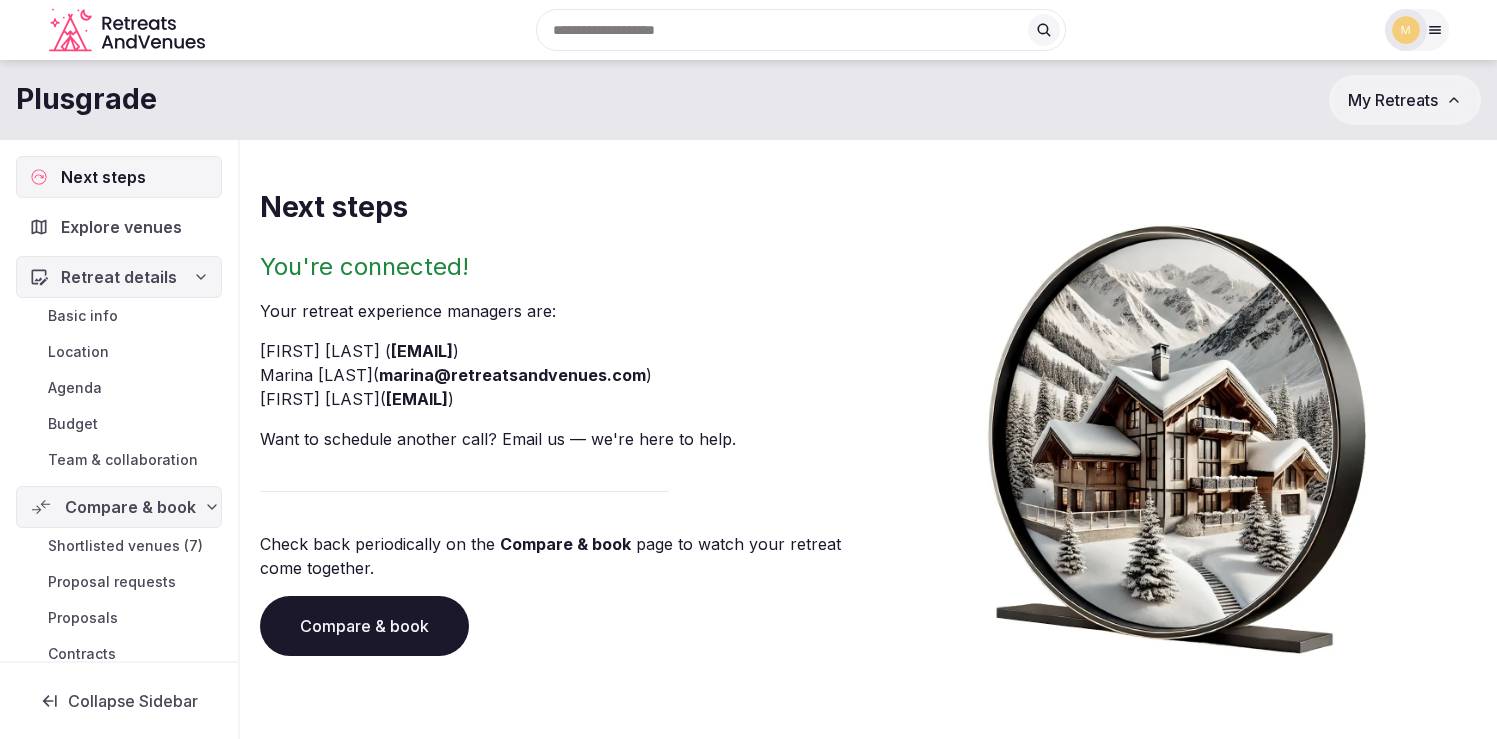scroll, scrollTop: 27, scrollLeft: 0, axis: vertical 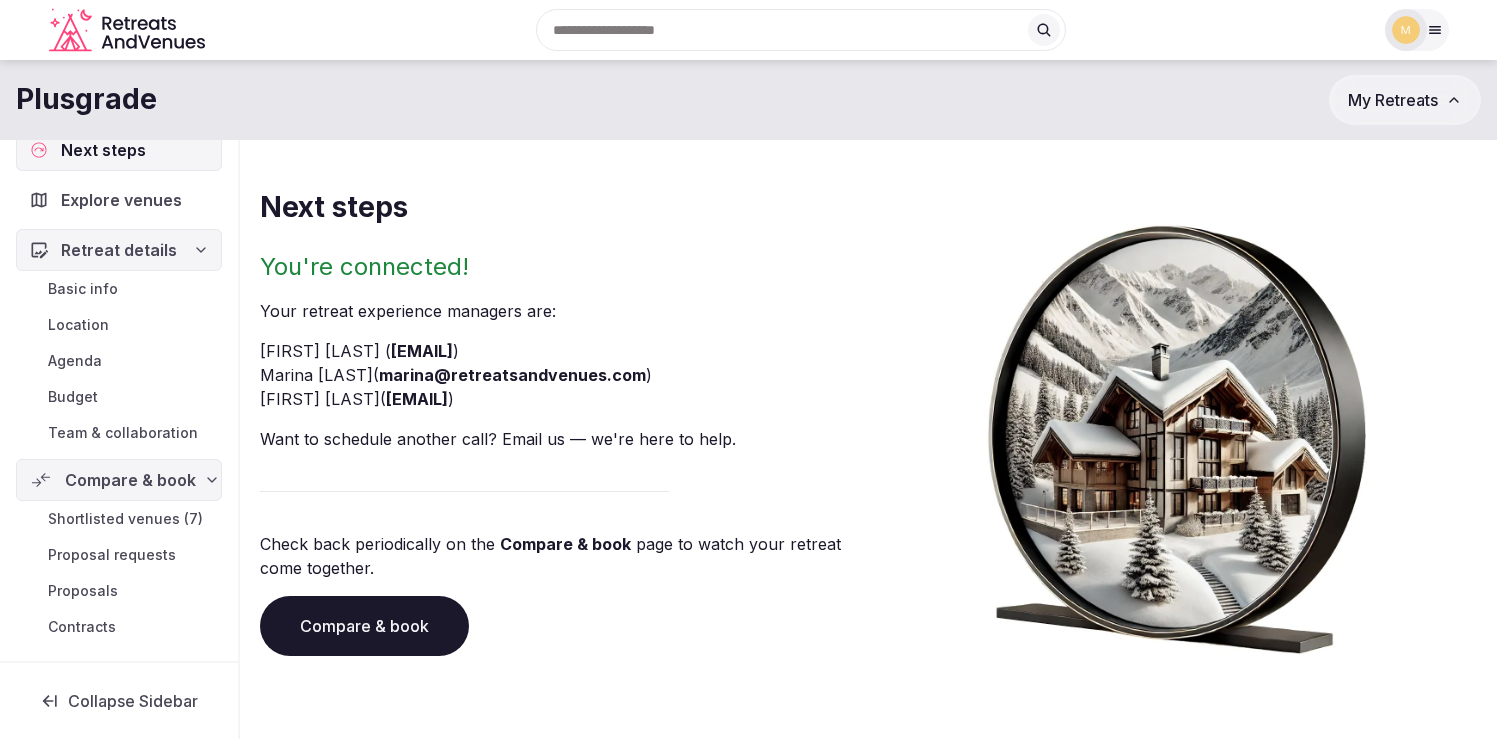 click on "Shortlisted venues (7)" at bounding box center [125, 519] 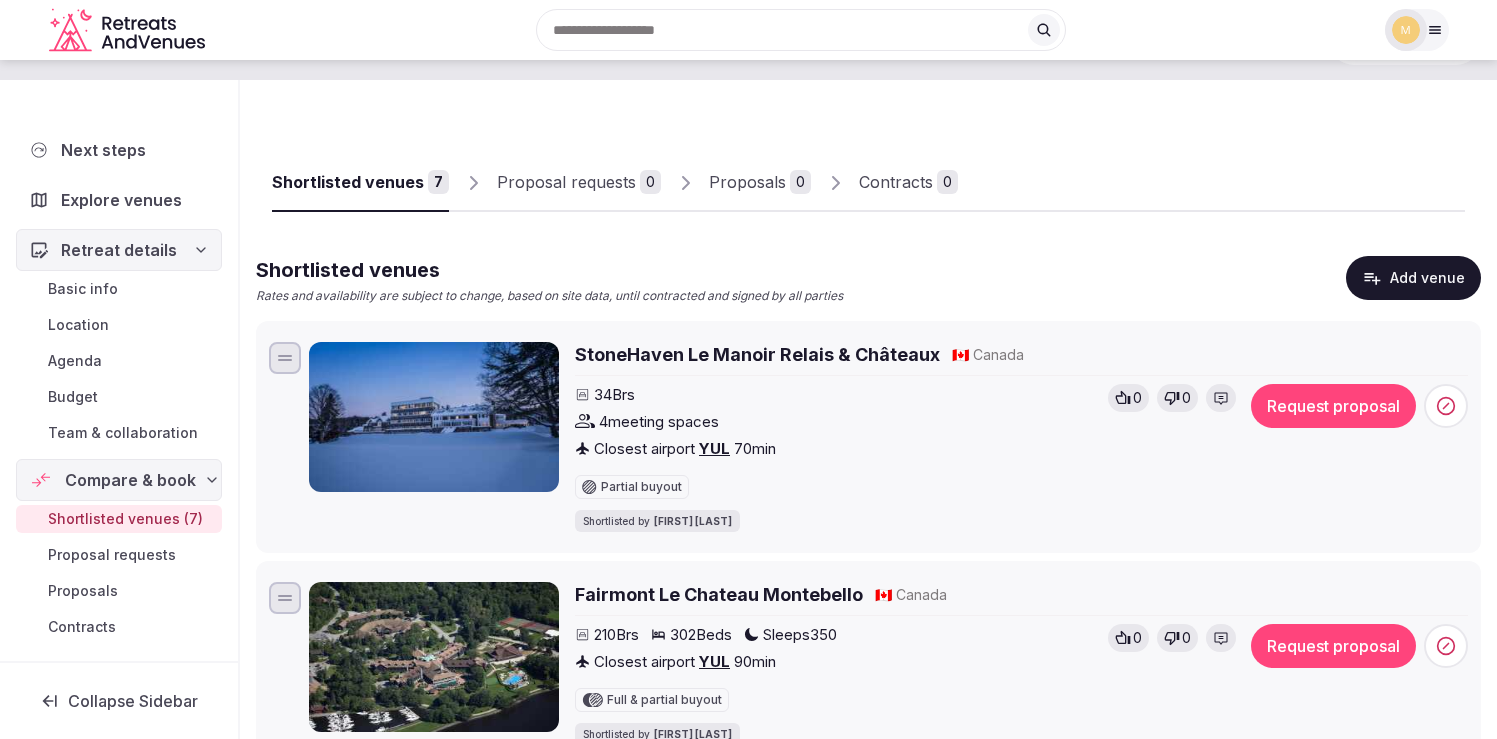 scroll, scrollTop: 107, scrollLeft: 0, axis: vertical 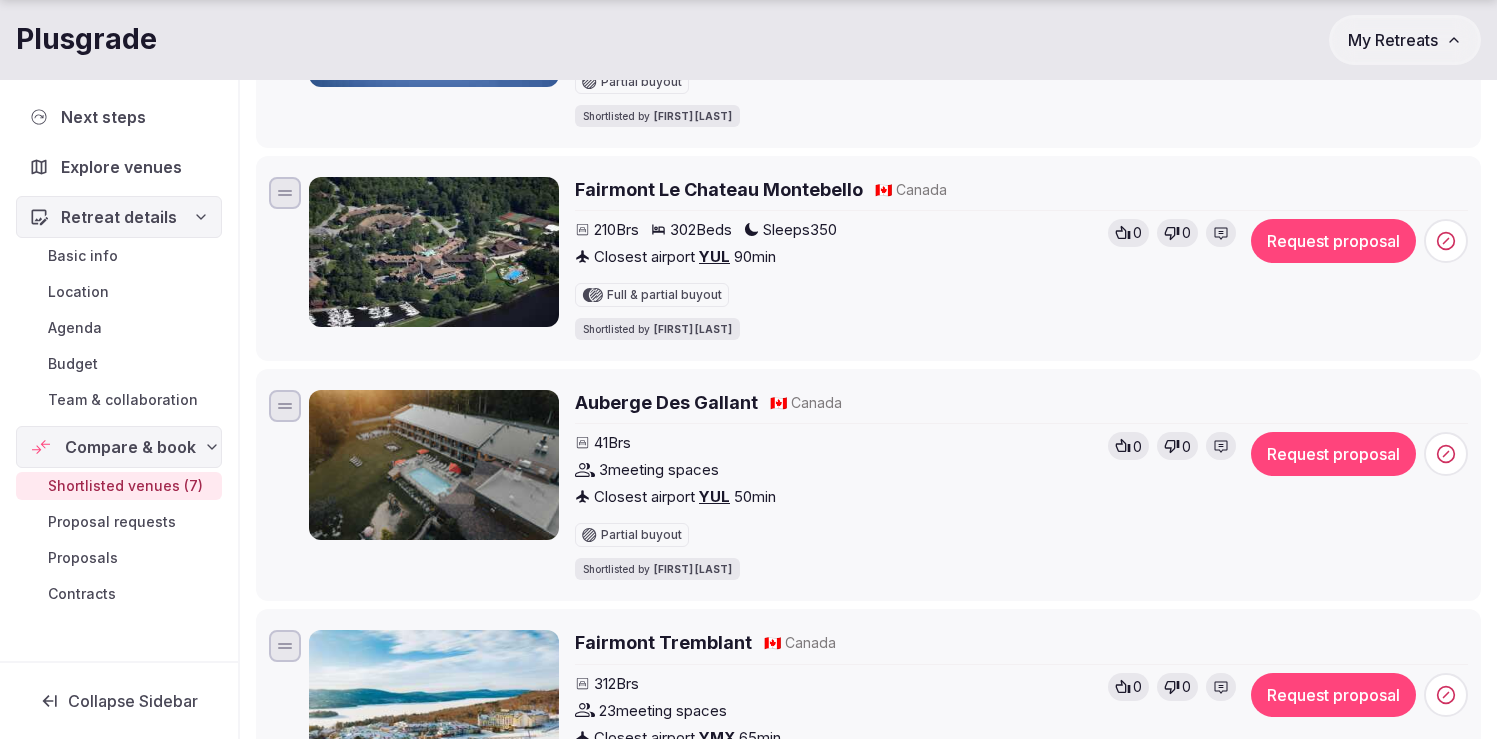 click on "Auberge Des Gallant" at bounding box center (666, 402) 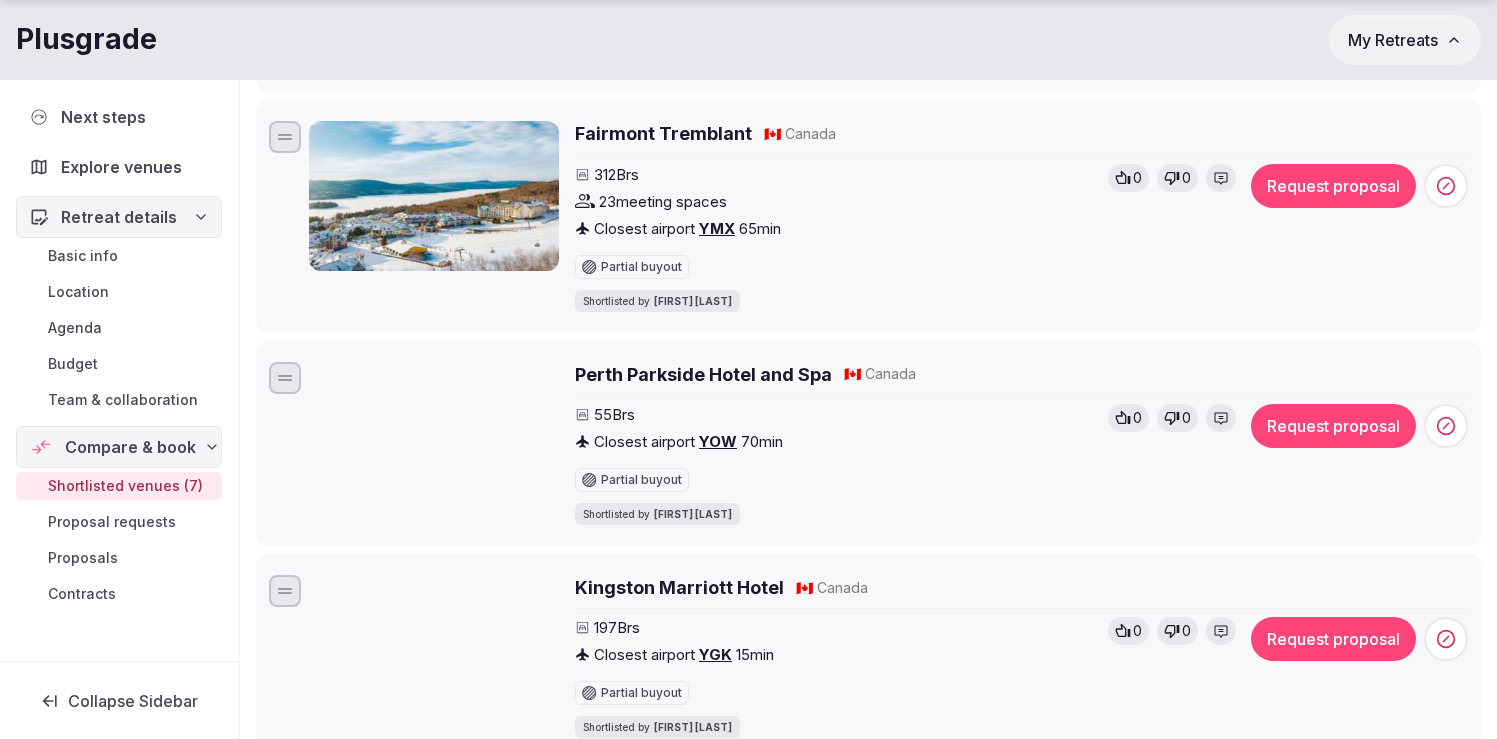 scroll, scrollTop: 978, scrollLeft: 0, axis: vertical 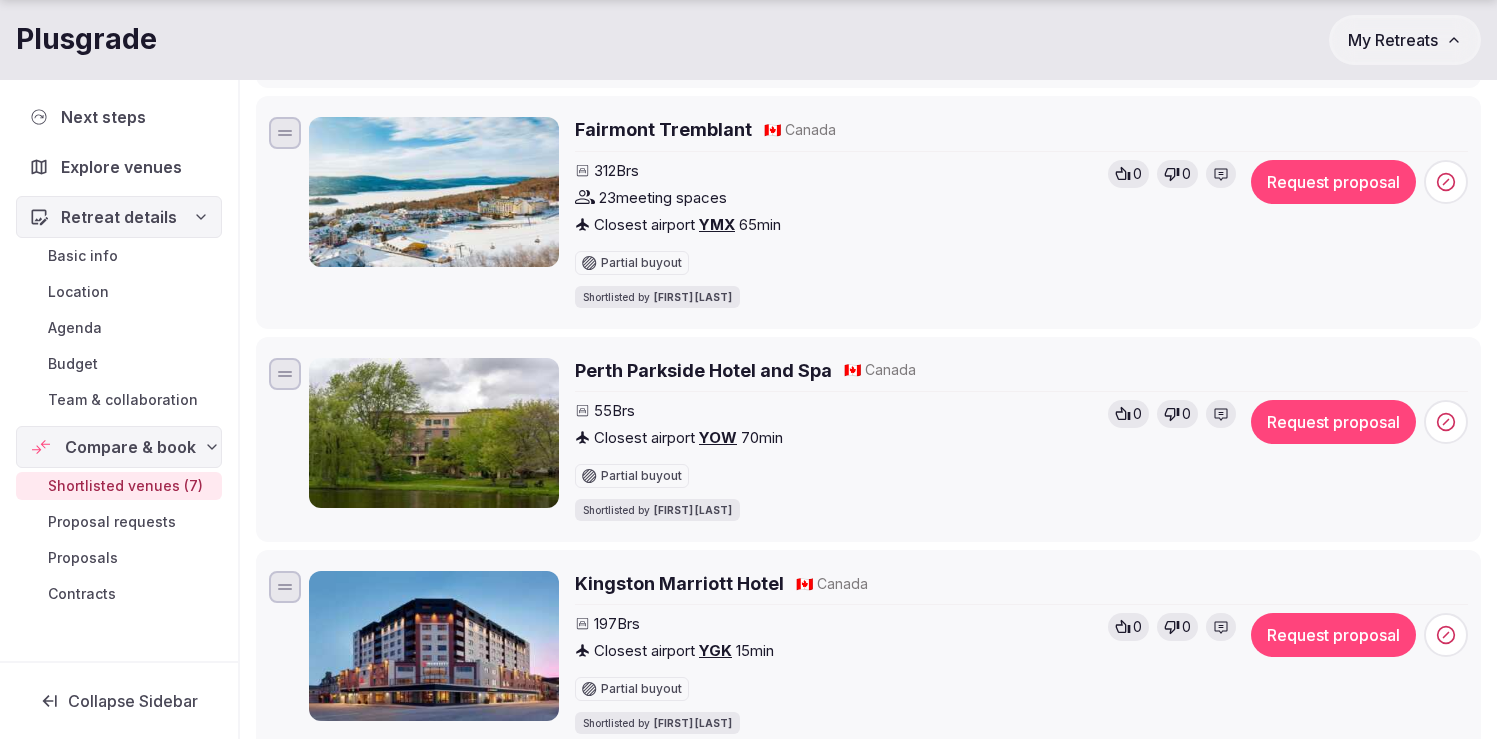 click at bounding box center [434, 433] 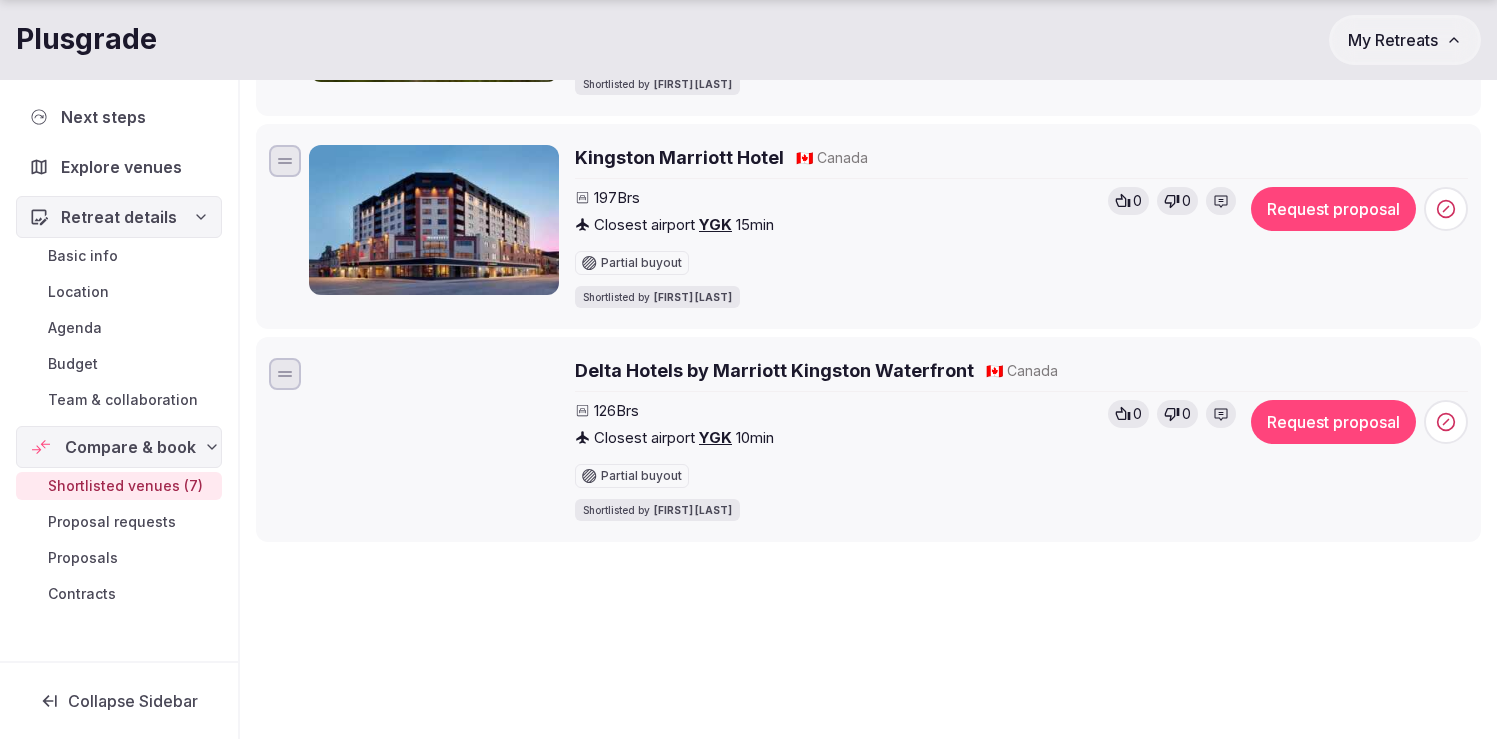 scroll, scrollTop: 1415, scrollLeft: 0, axis: vertical 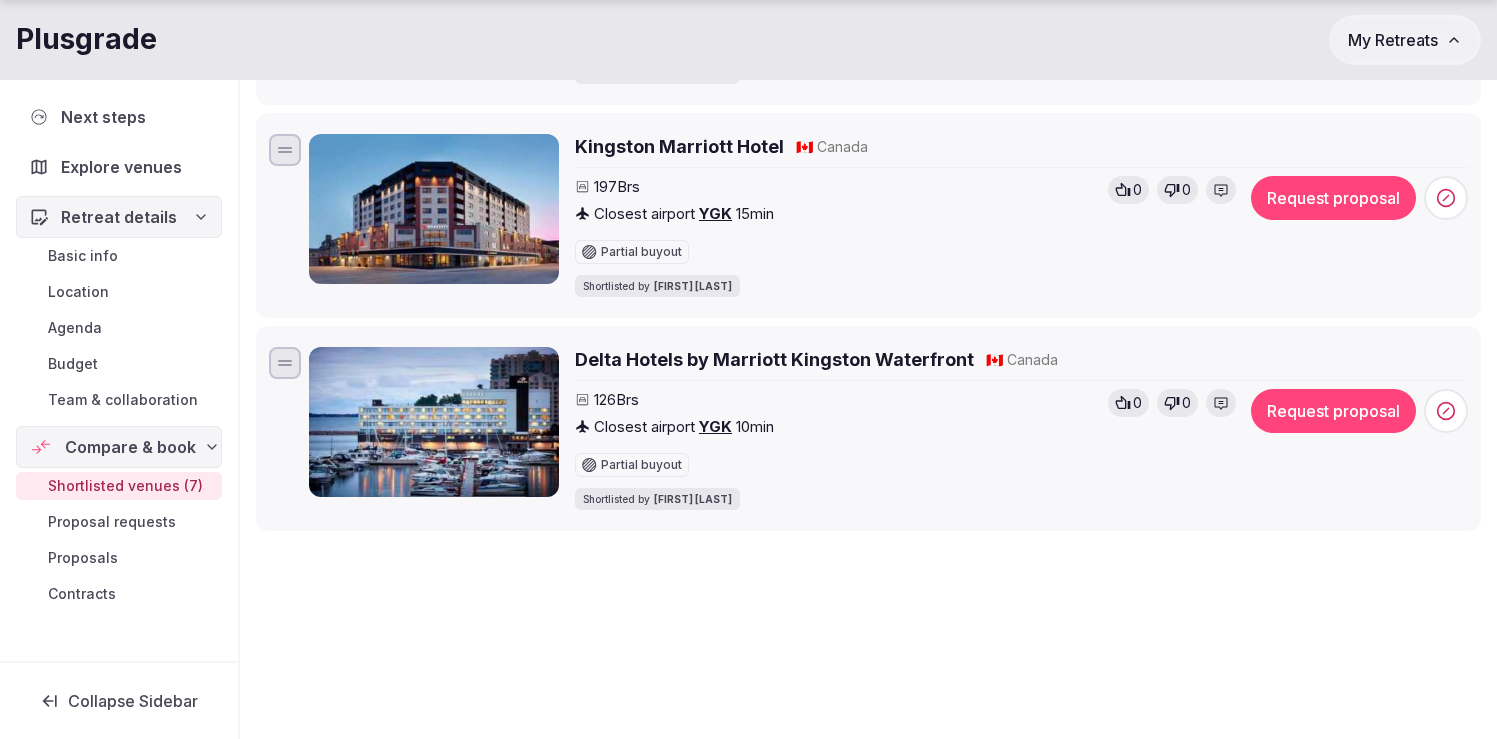 click on "Delta Hotels by Marriott Kingston Waterfront" at bounding box center [774, 359] 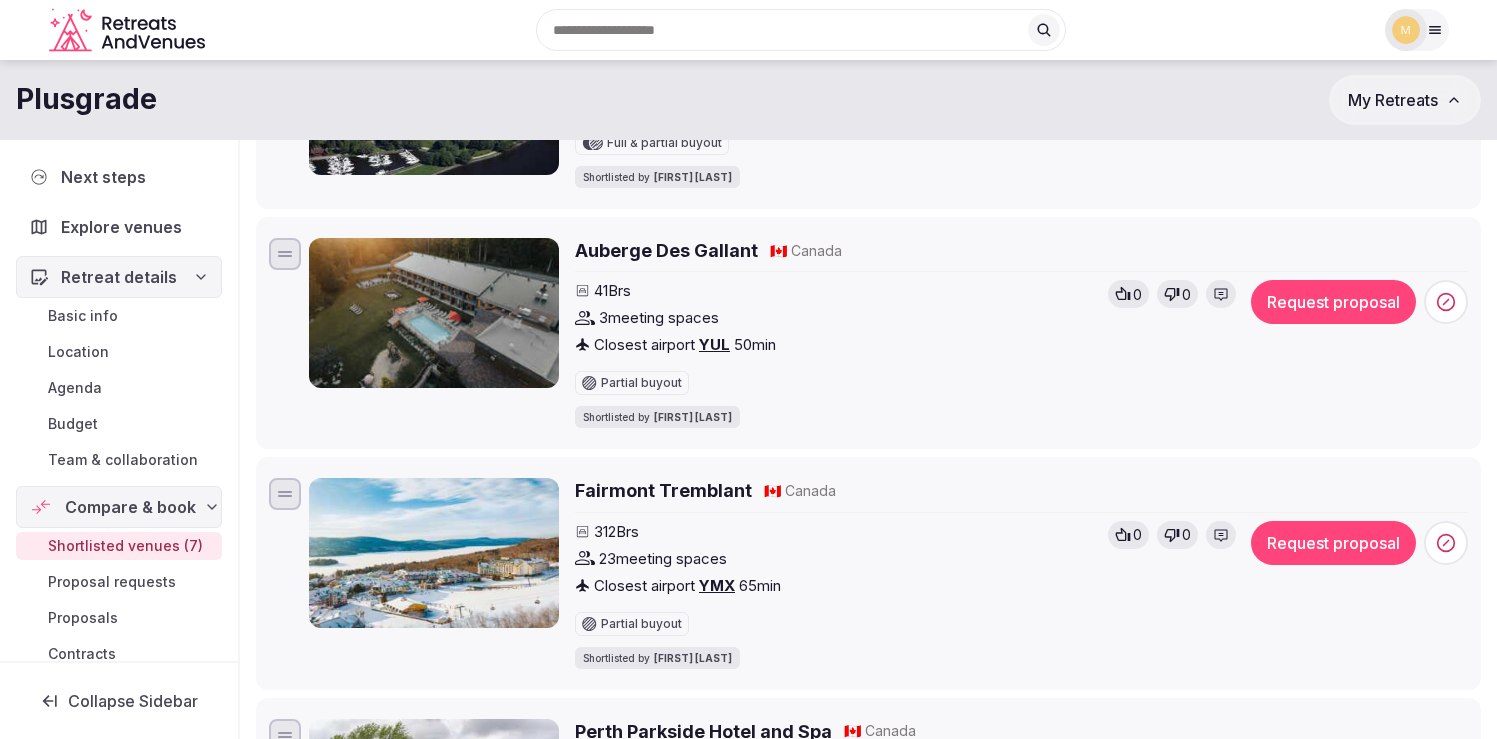 scroll, scrollTop: 615, scrollLeft: 0, axis: vertical 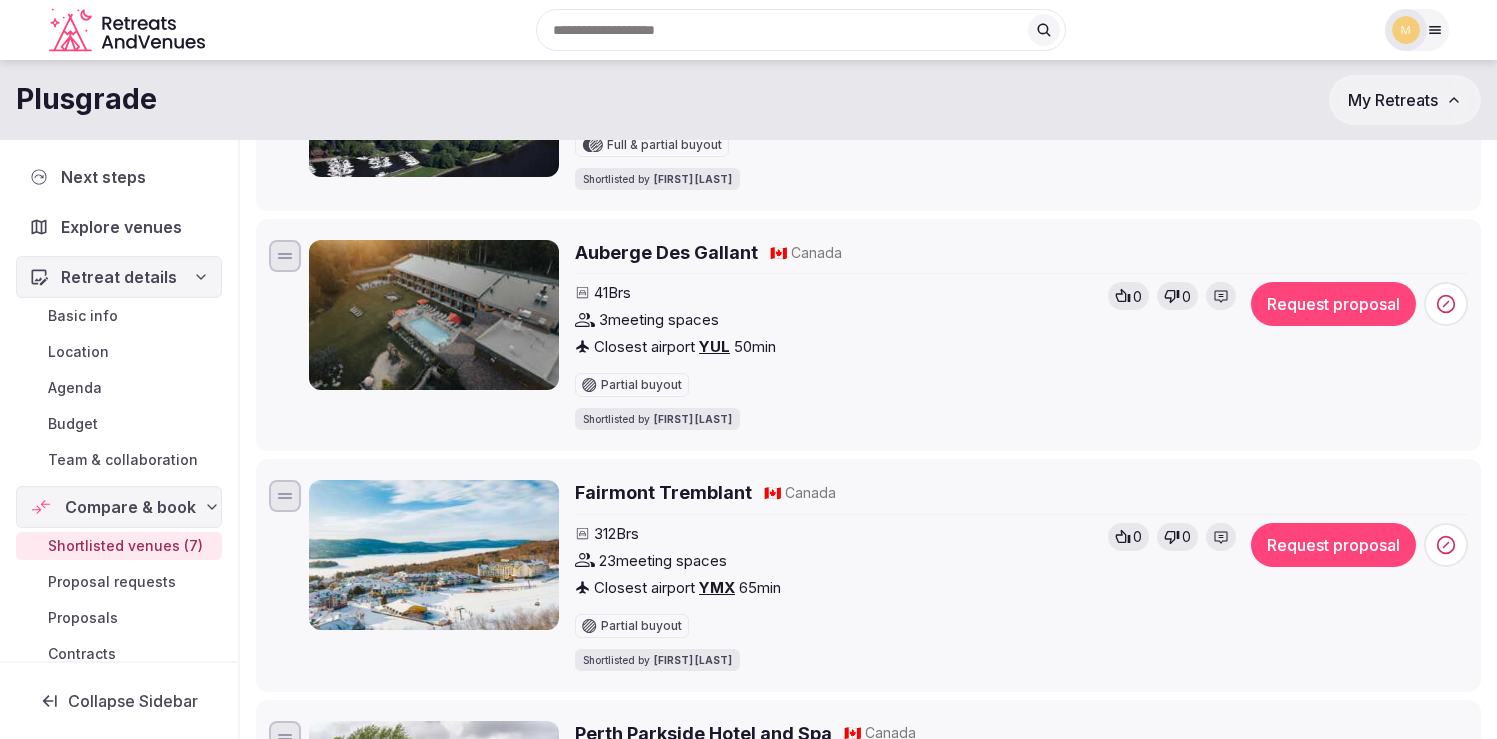 click on "Fairmont Tremblant" at bounding box center (663, 492) 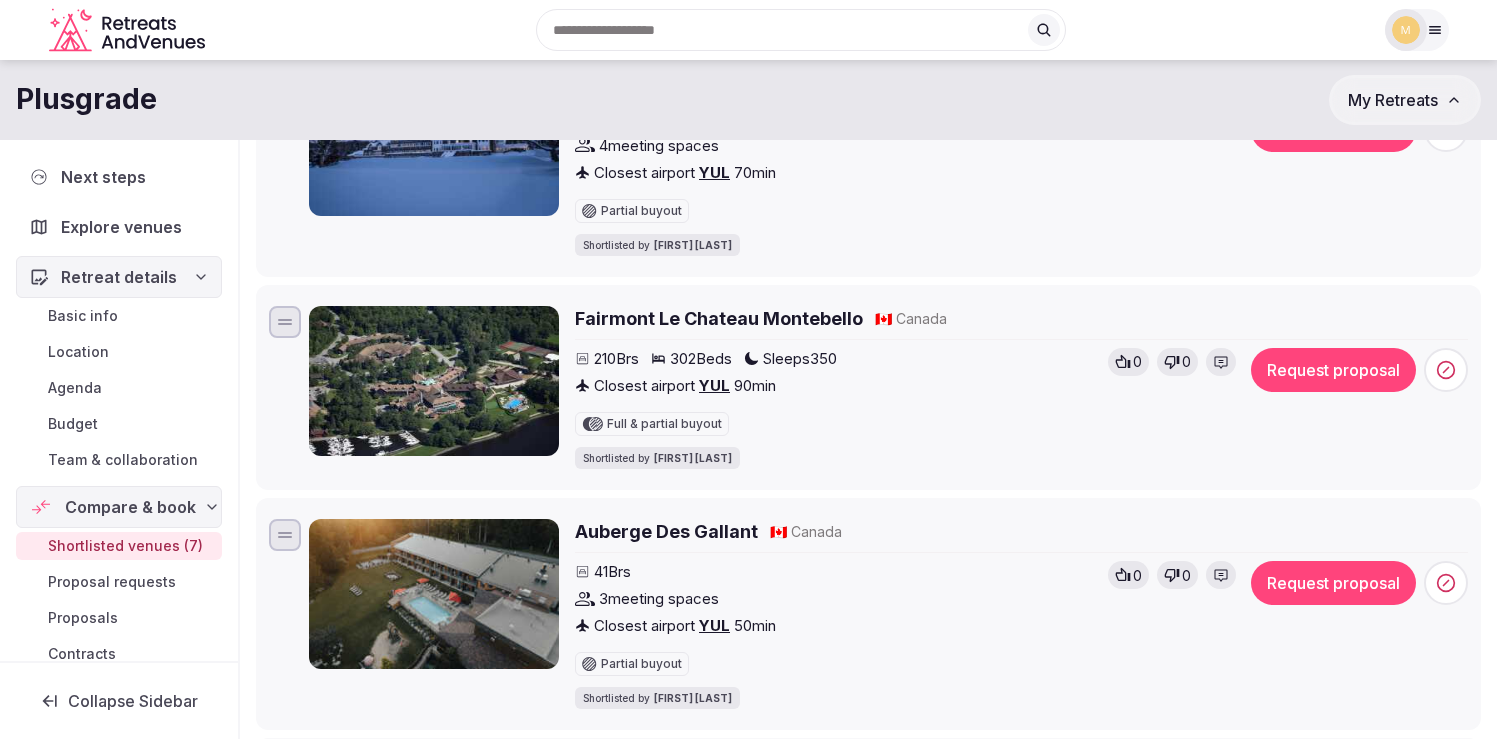 scroll, scrollTop: 335, scrollLeft: 0, axis: vertical 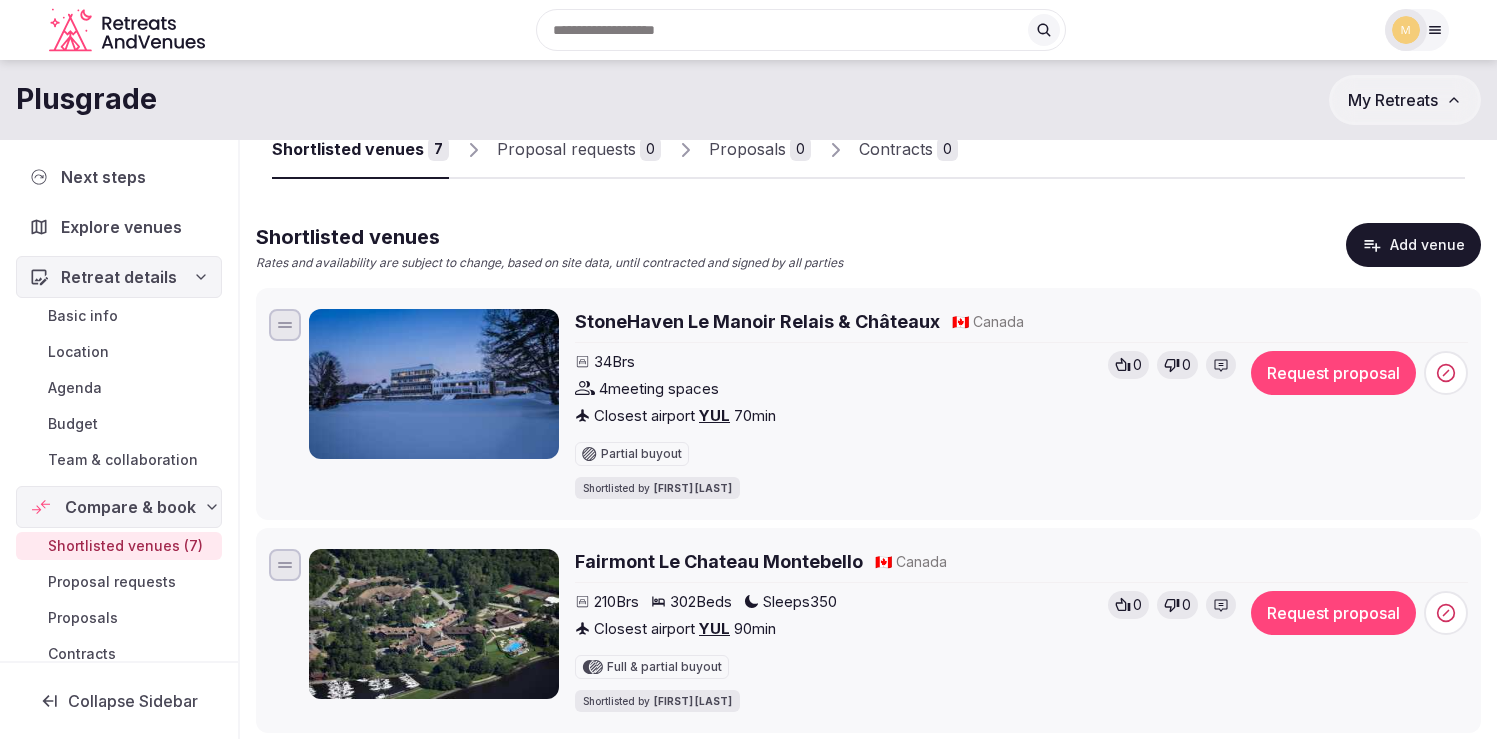 click on "StoneHaven Le Manoir Relais & Châteaux" at bounding box center [757, 321] 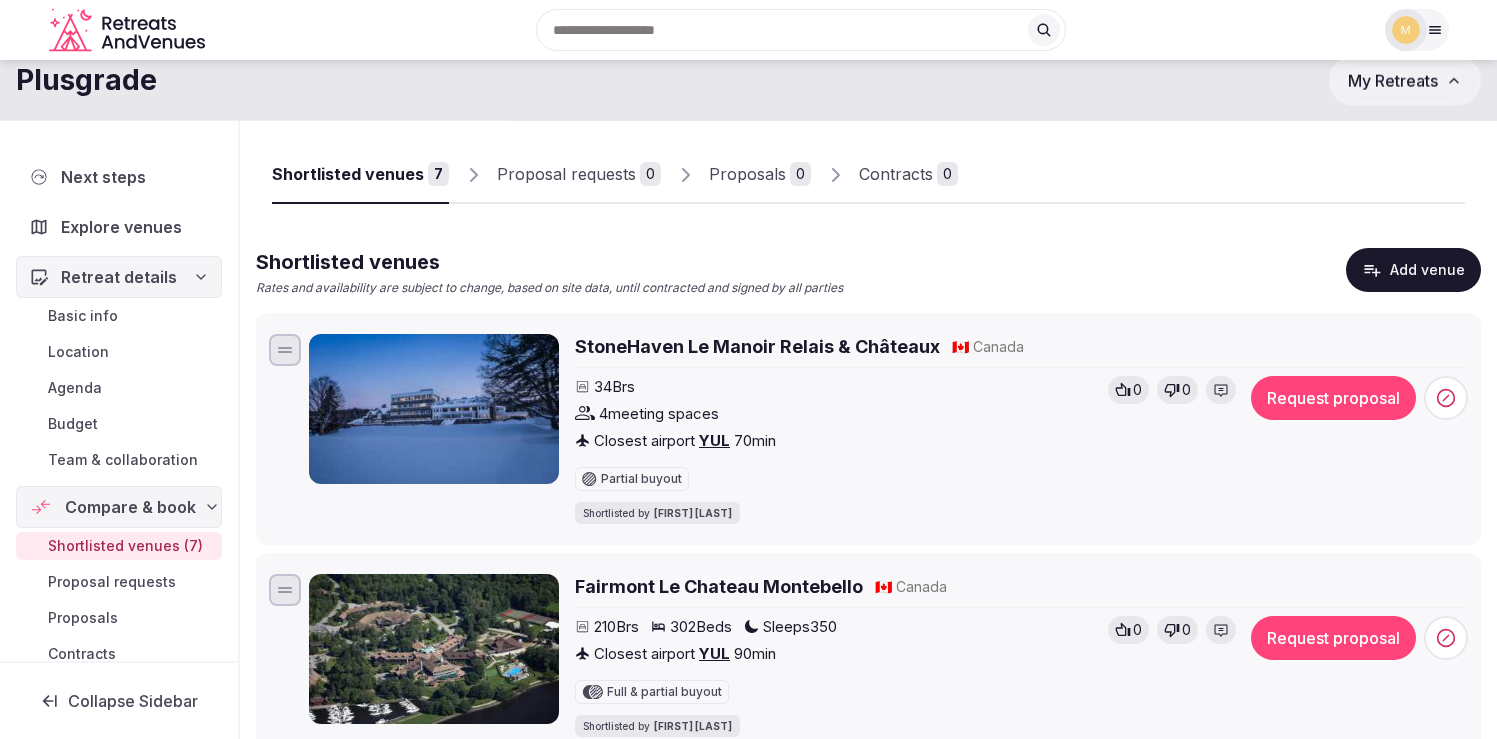 scroll, scrollTop: 54, scrollLeft: 0, axis: vertical 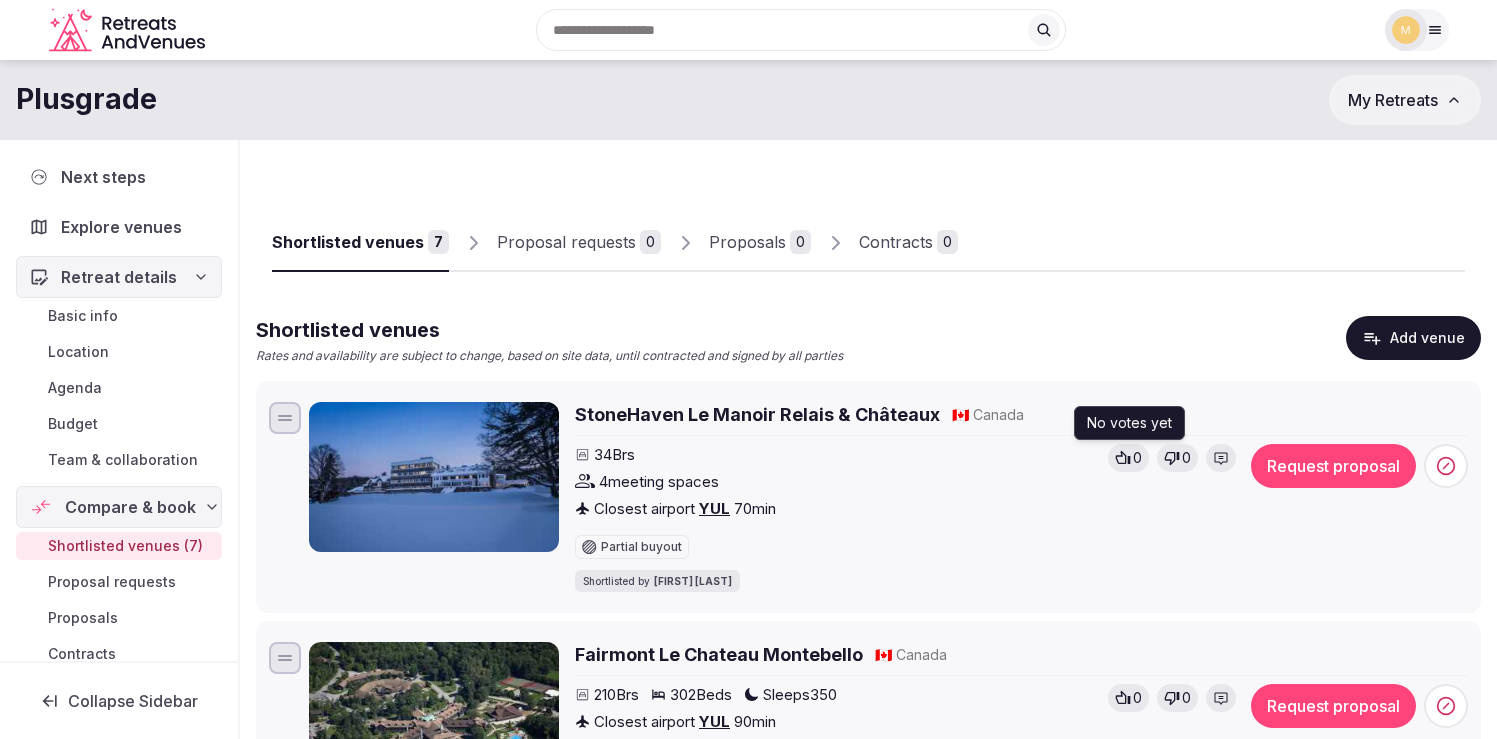 click 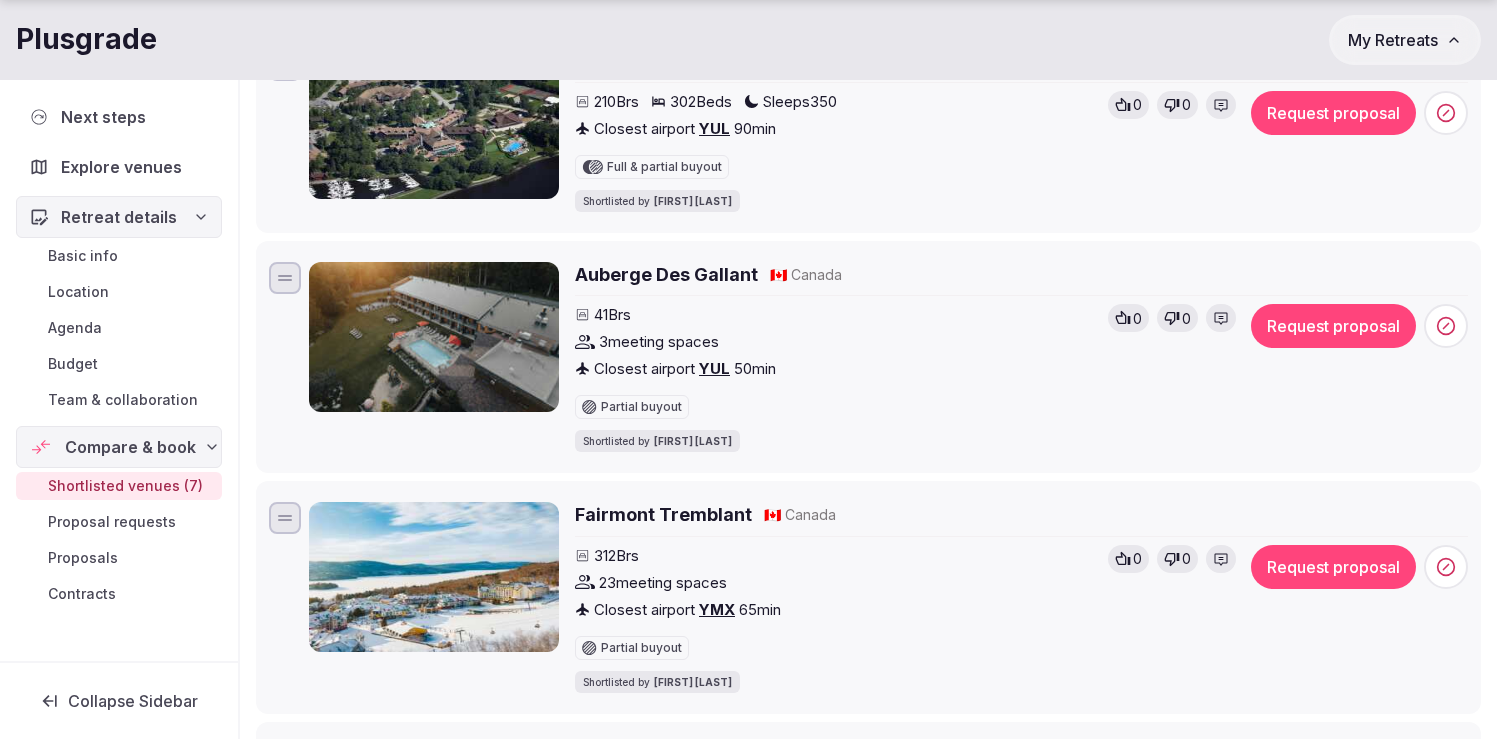 scroll, scrollTop: 598, scrollLeft: 0, axis: vertical 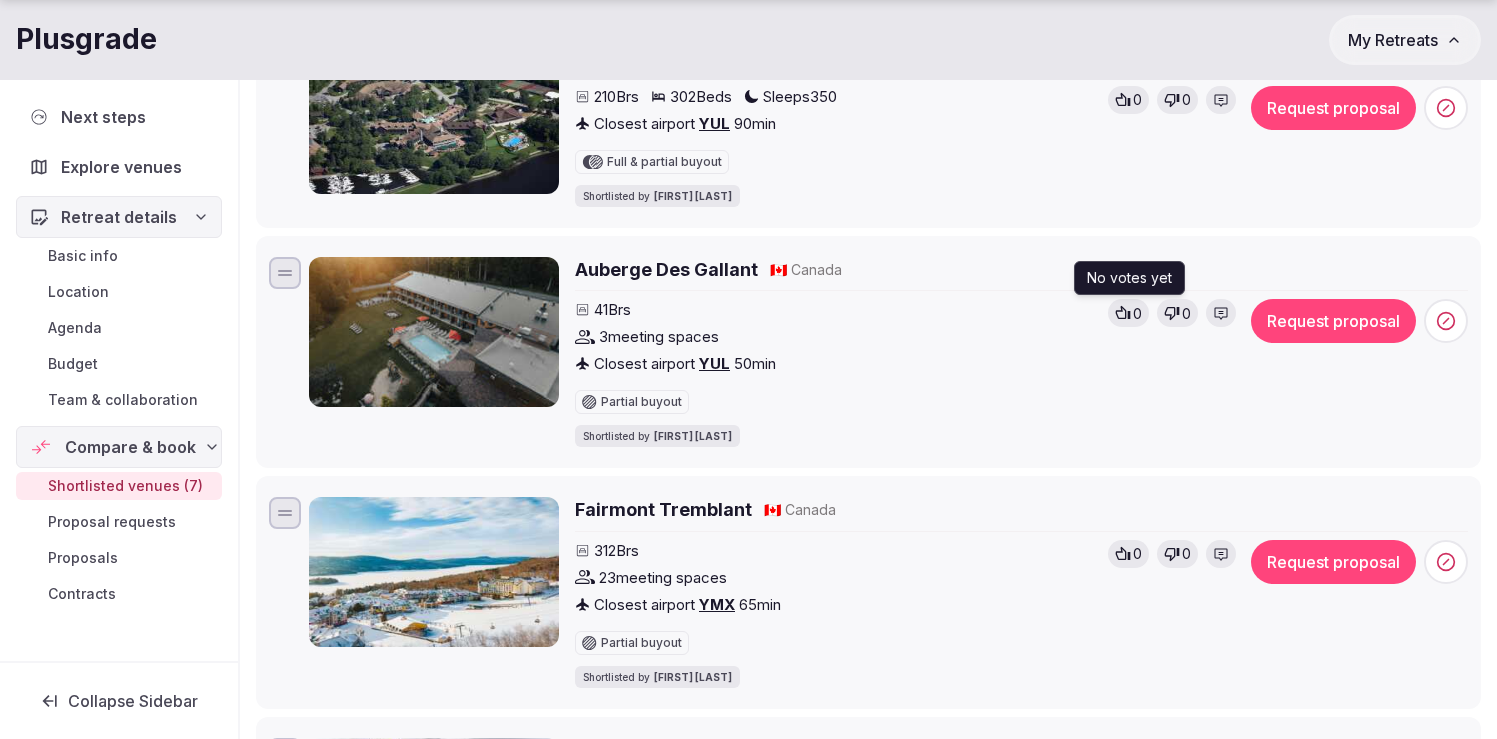 click 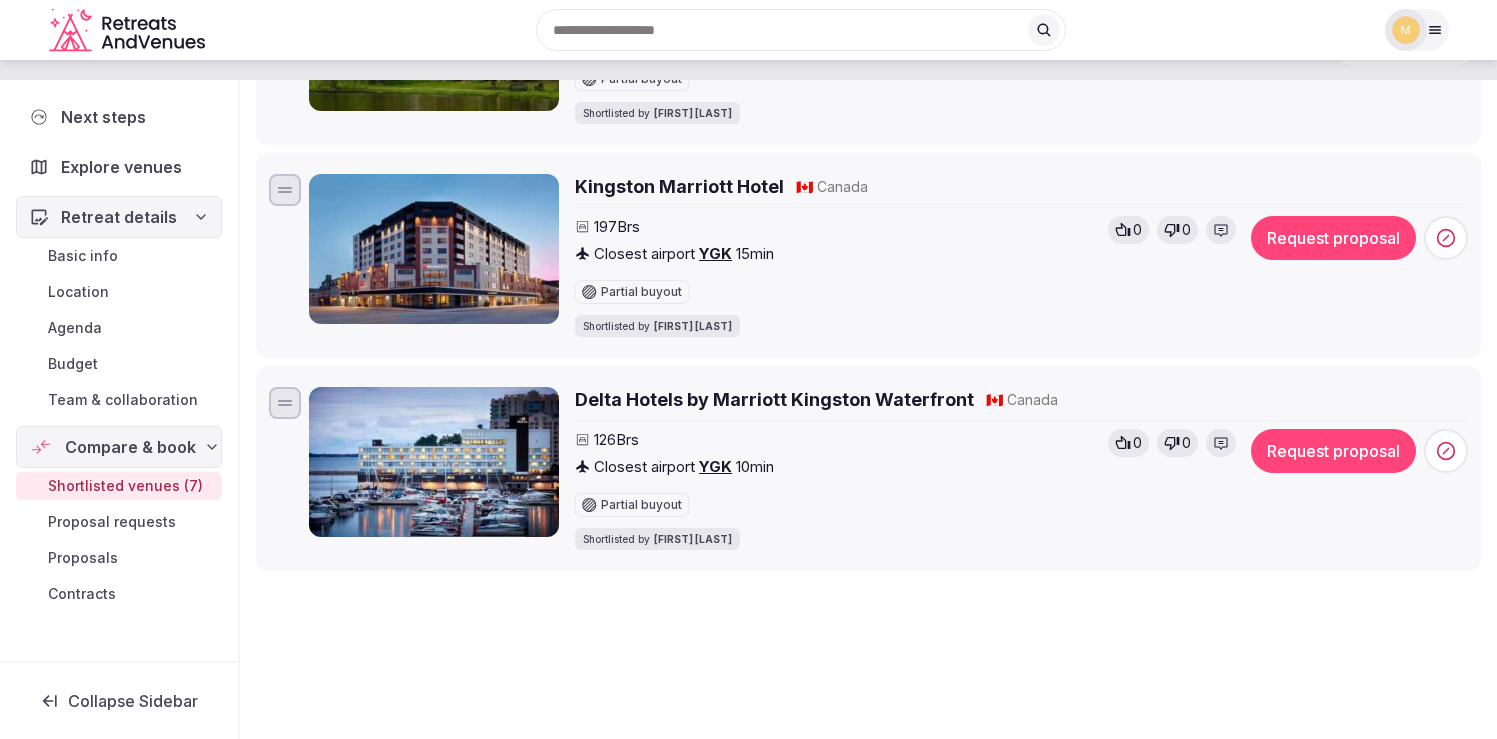 scroll, scrollTop: 1369, scrollLeft: 0, axis: vertical 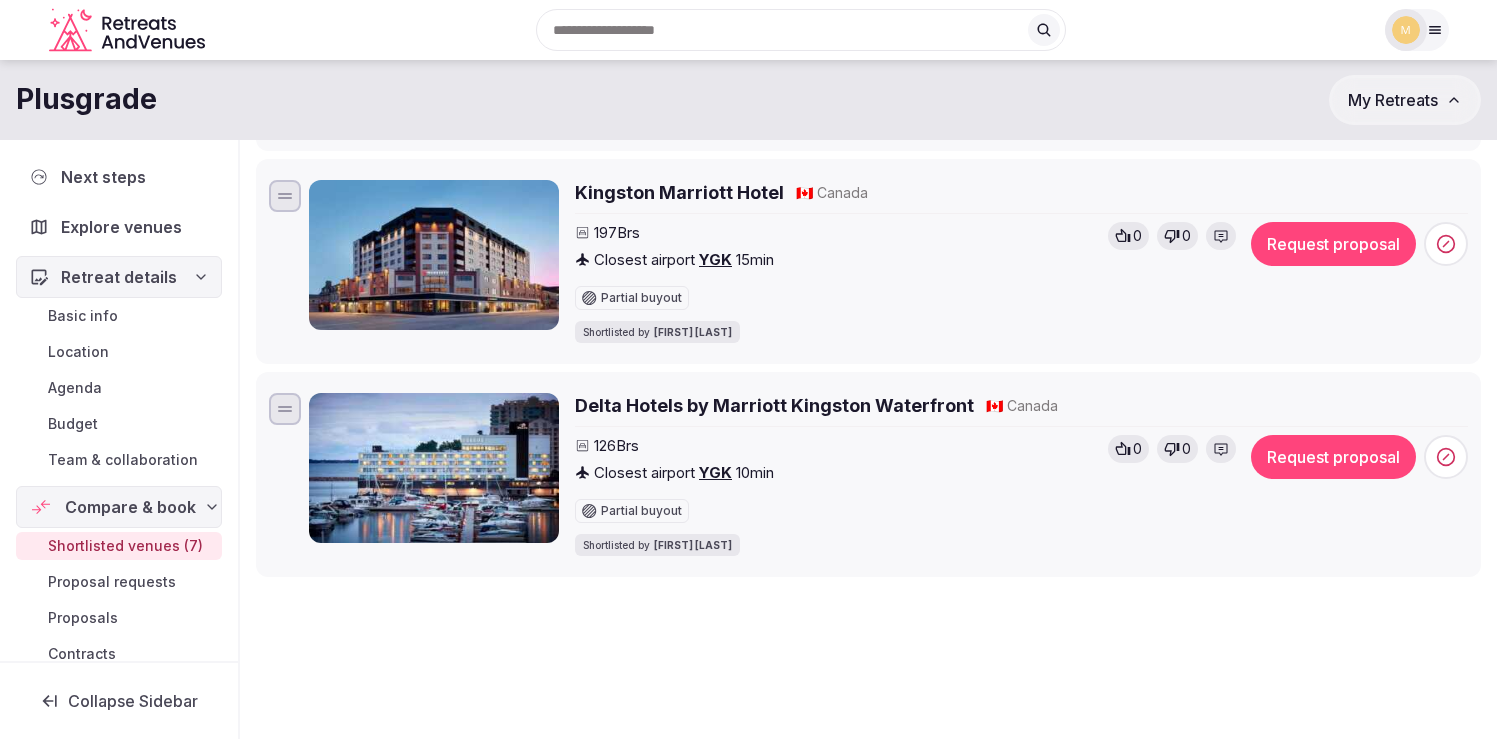 click on "Kingston Marriott Hotel" at bounding box center (679, 192) 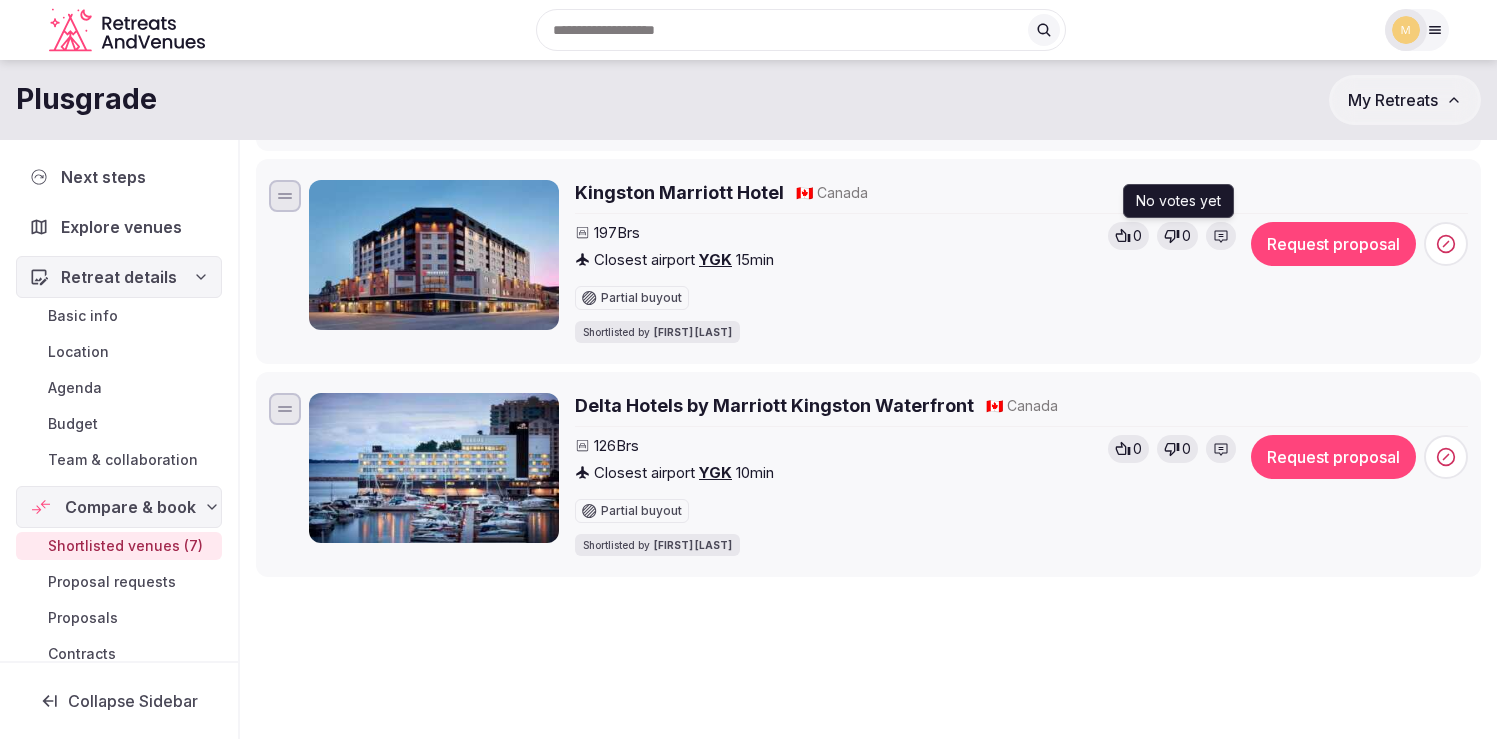 click on "0" at bounding box center (1186, 236) 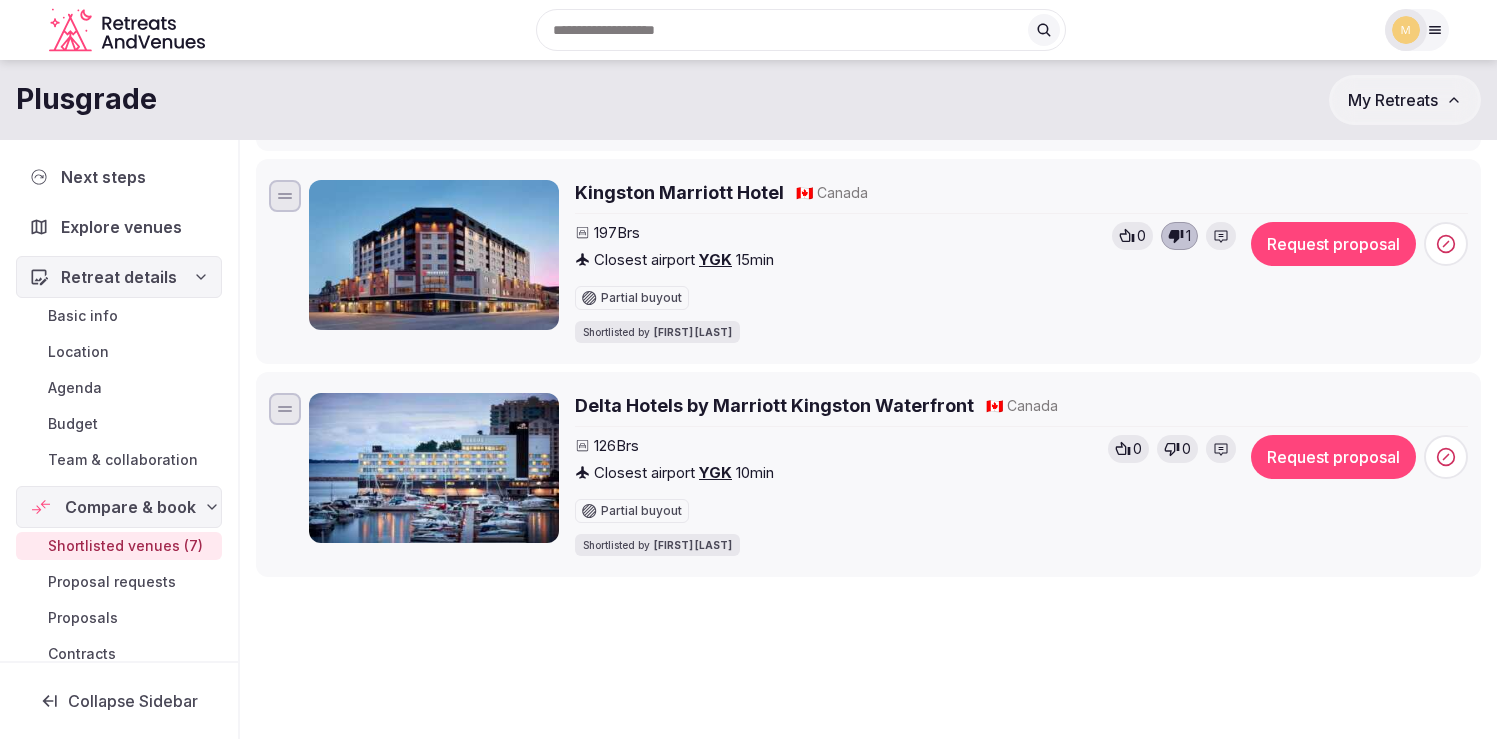 click on "Delta Hotels by Marriott Kingston Waterfront" at bounding box center [774, 405] 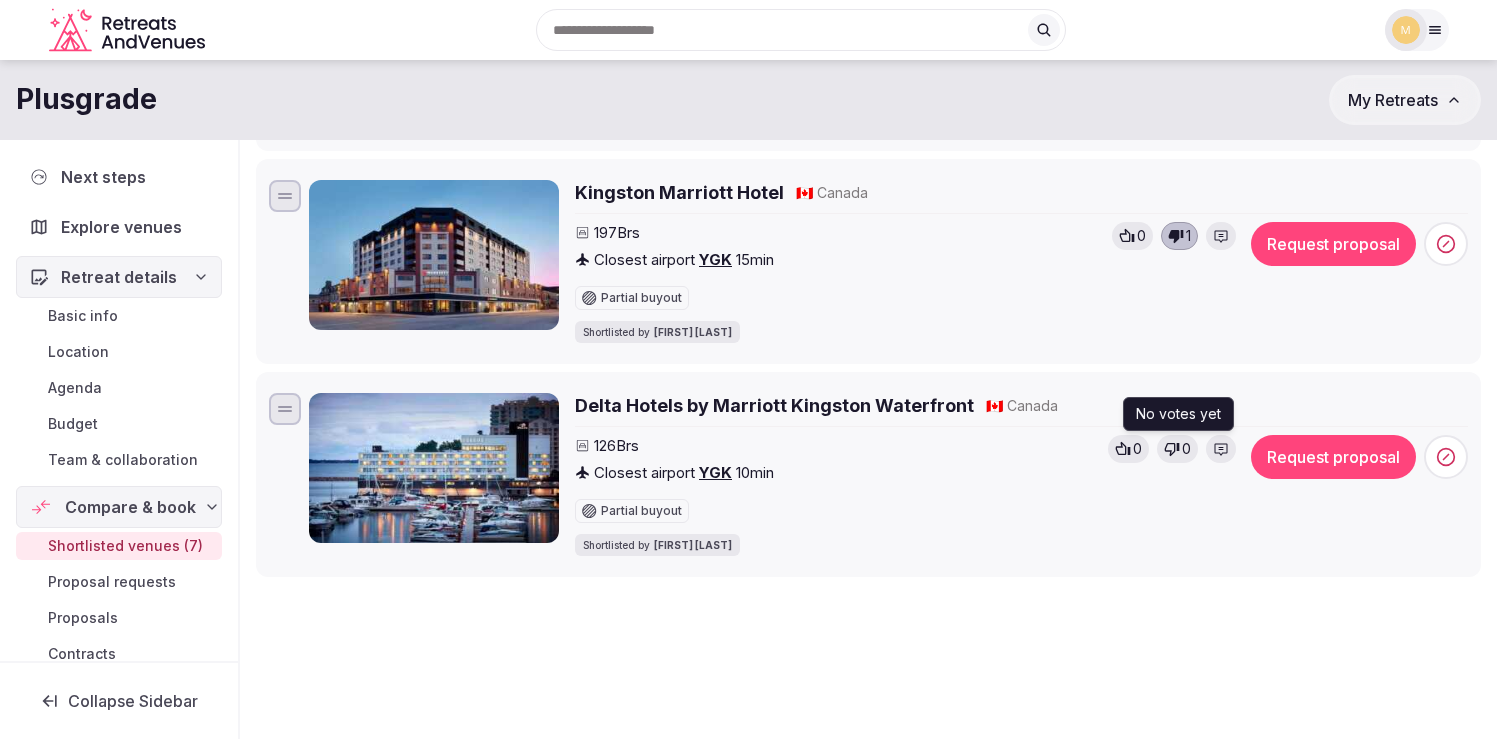 click 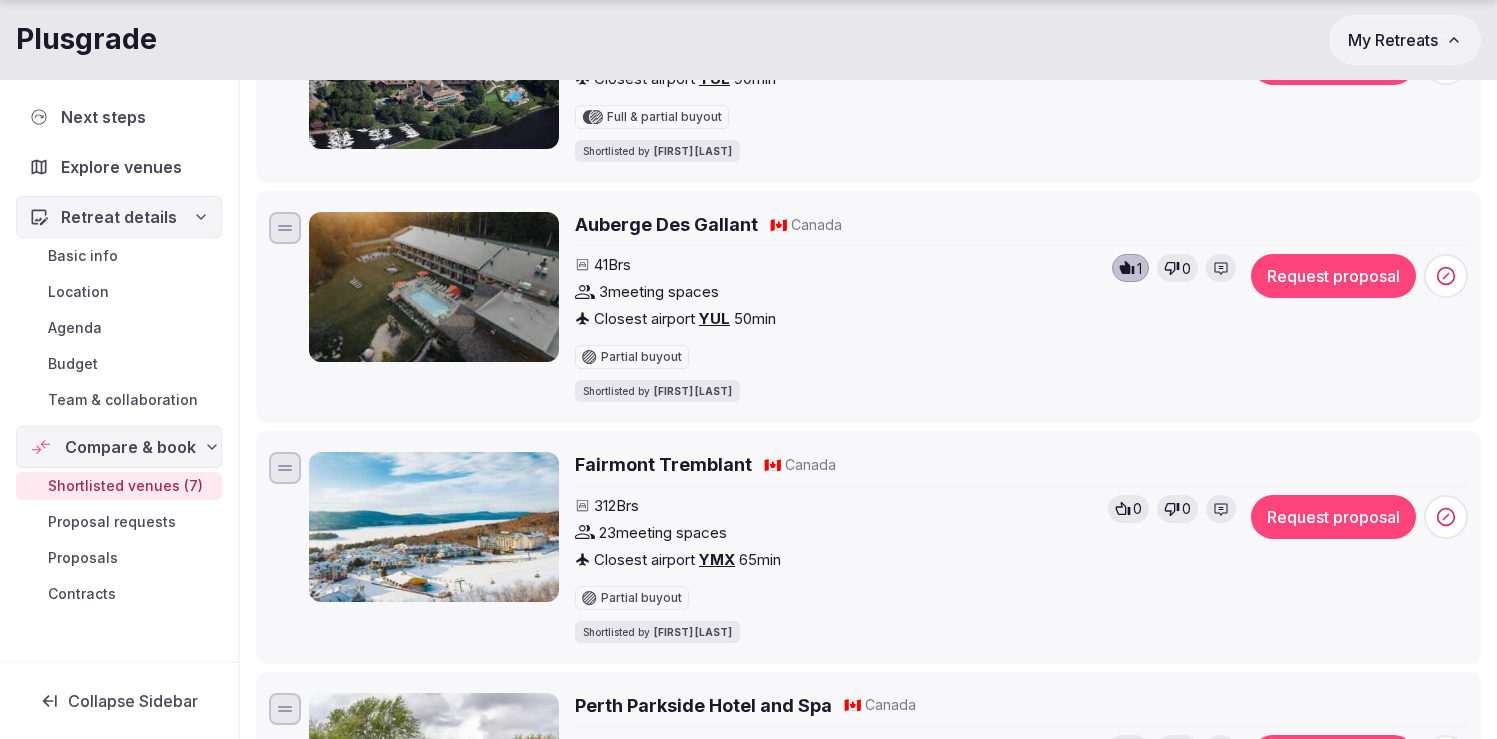 scroll, scrollTop: 644, scrollLeft: 0, axis: vertical 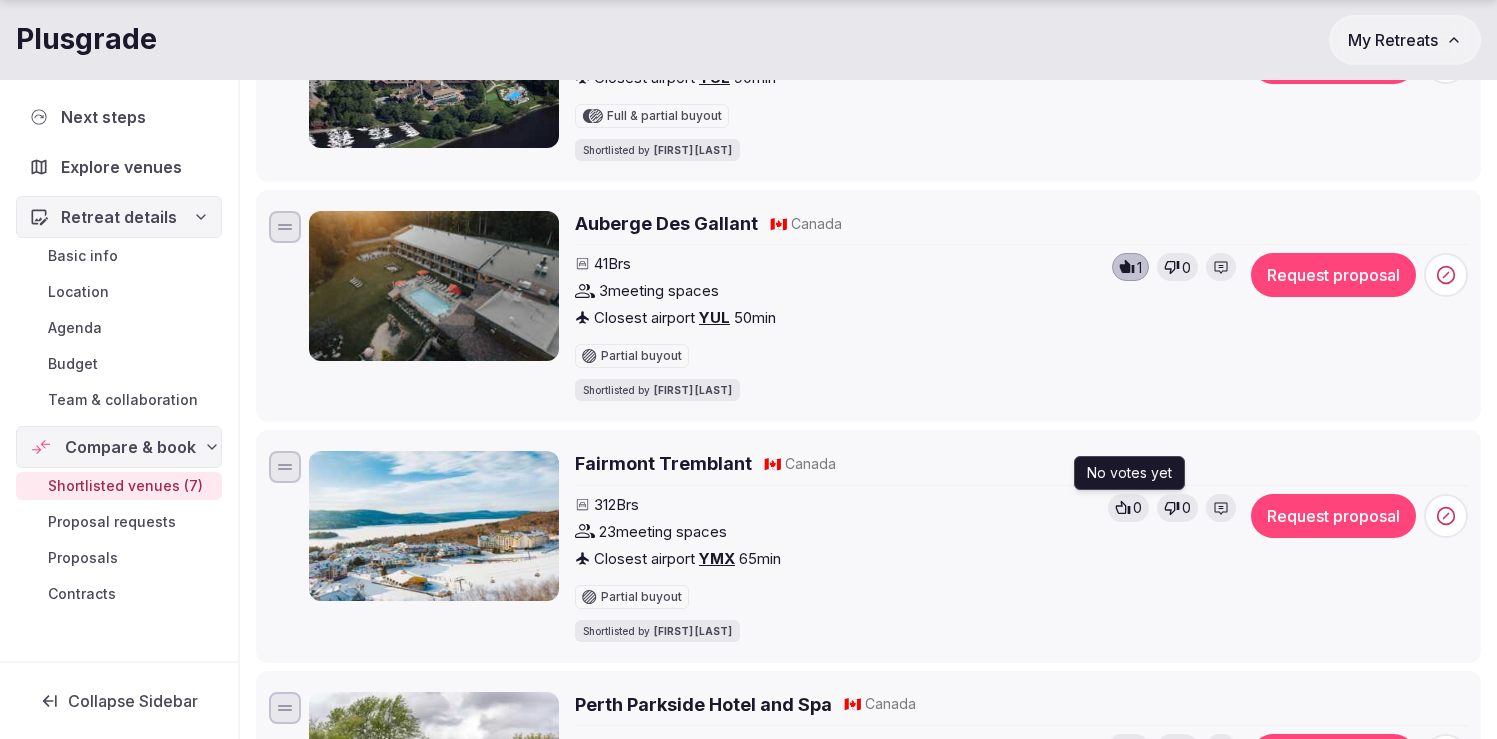 click 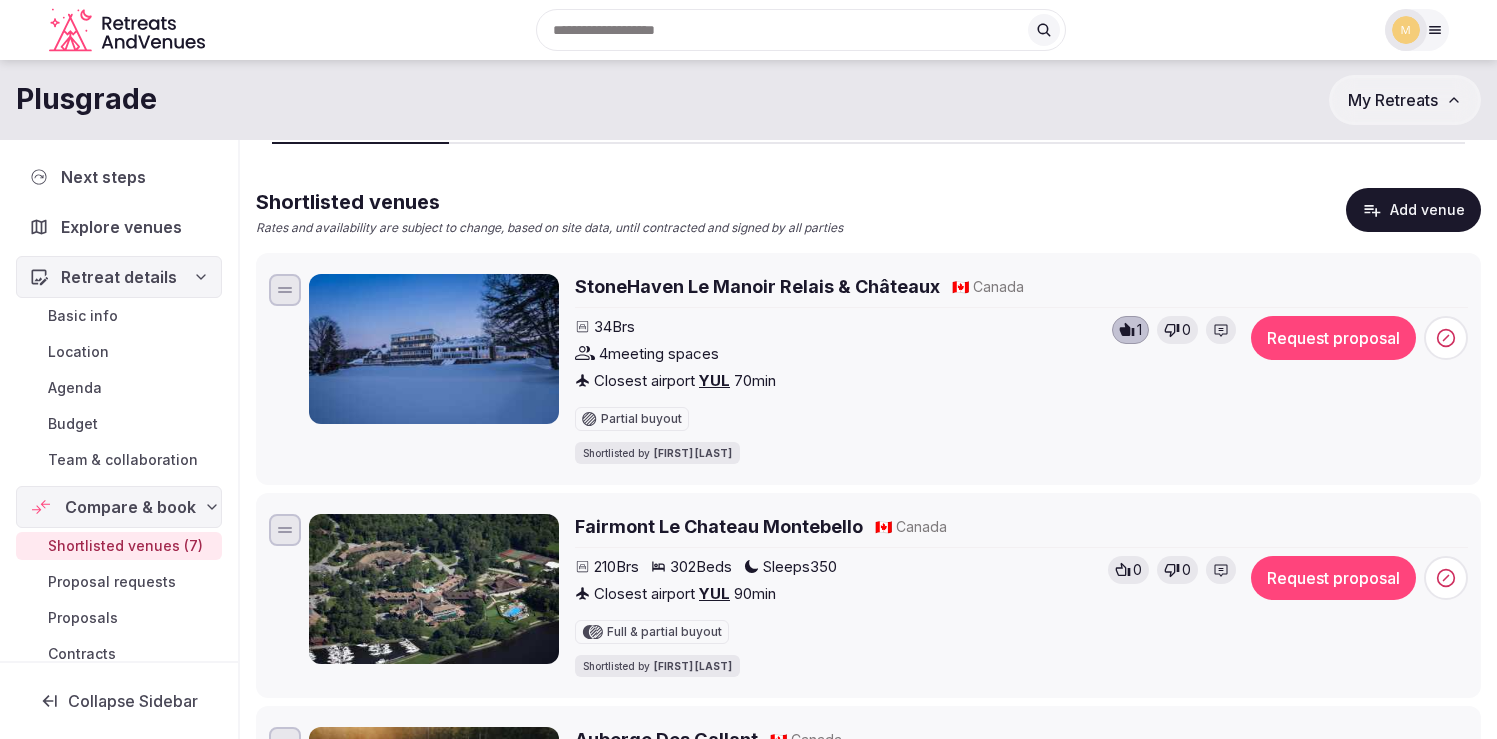 scroll, scrollTop: 0, scrollLeft: 0, axis: both 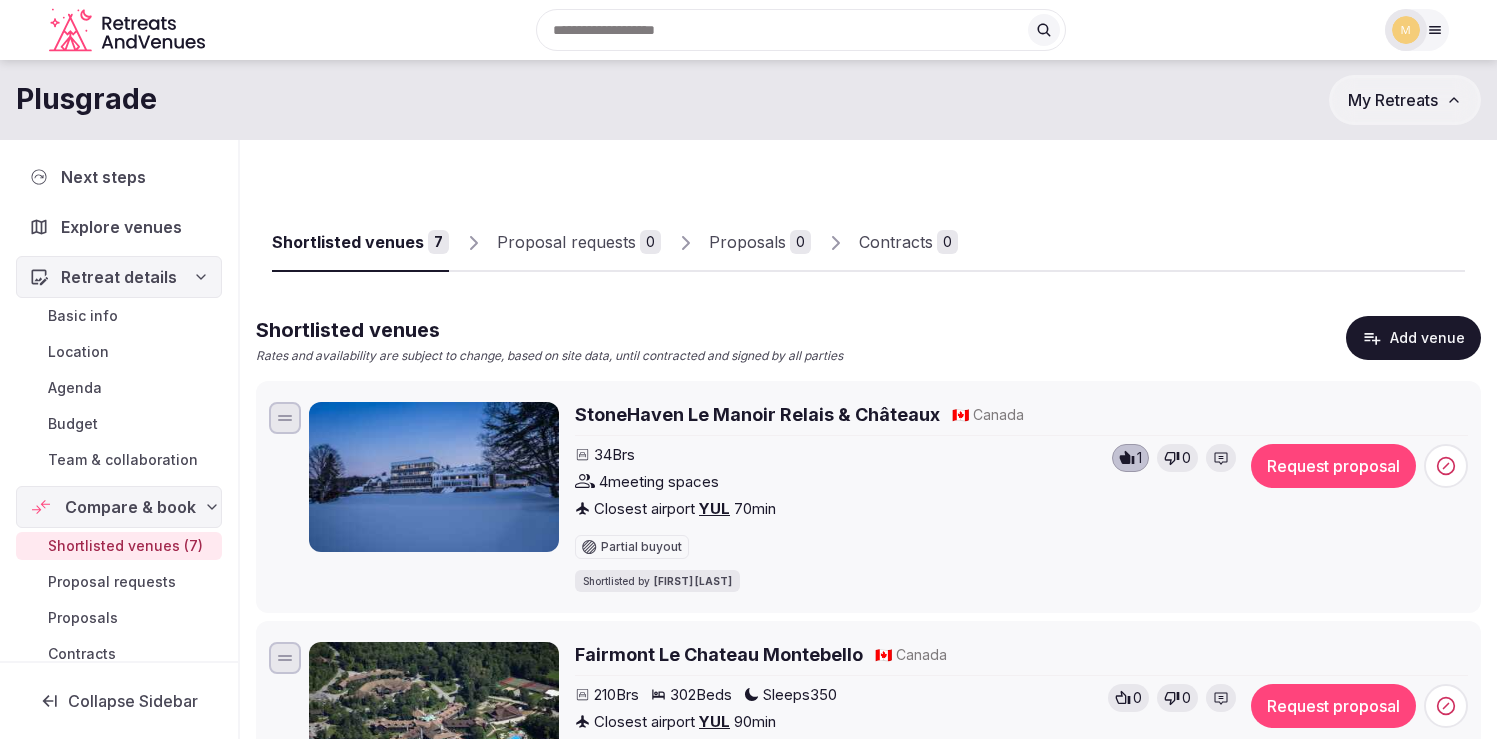 click on "StoneHaven Le Manoir Relais & Châteaux" at bounding box center [757, 414] 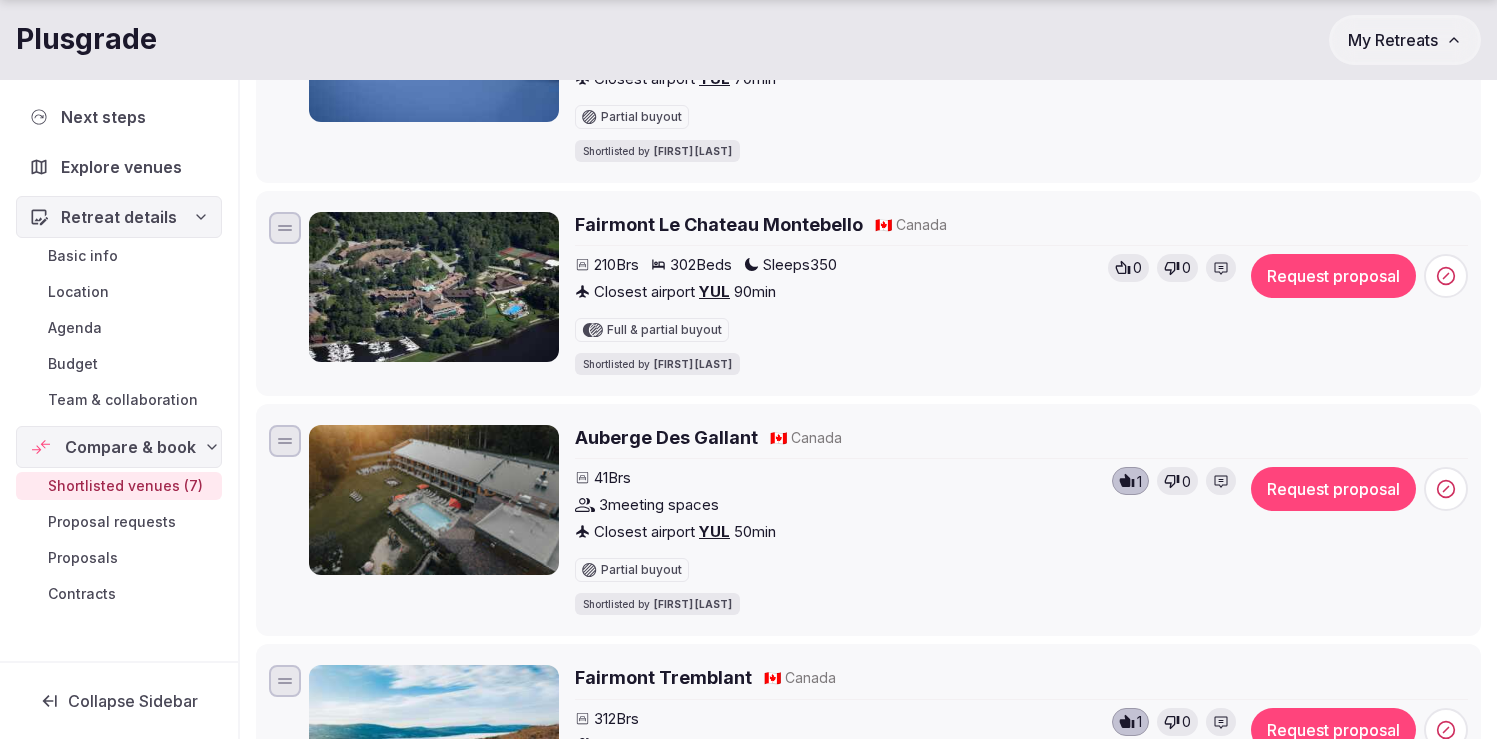 scroll, scrollTop: 436, scrollLeft: 0, axis: vertical 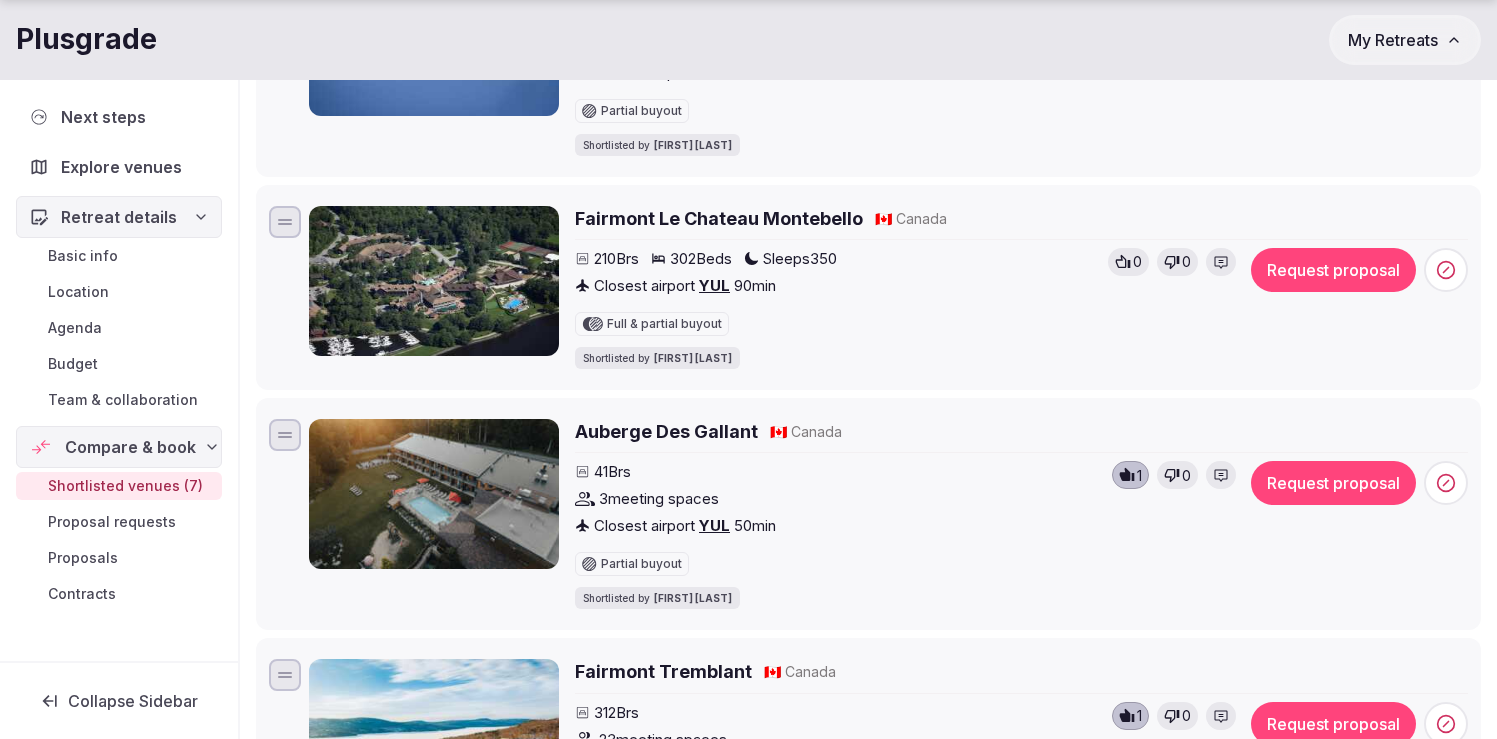 click on "Fairmont Le Chateau Montebello" at bounding box center [719, 218] 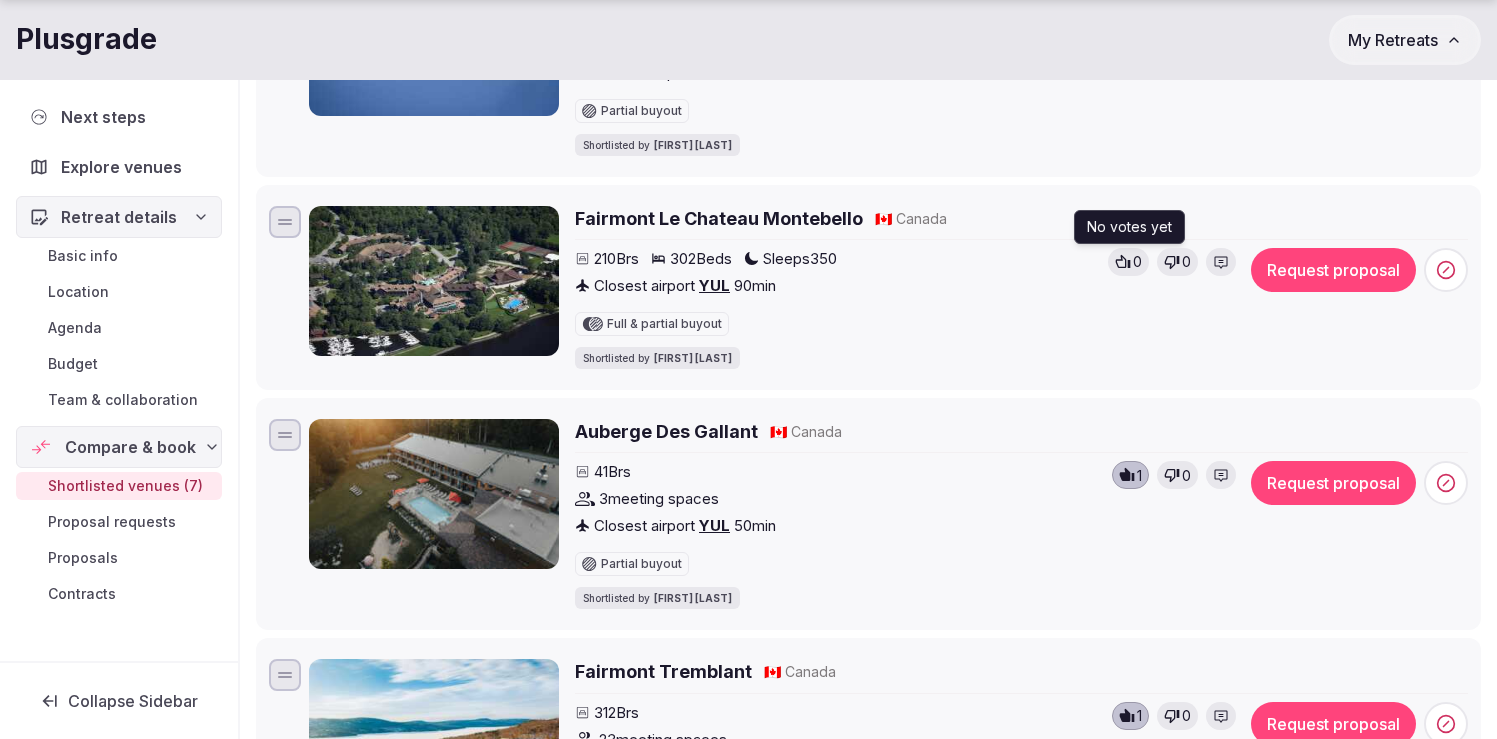 click 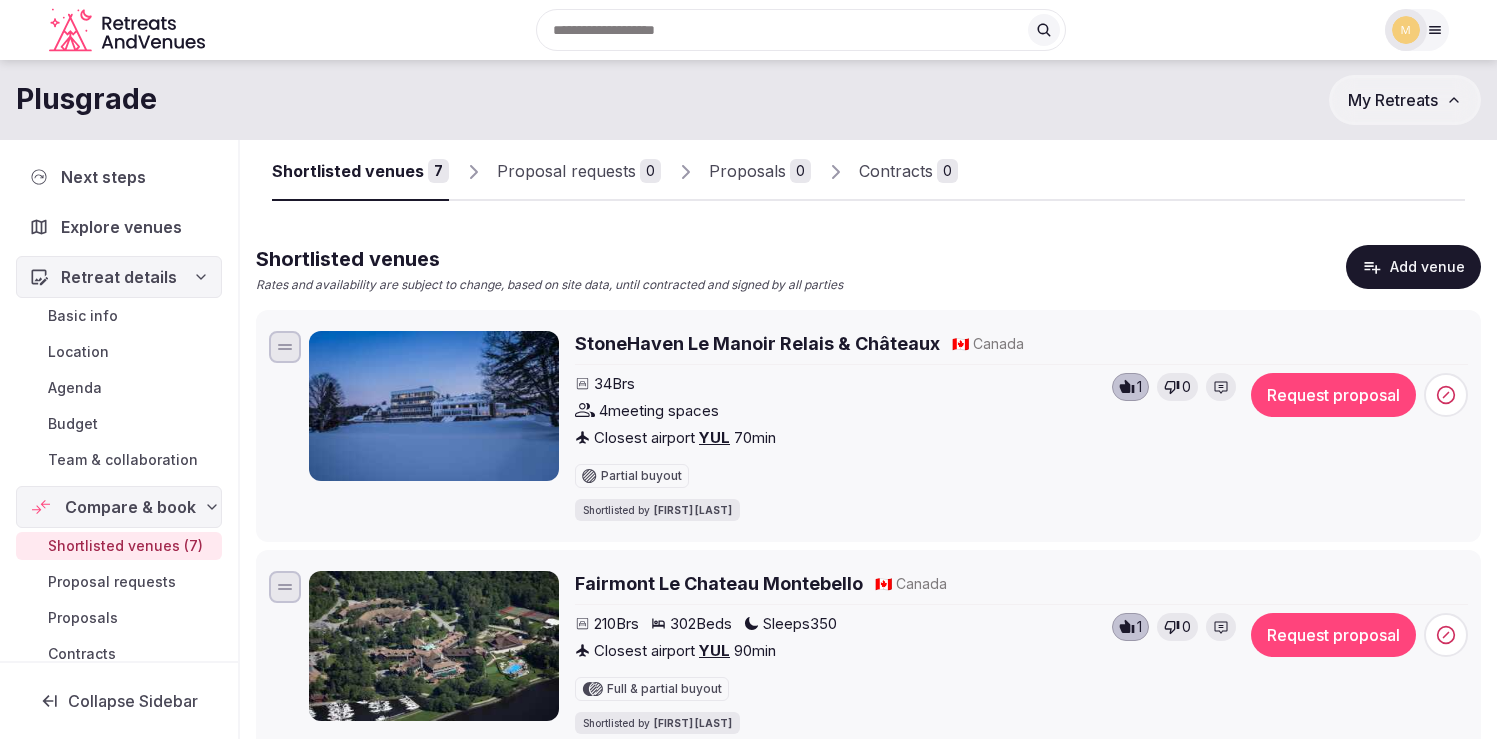 scroll, scrollTop: 57, scrollLeft: 0, axis: vertical 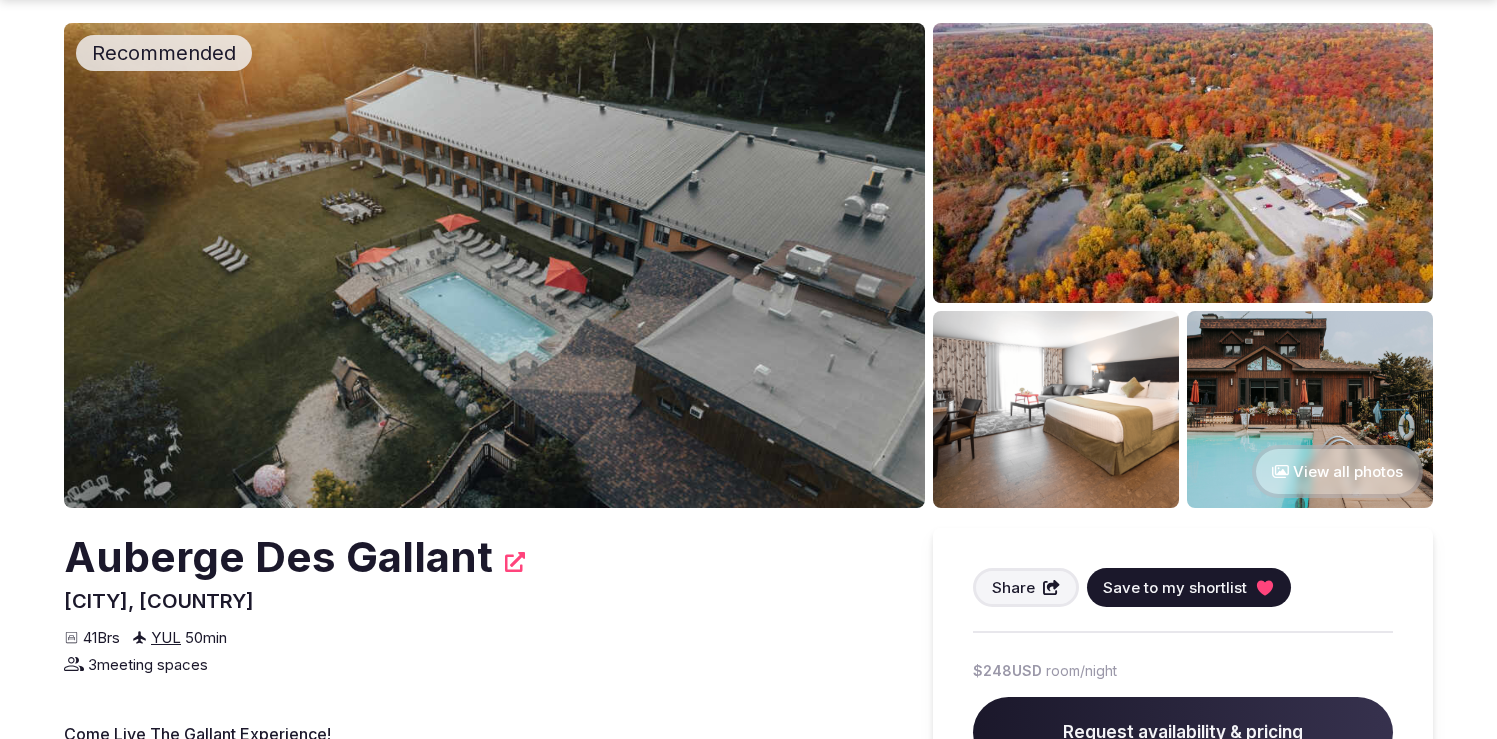 click on "View all photos" at bounding box center [1337, 471] 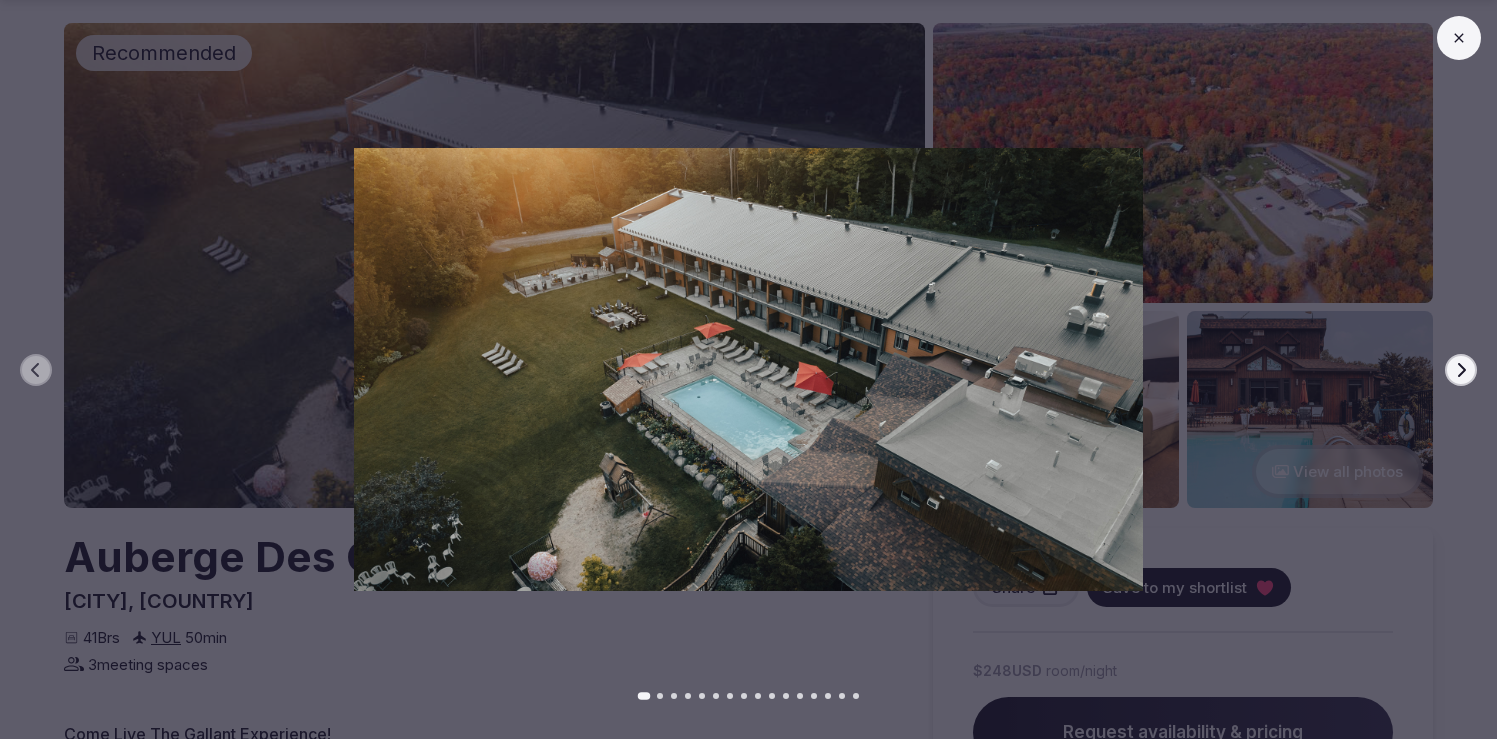 click 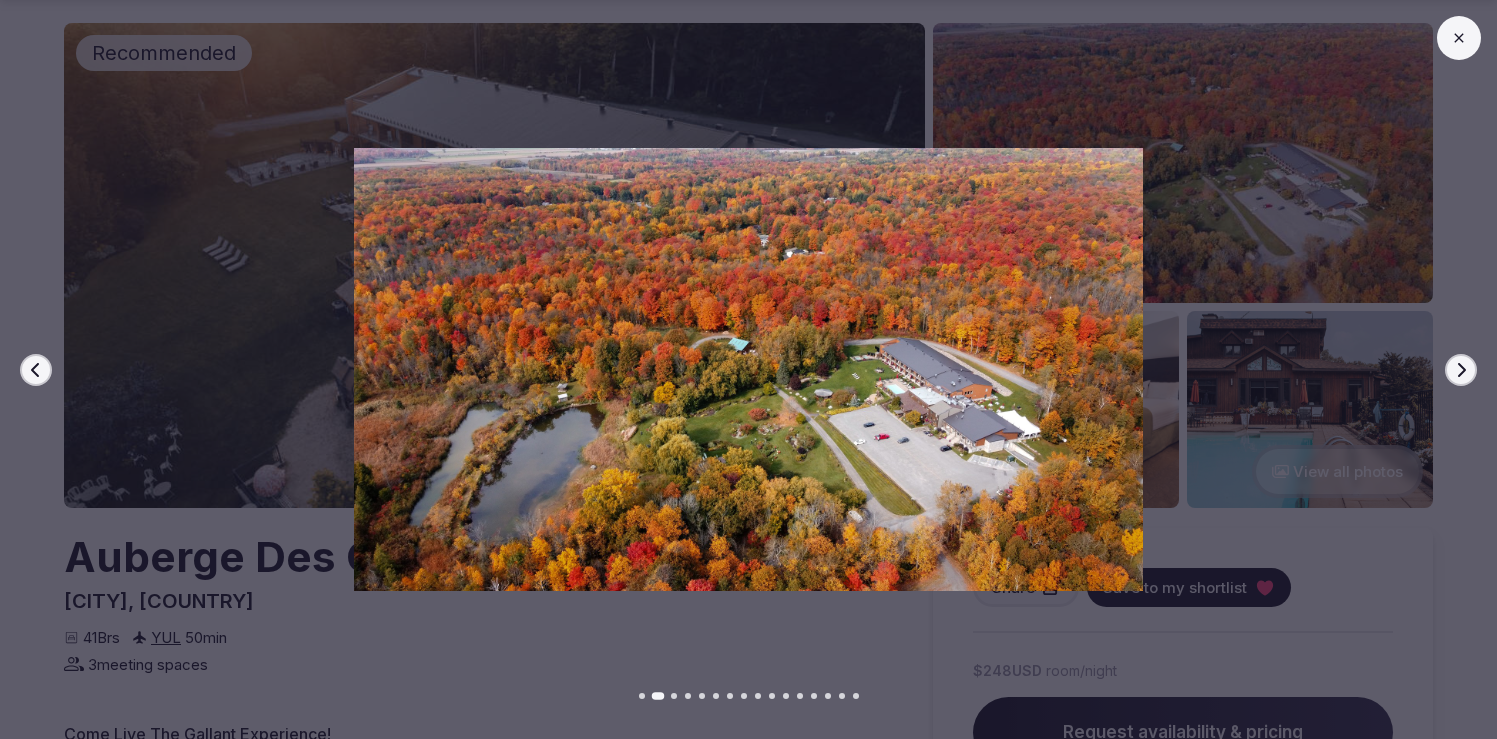click 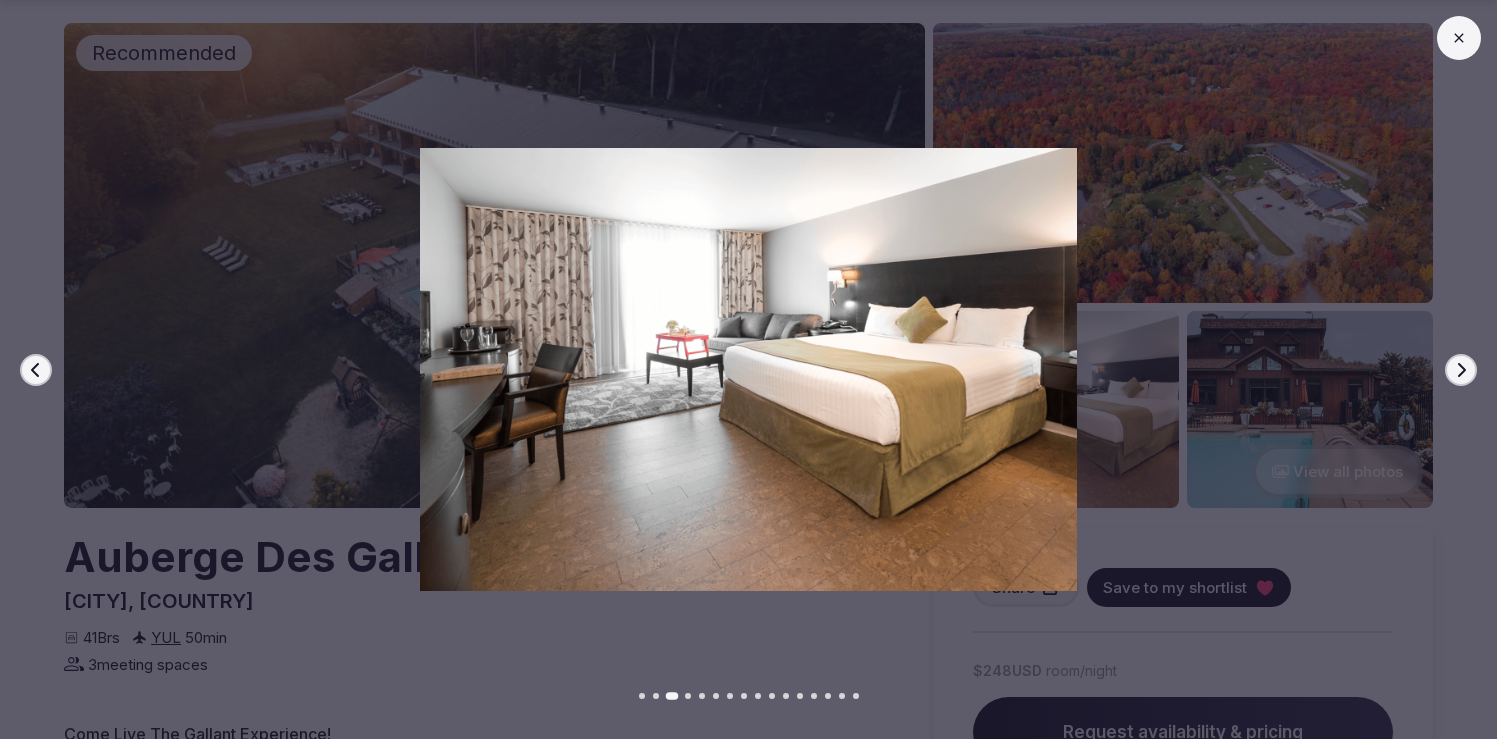 click 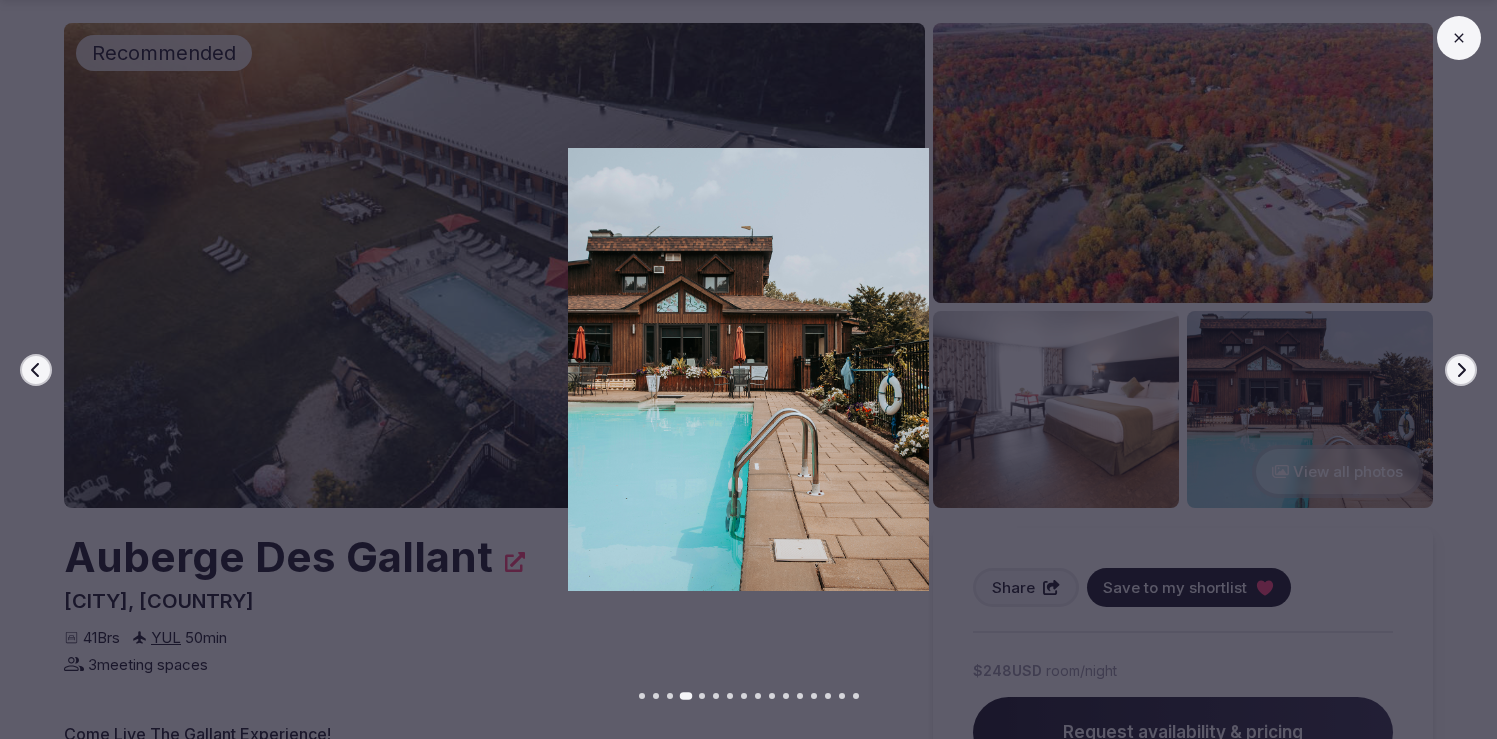 click 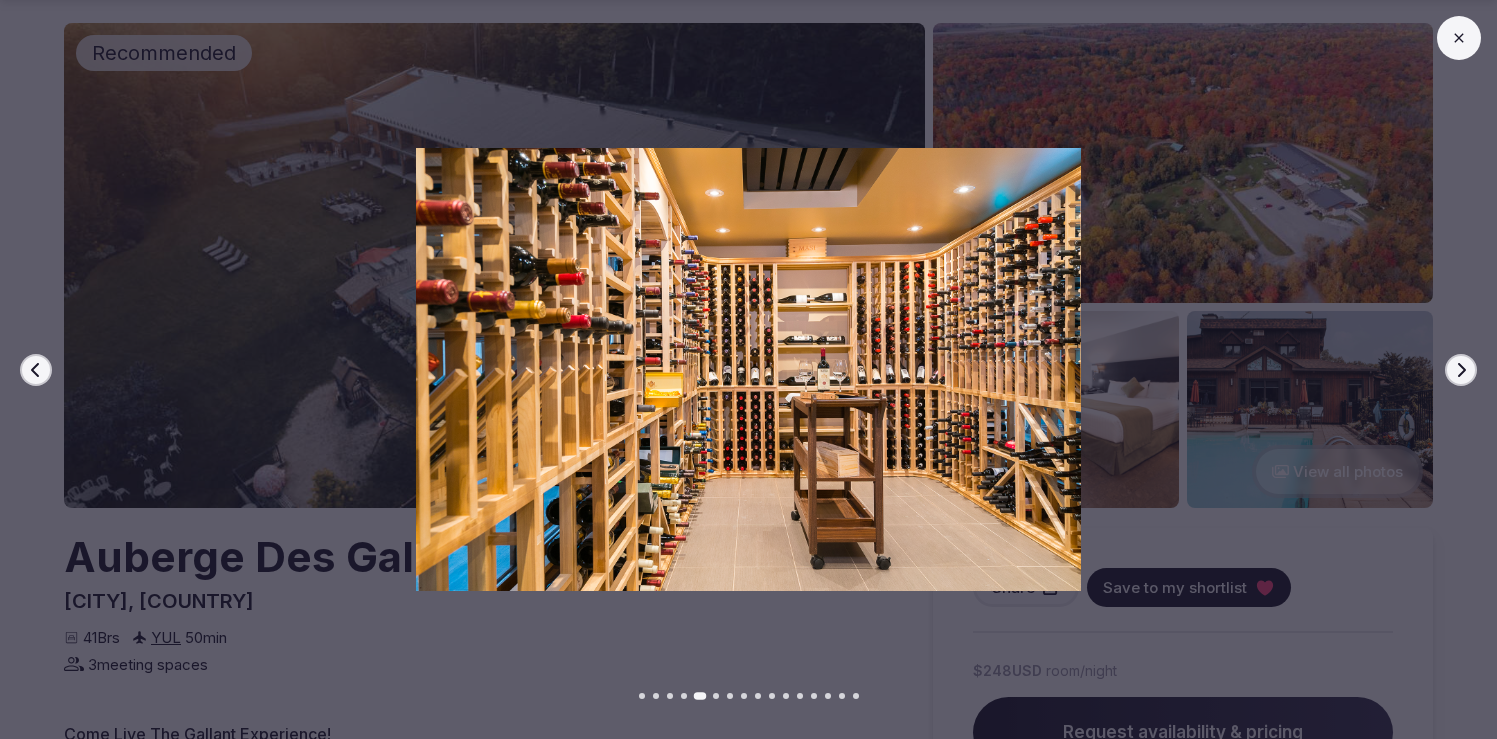 click 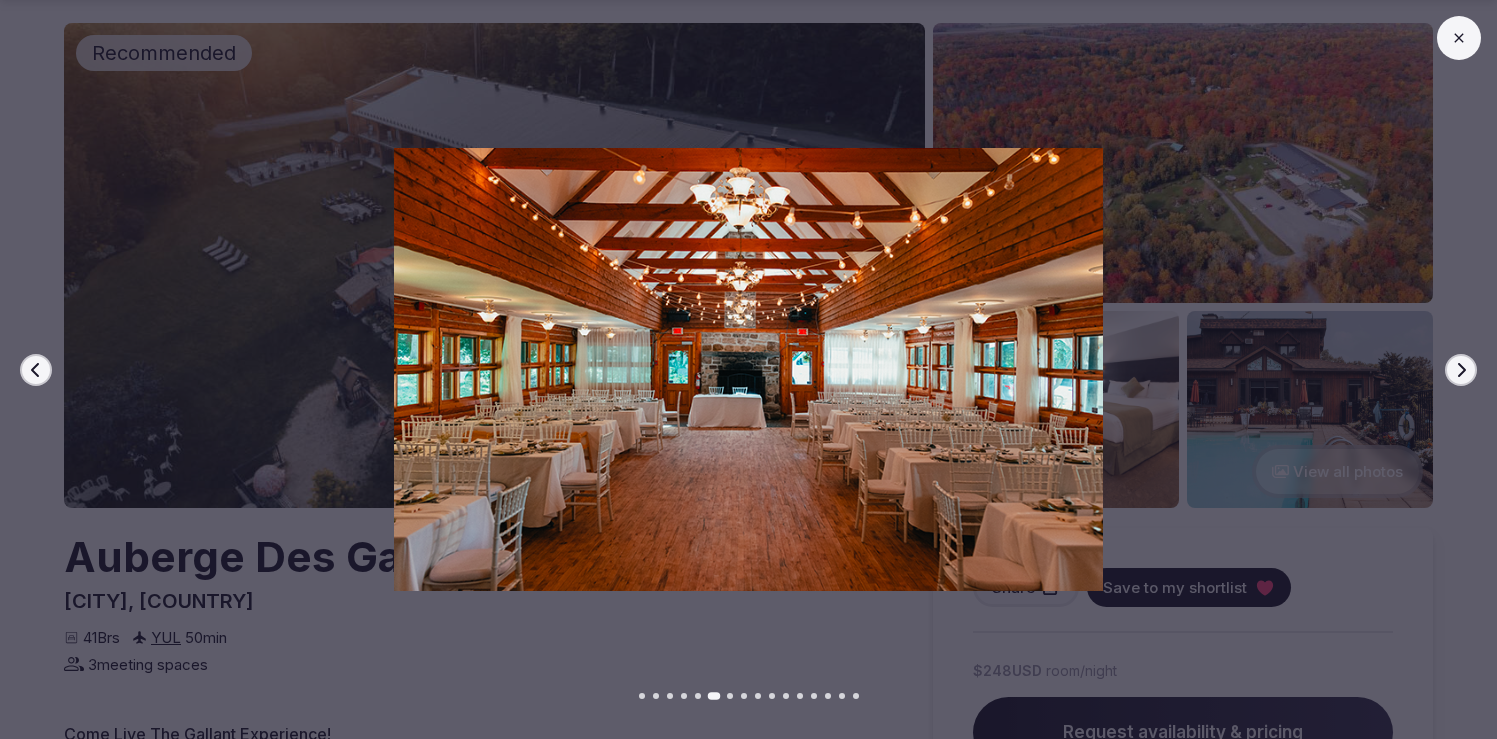 click 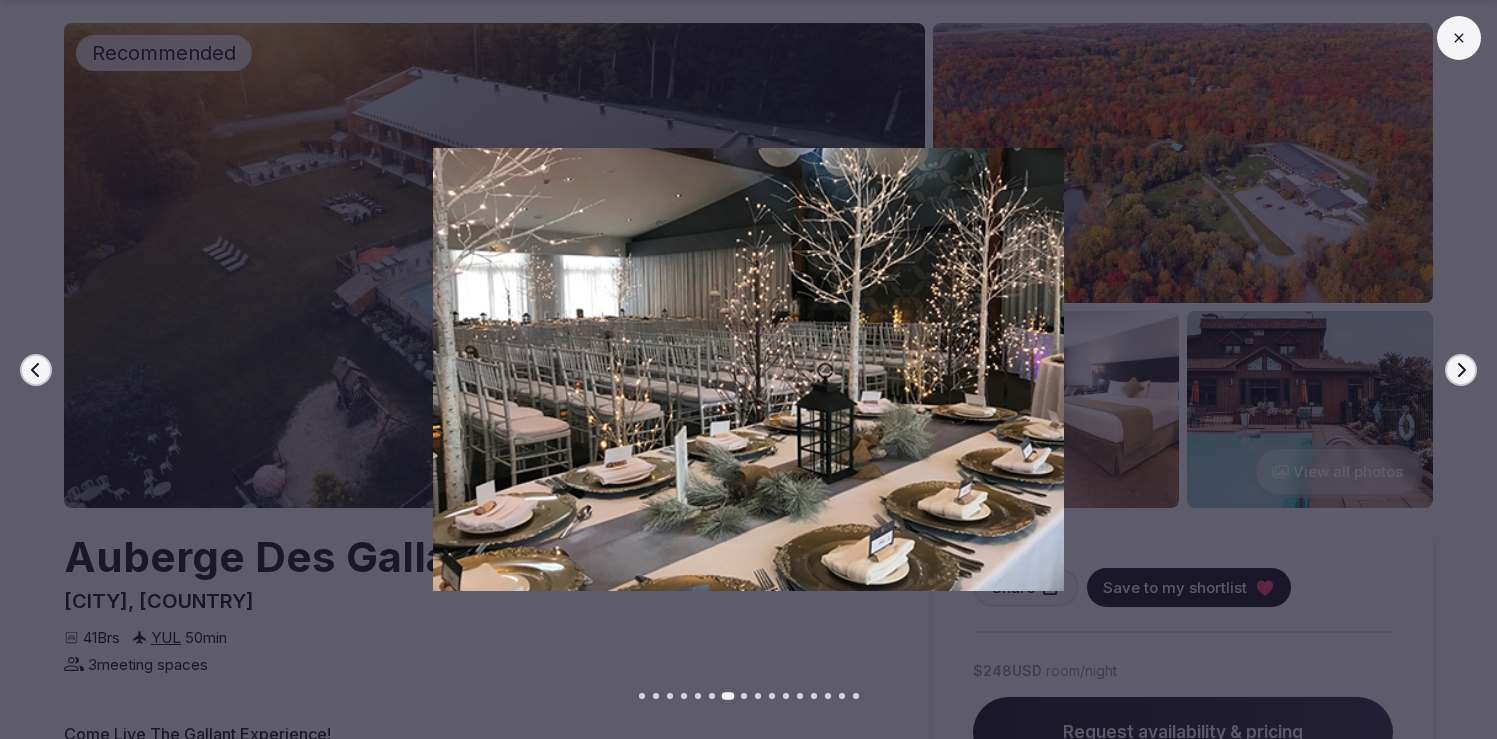 click 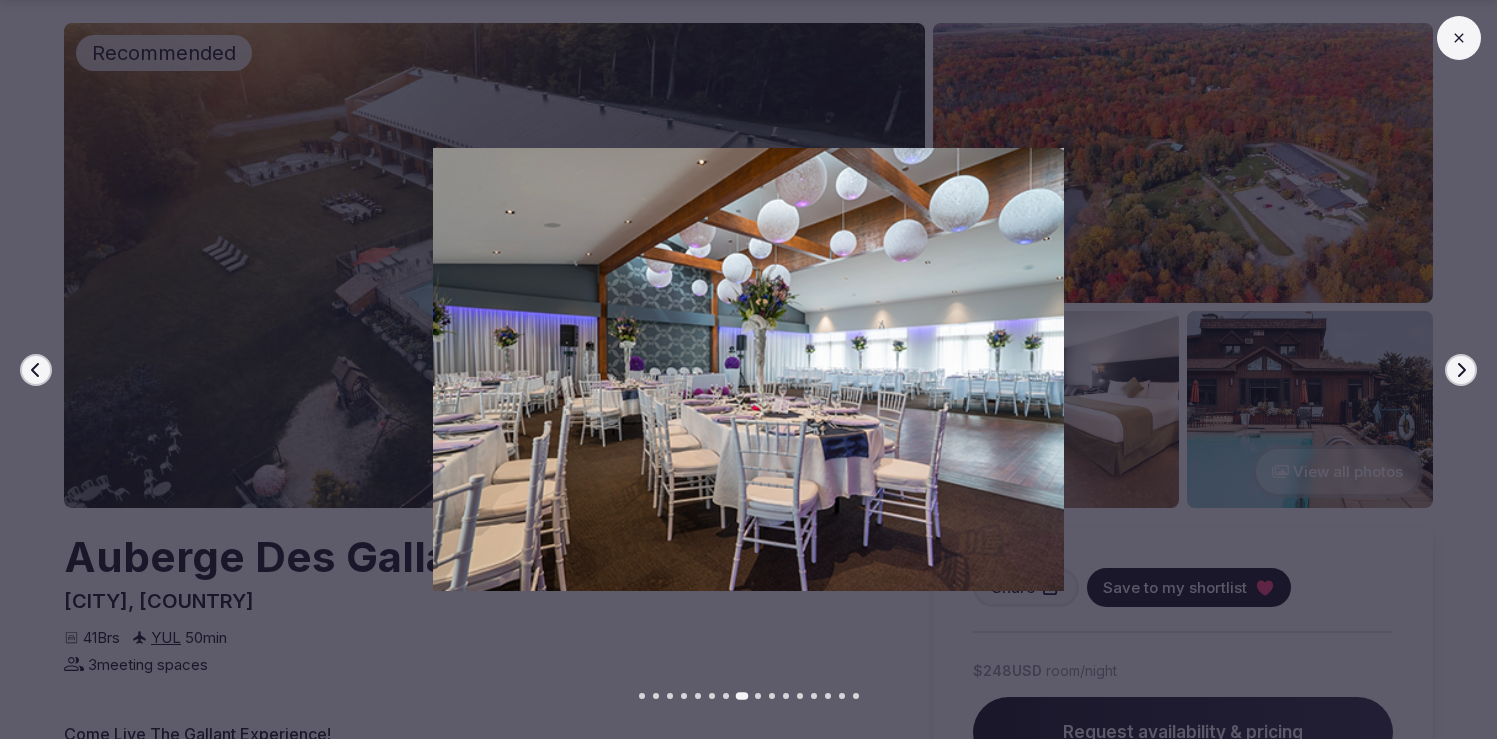 click 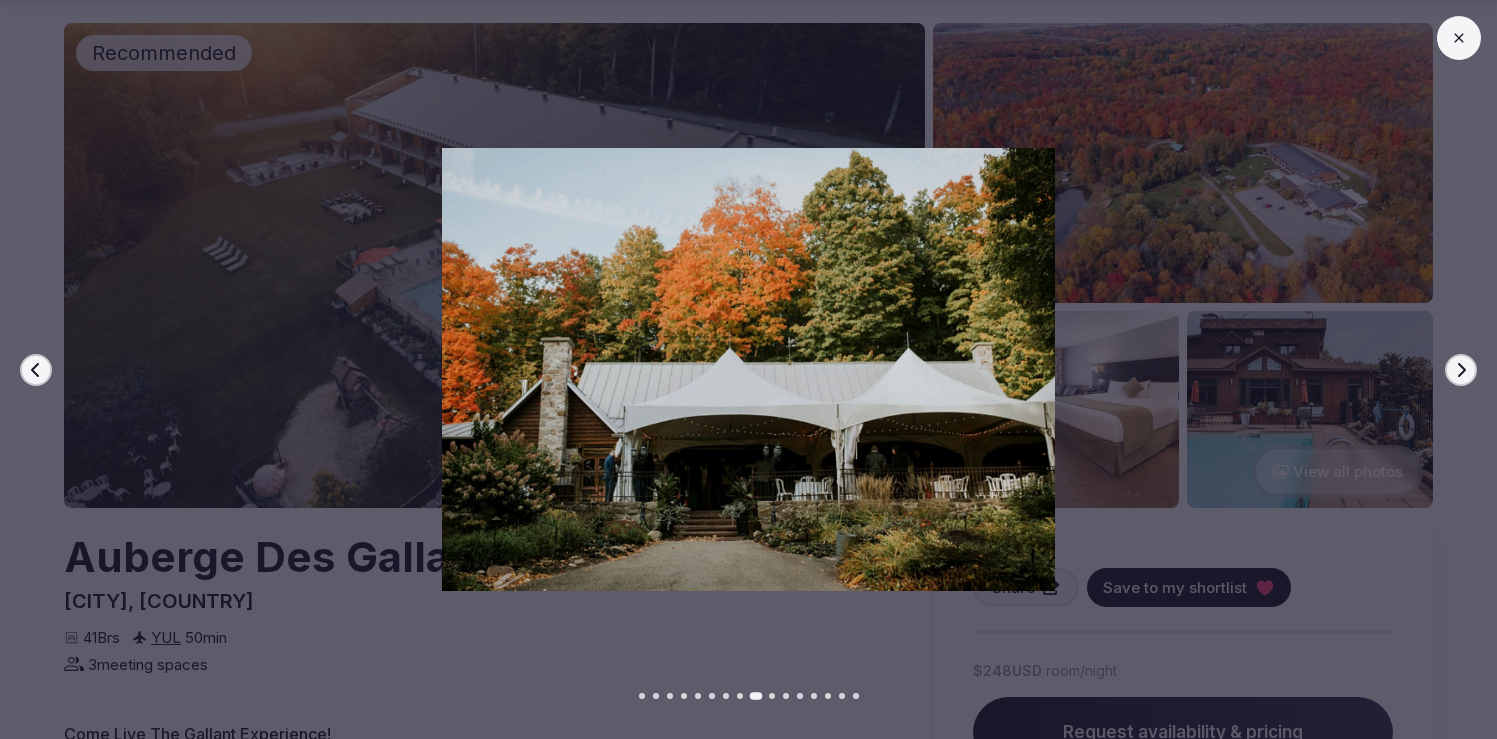 click 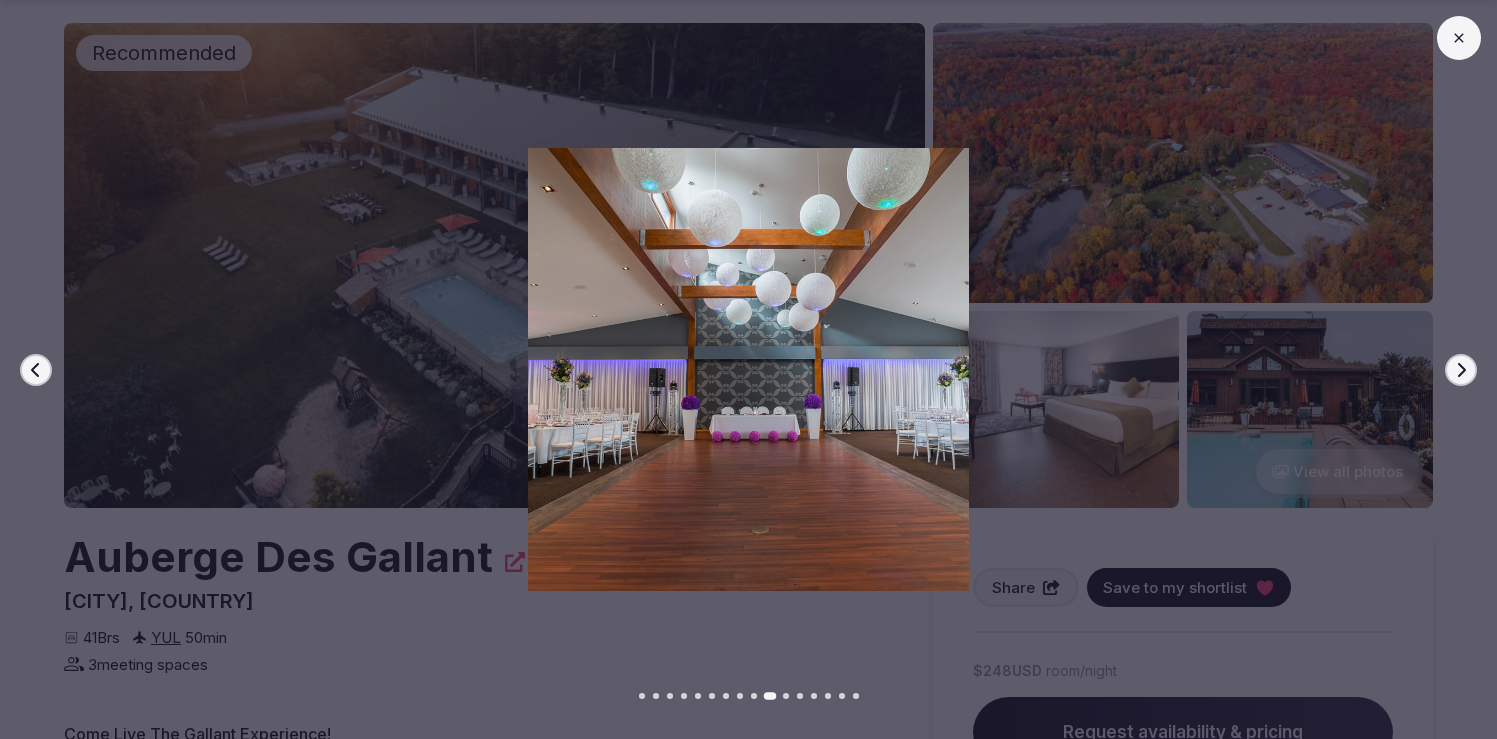 click 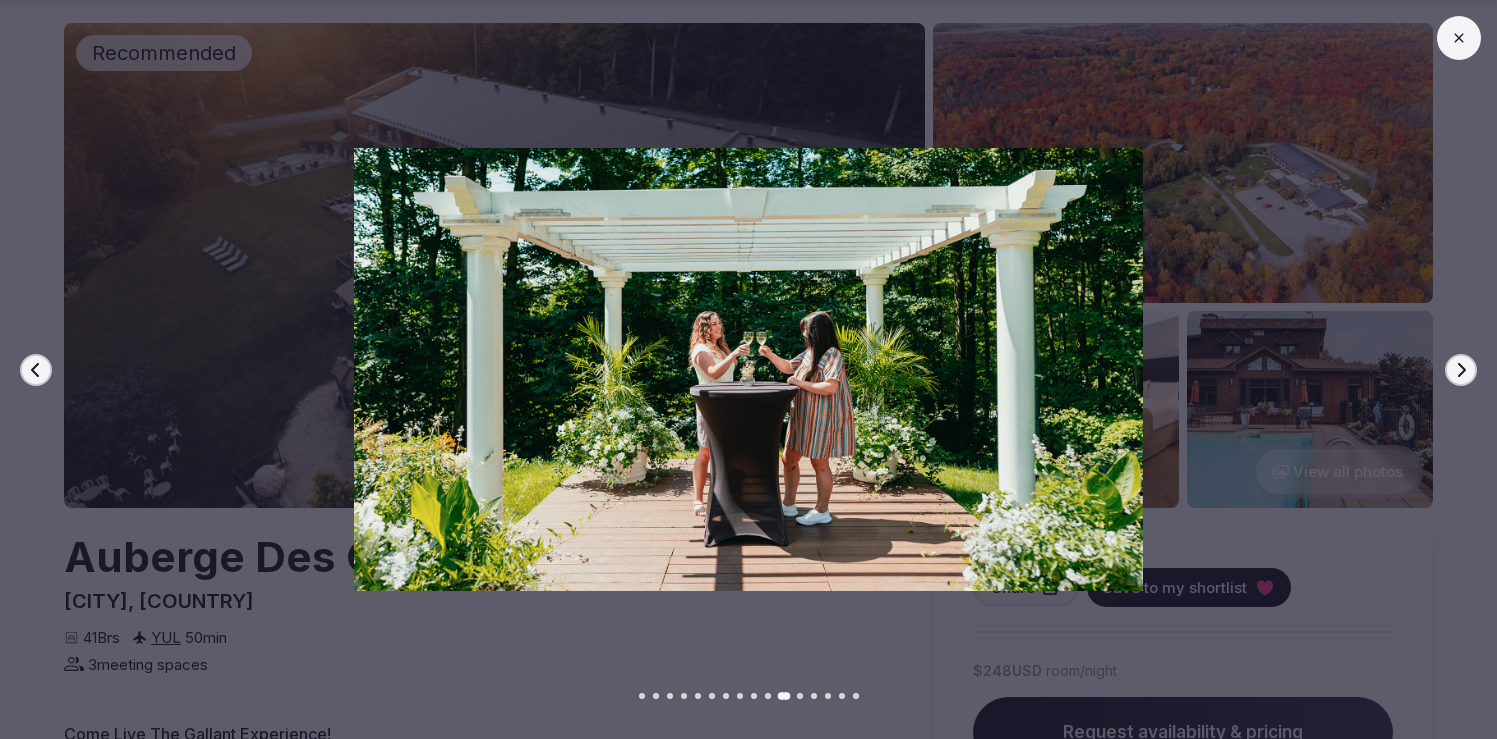 click 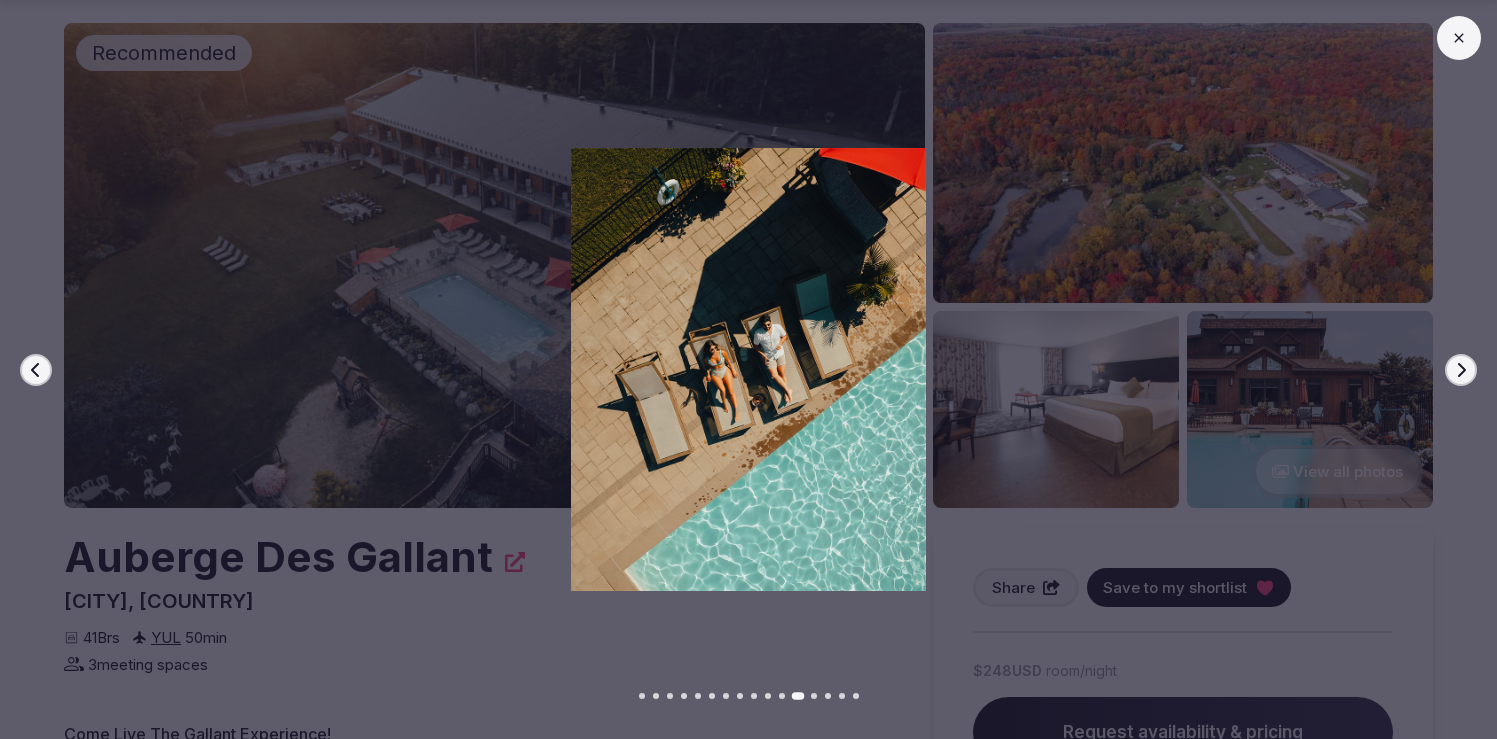 click 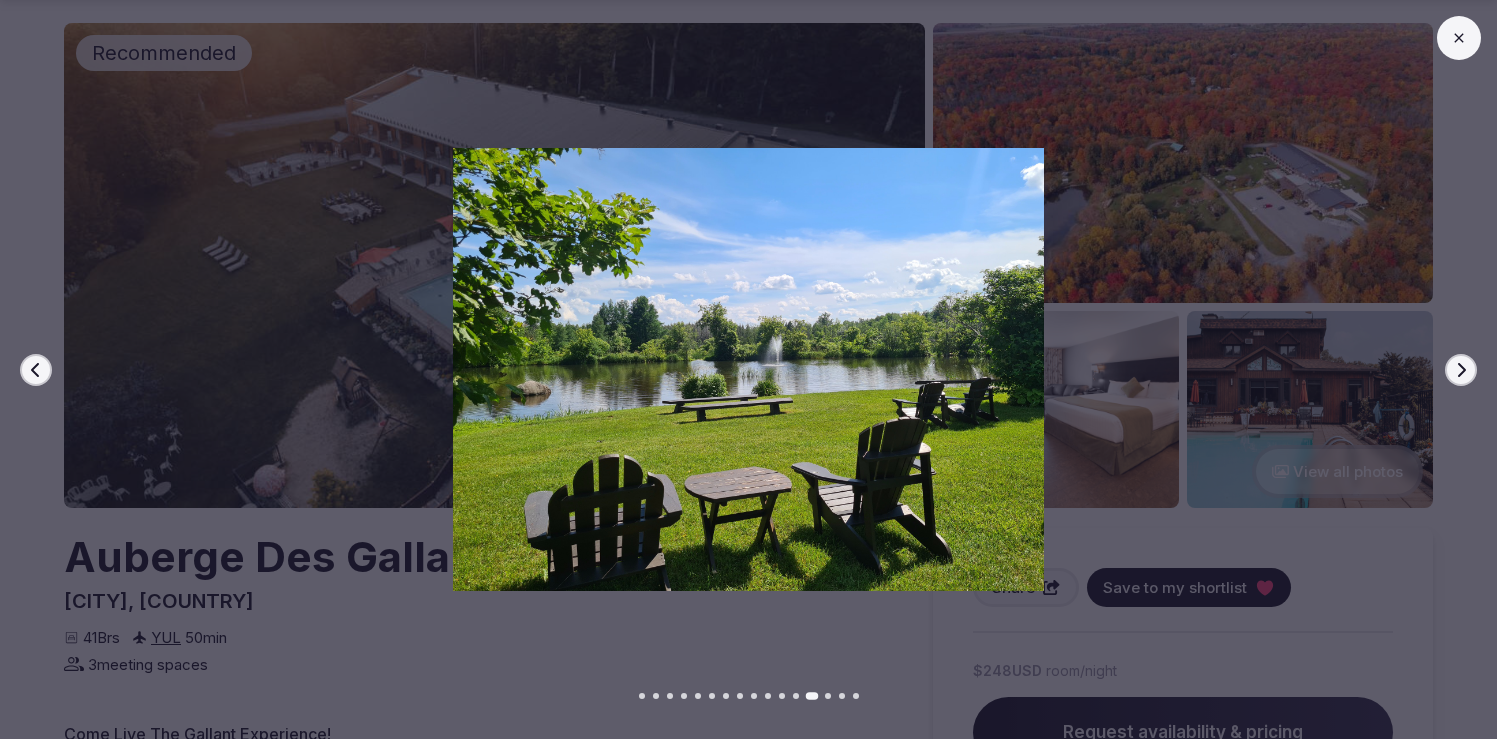 click 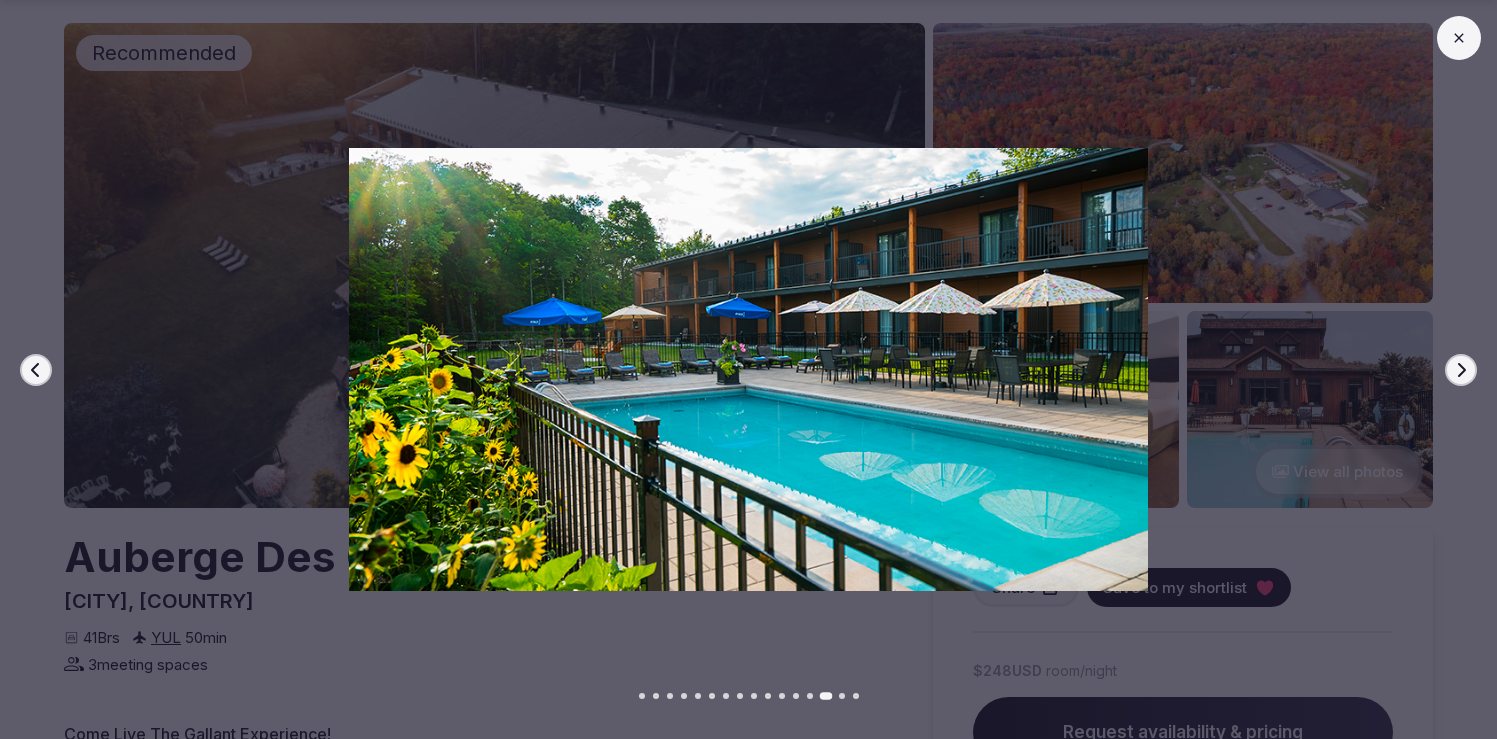 click 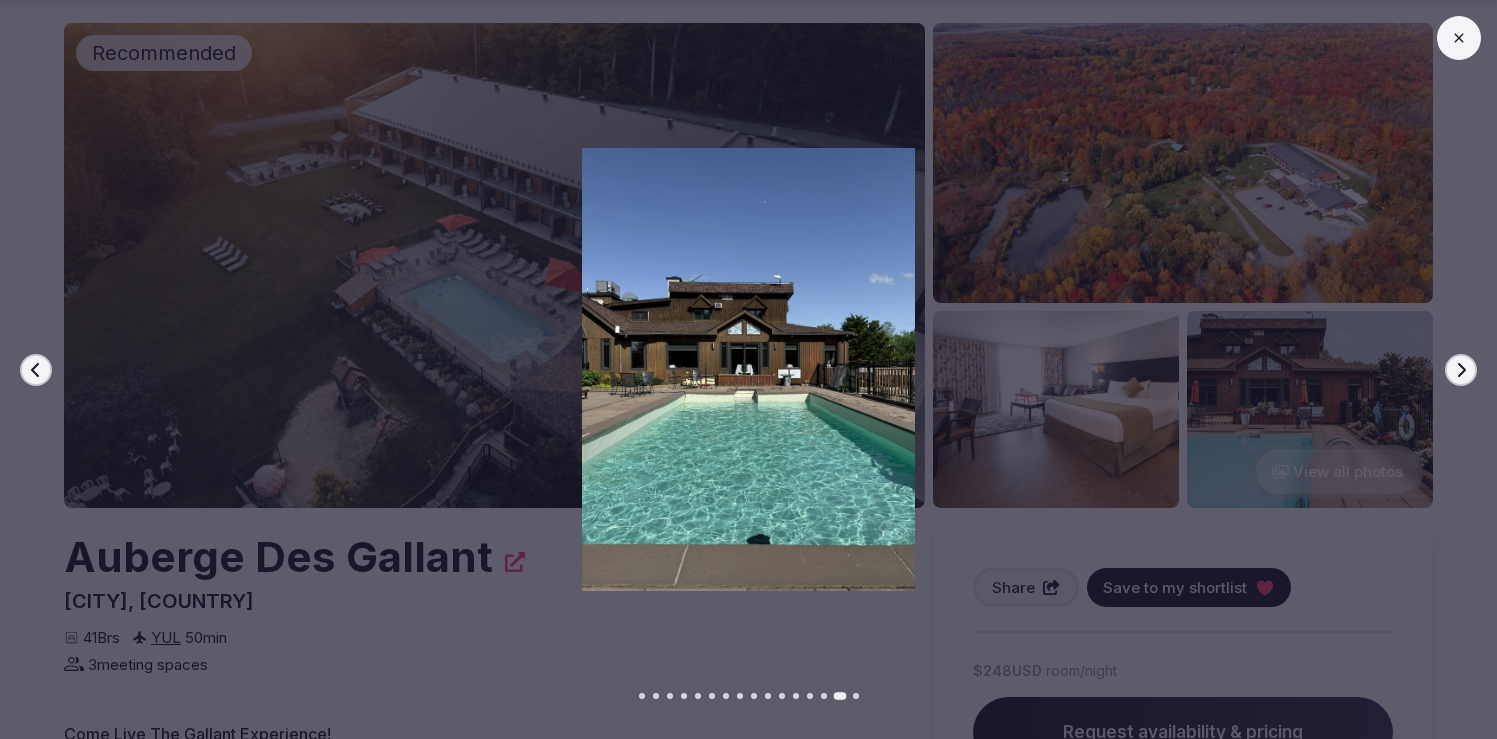 click 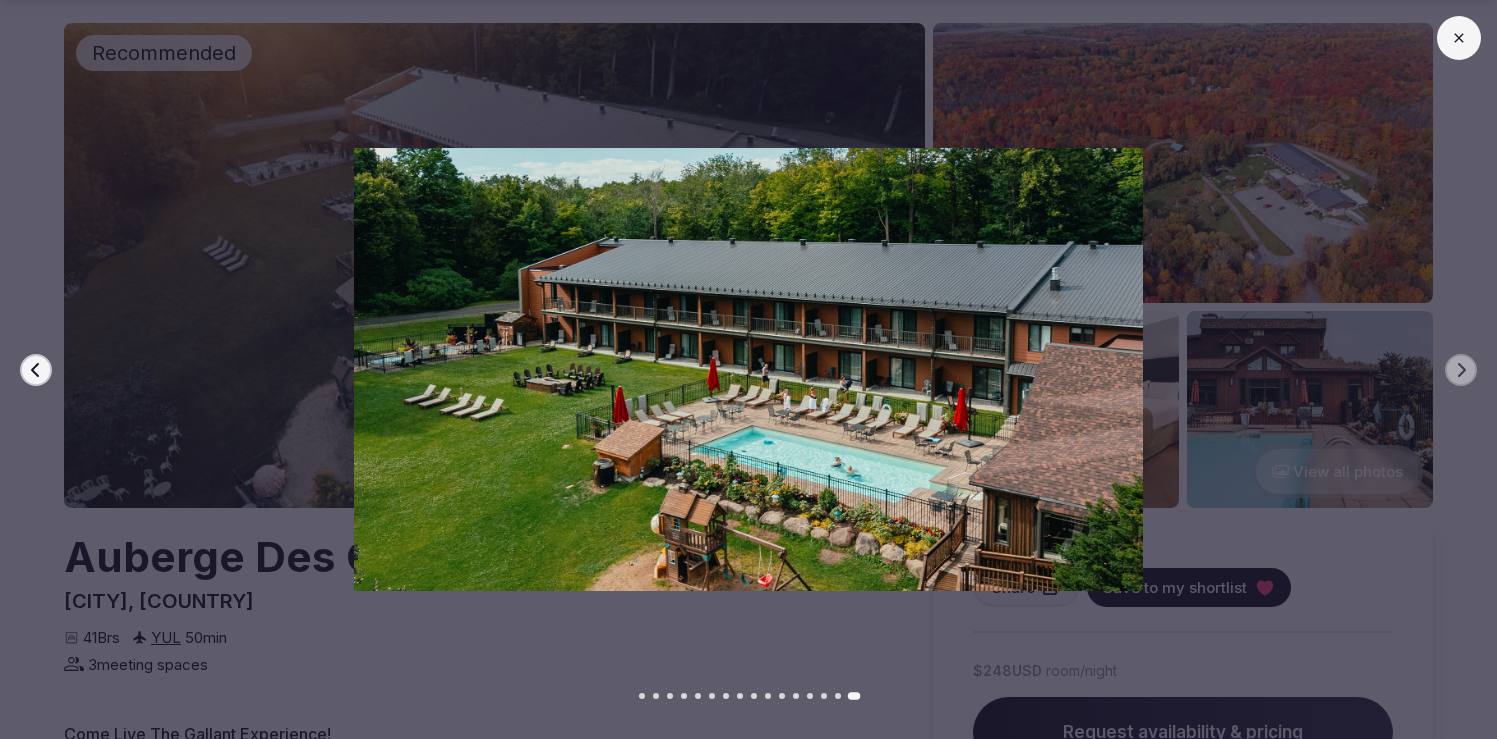 click 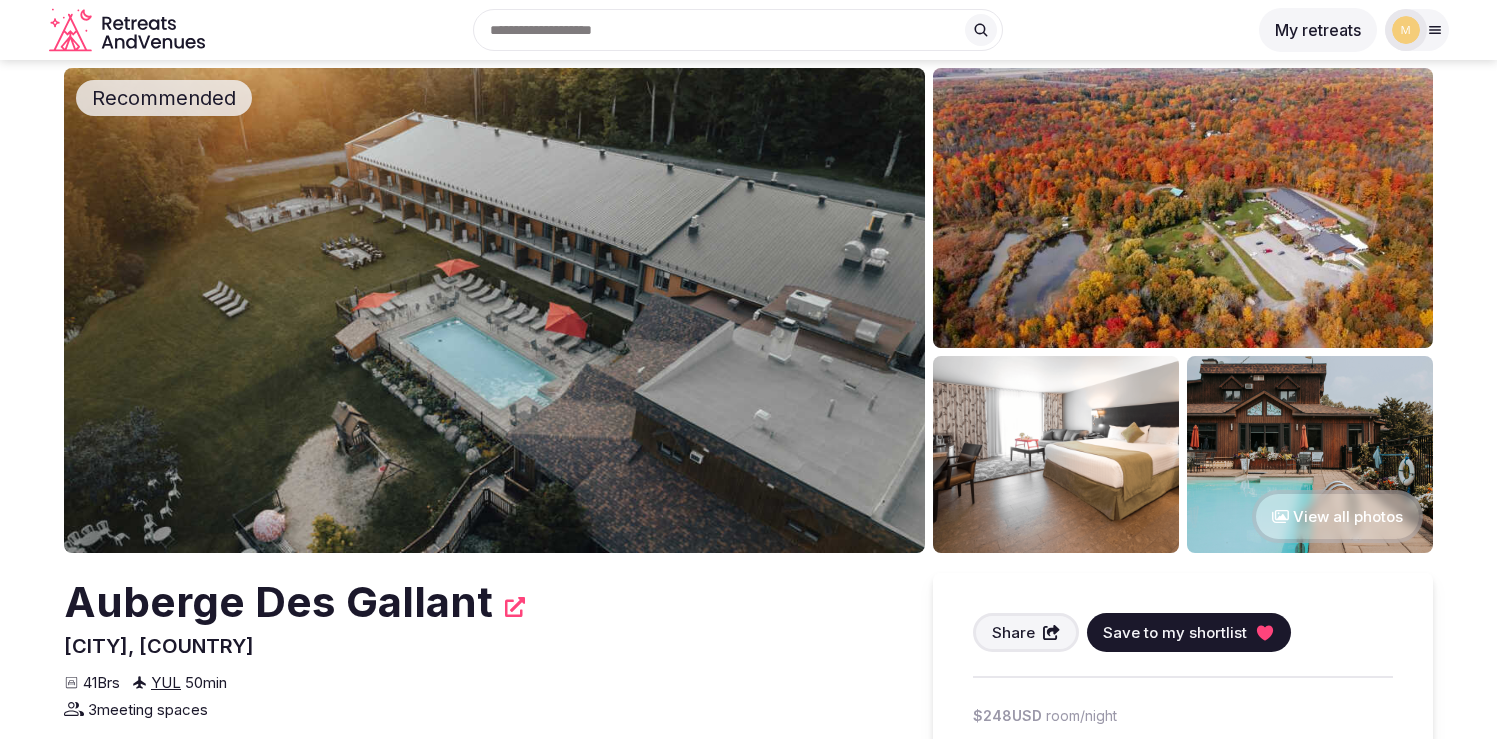 scroll, scrollTop: 0, scrollLeft: 0, axis: both 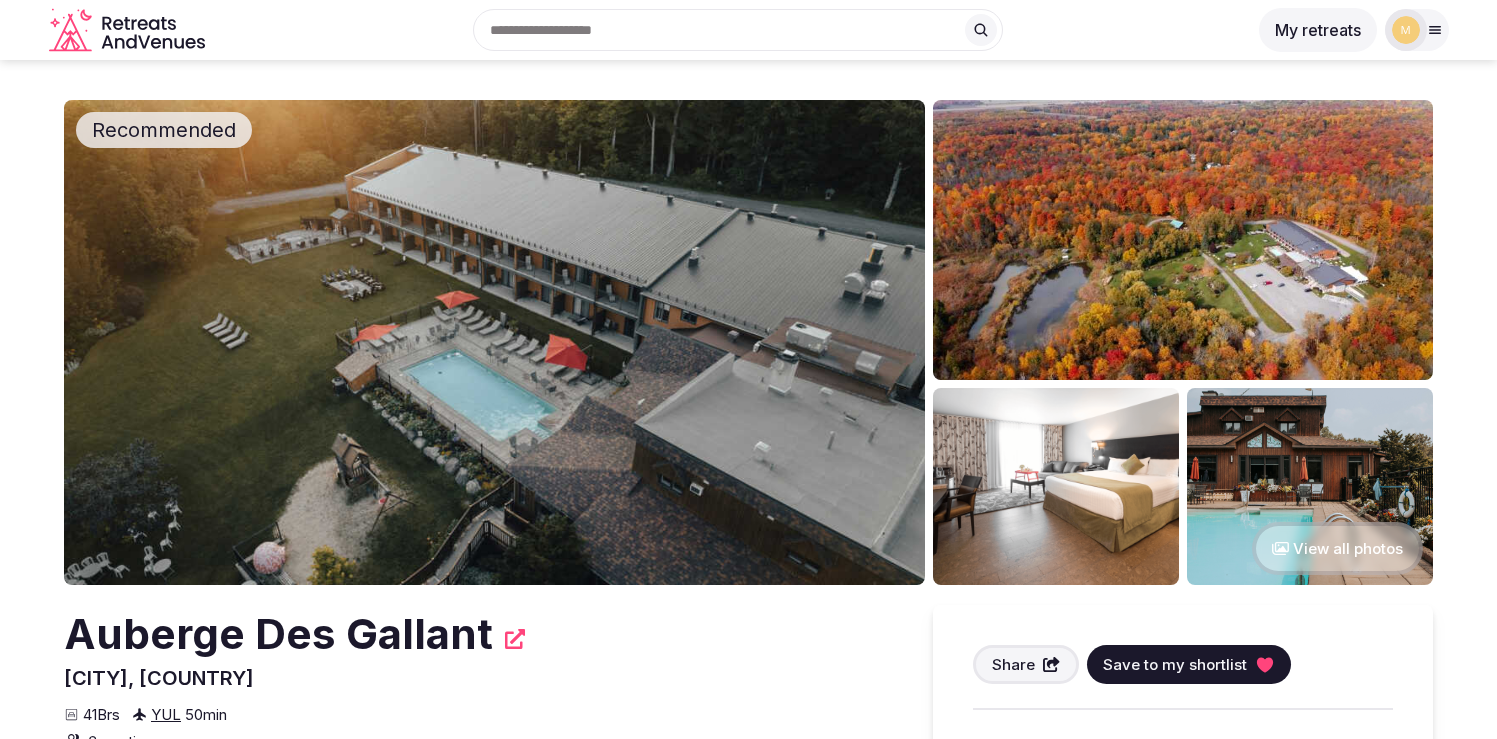 click at bounding box center (494, 342) 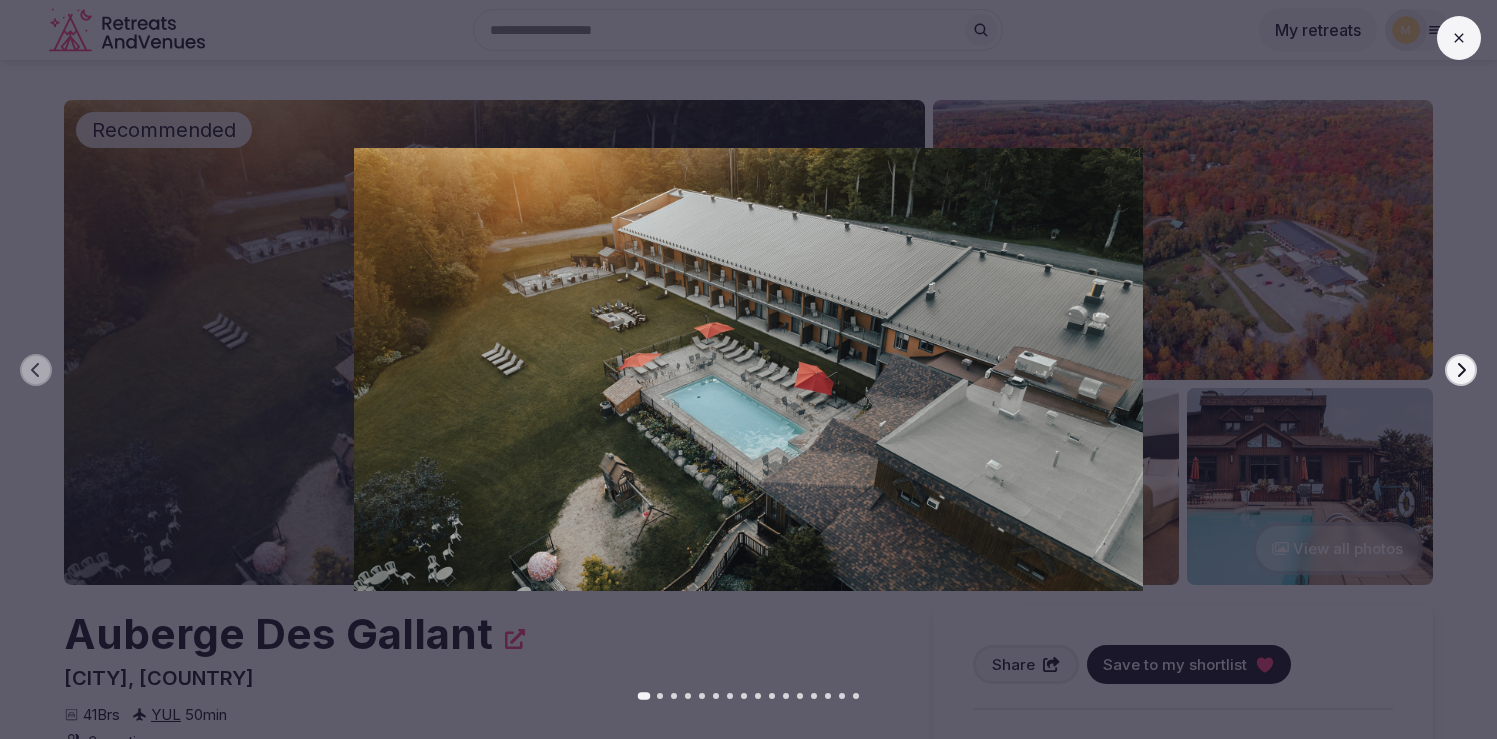 click 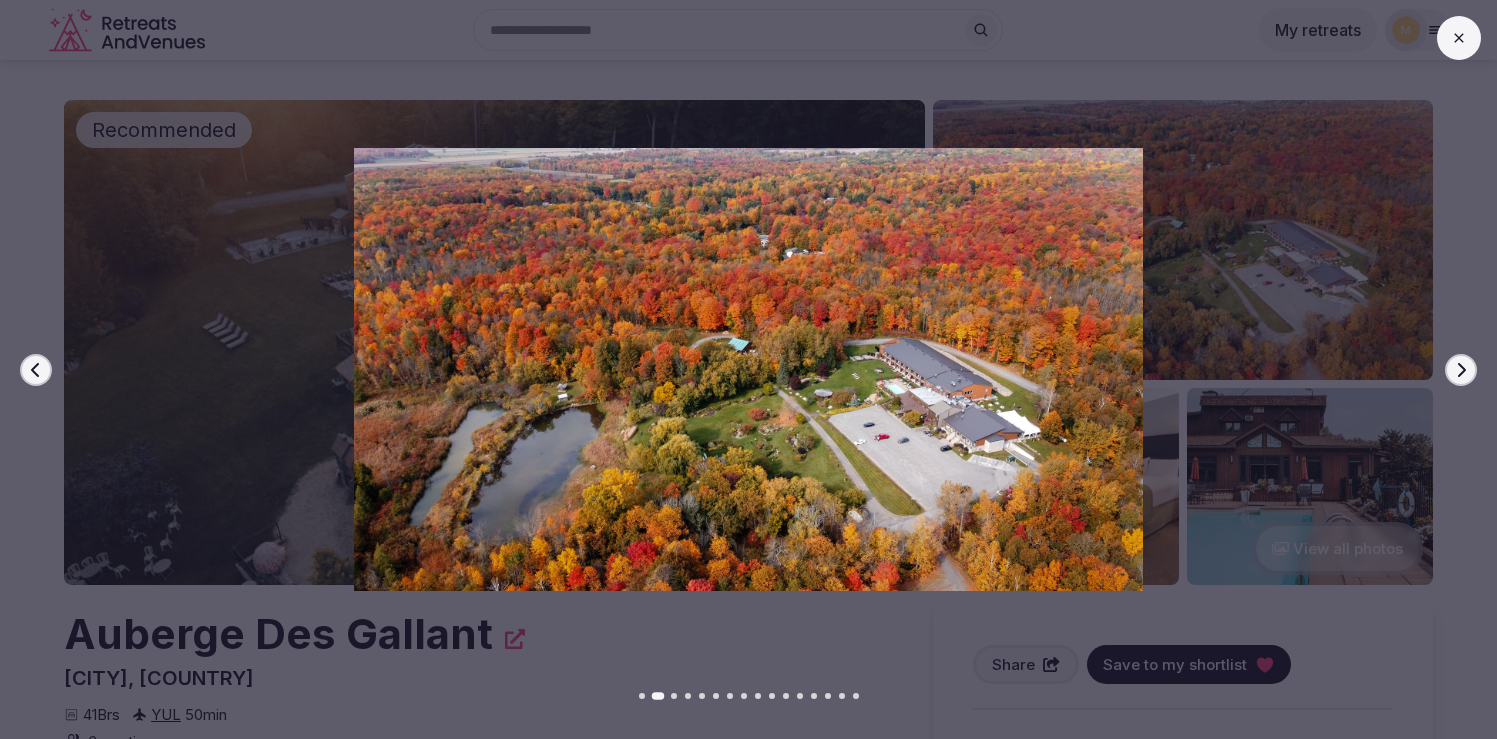 click 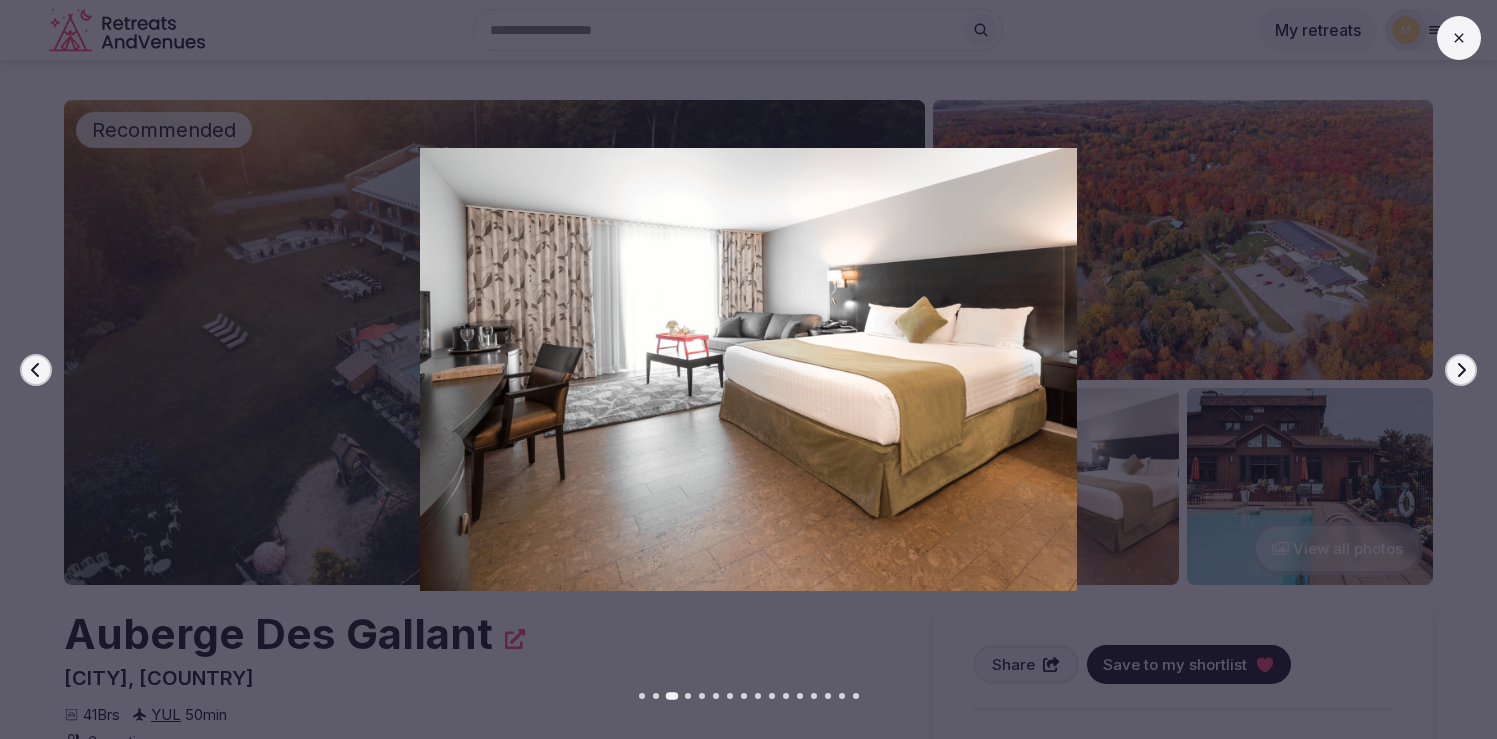 click 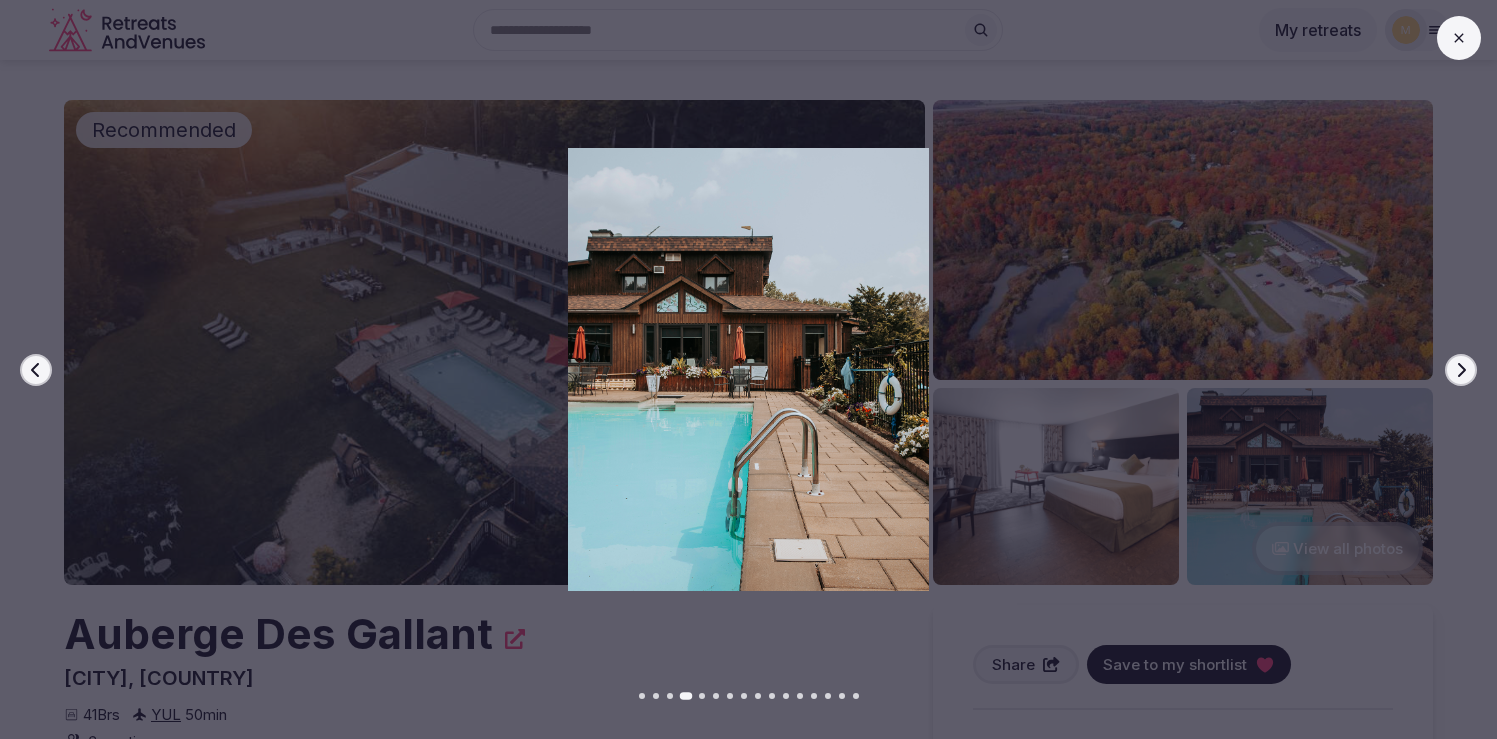 click 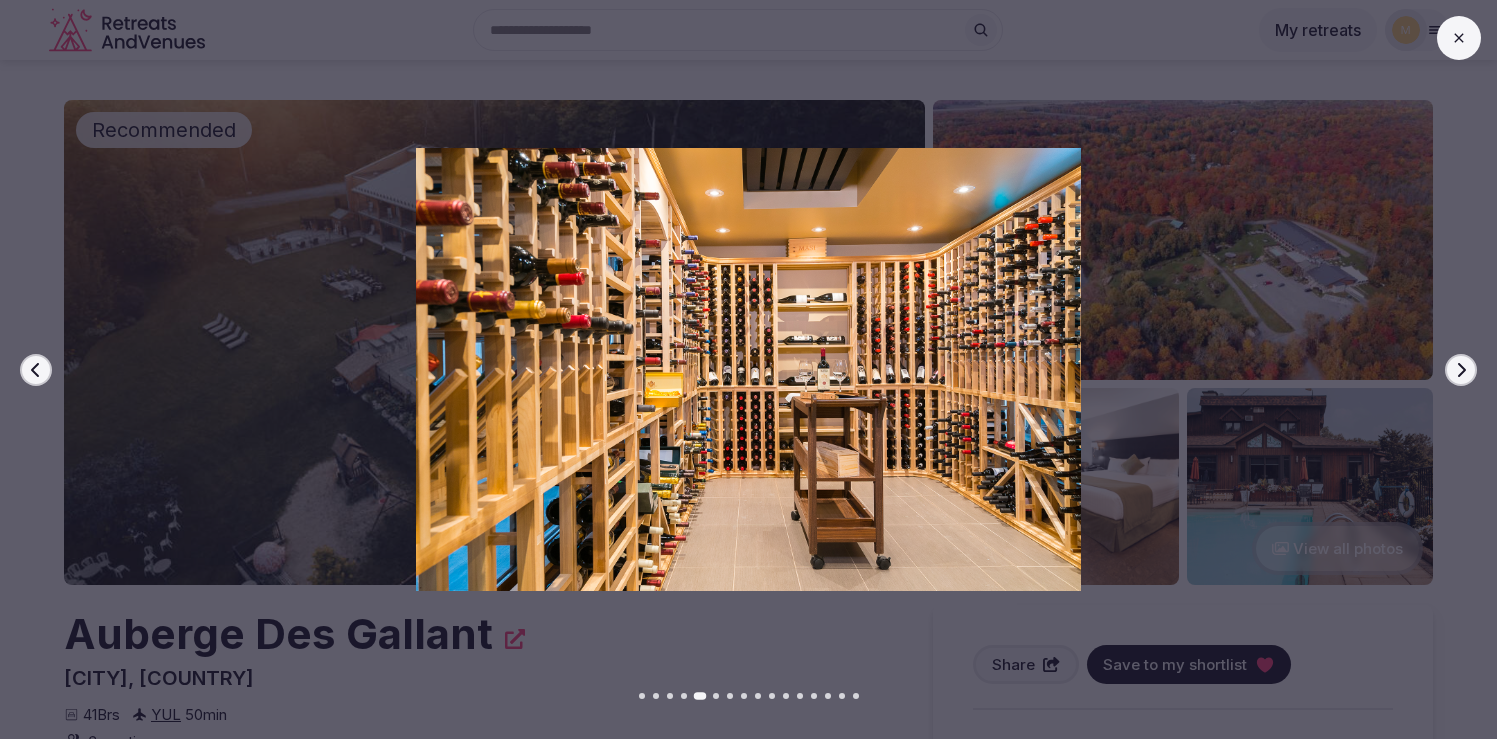 click 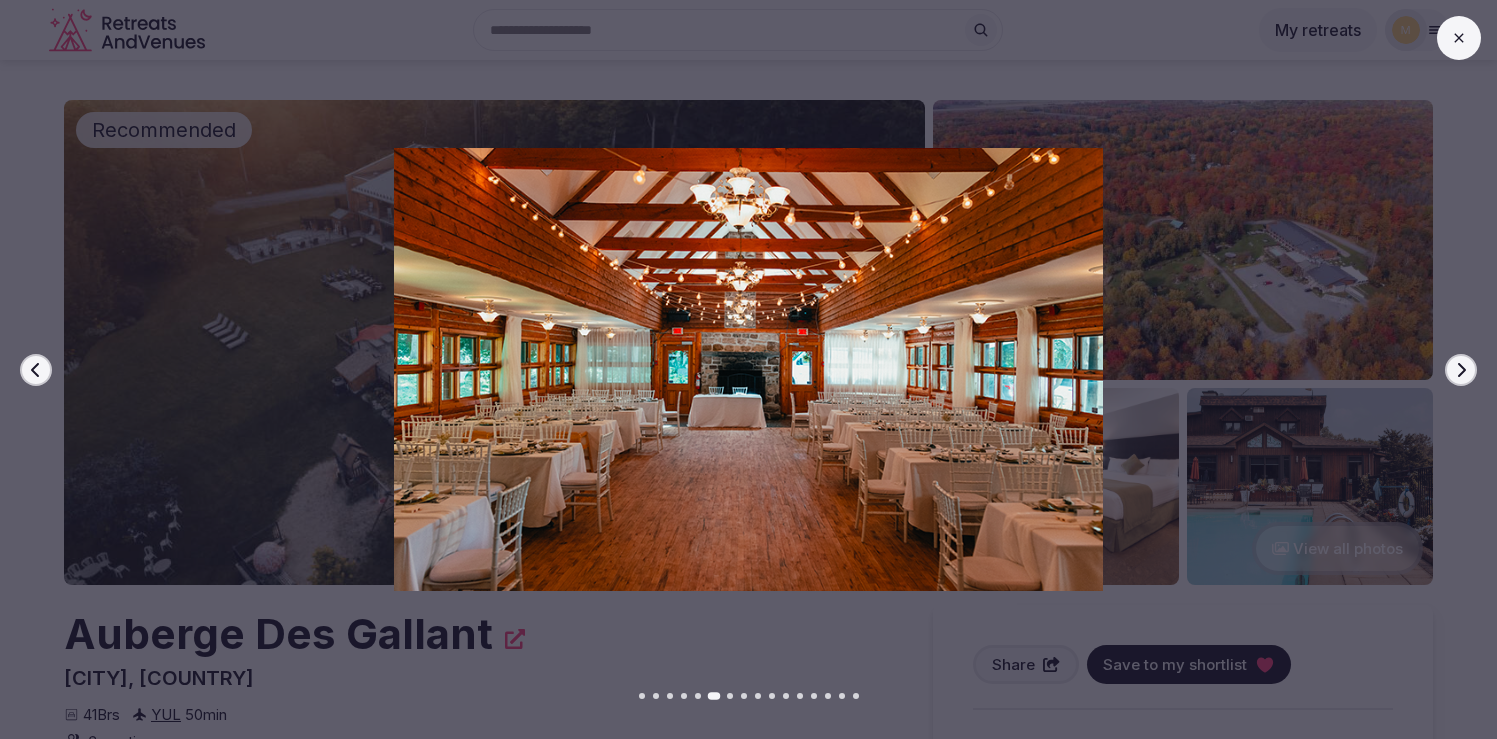 click 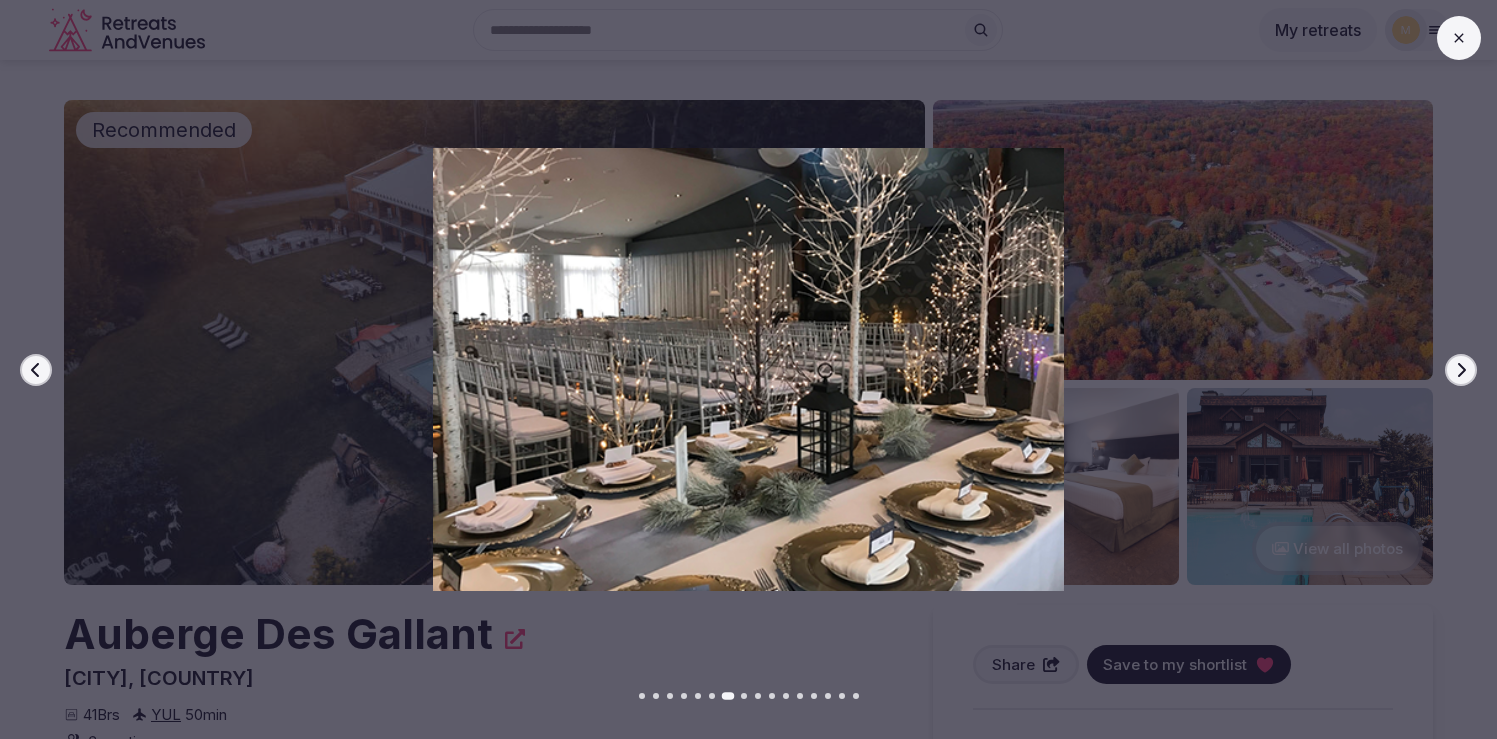 click 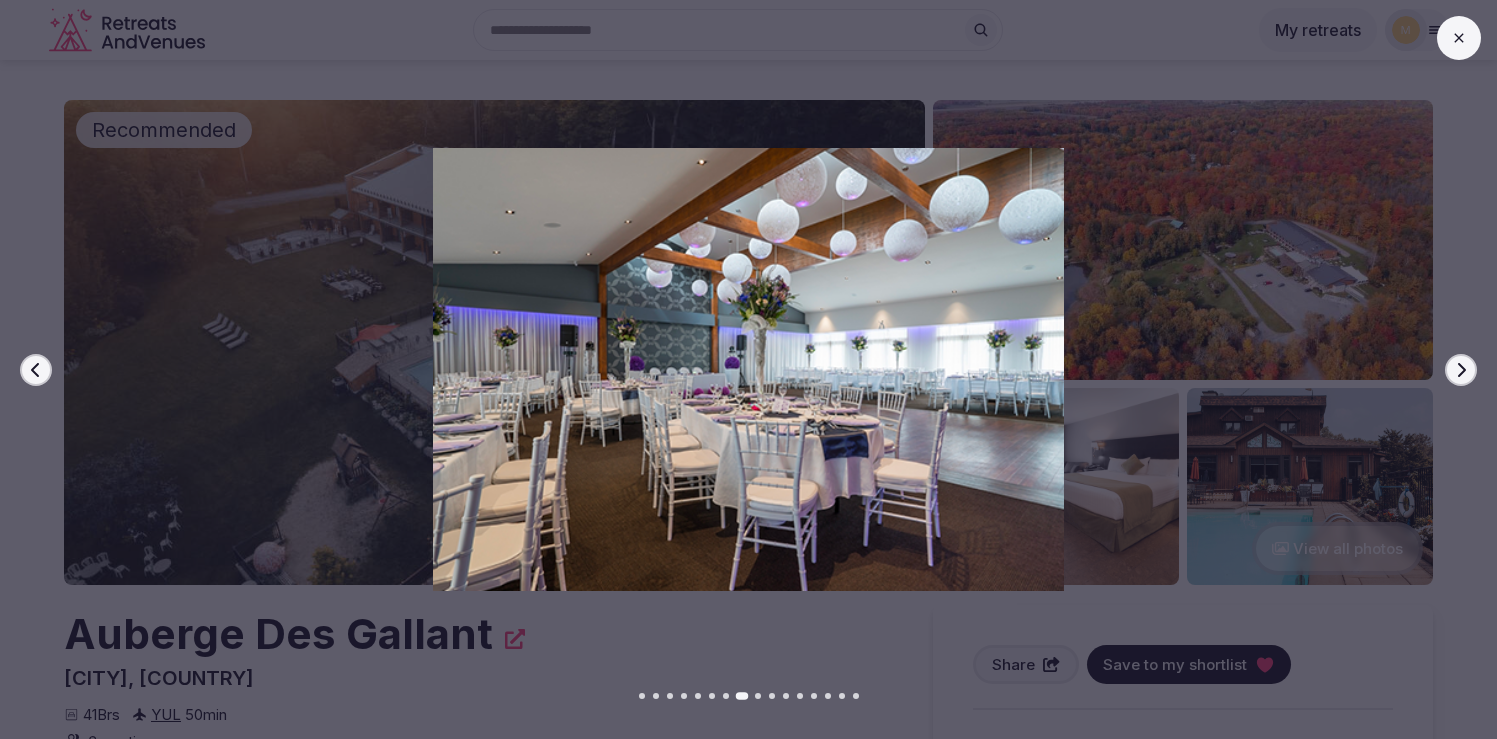 click 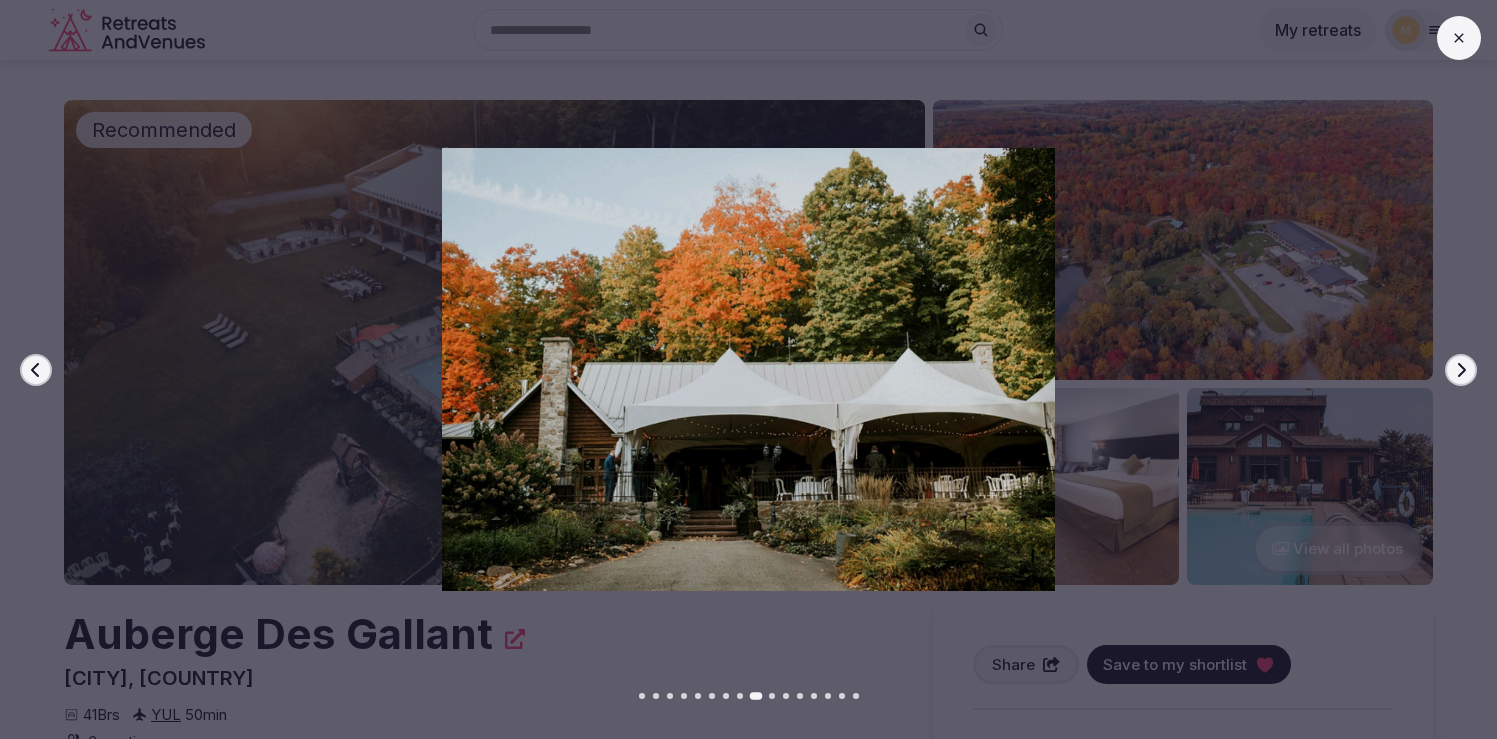 click 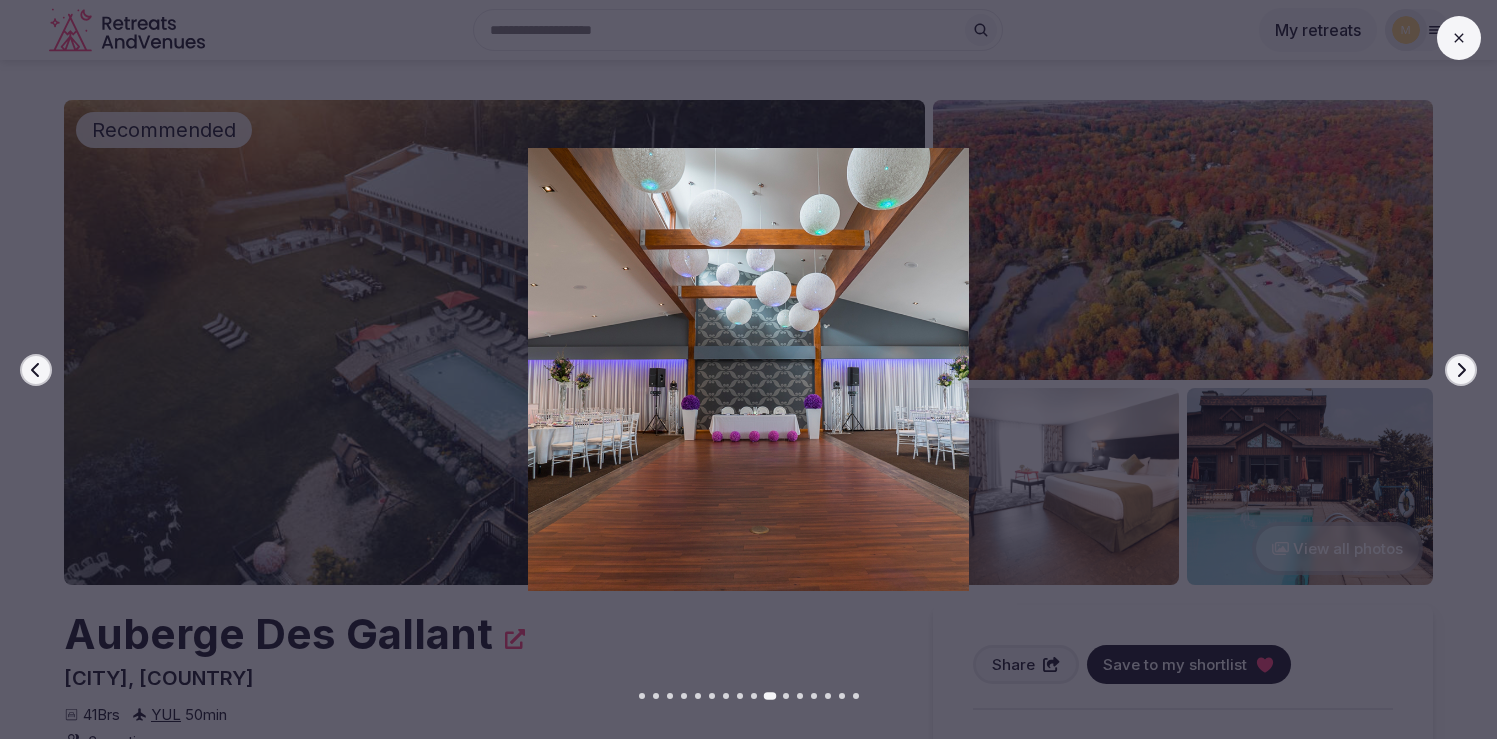click 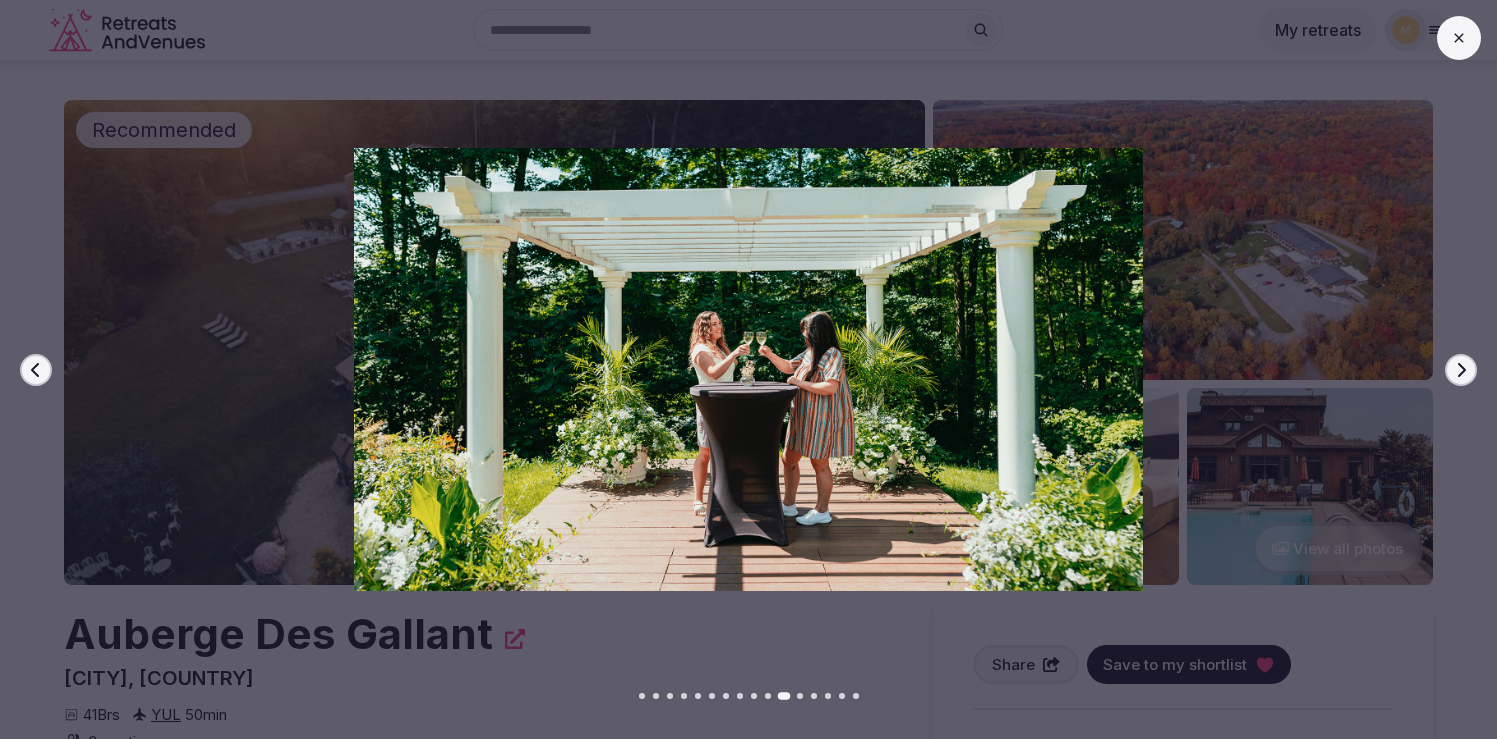 click 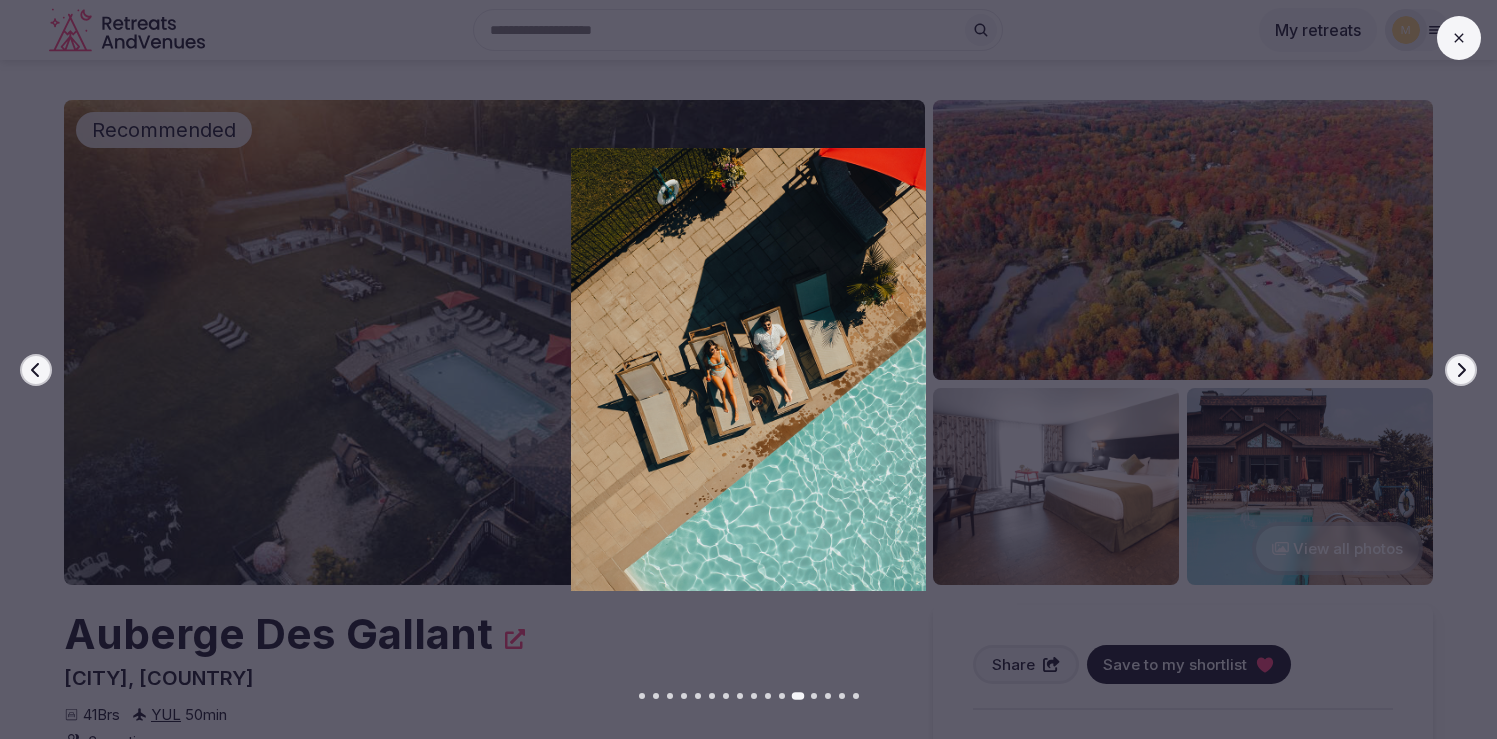 click 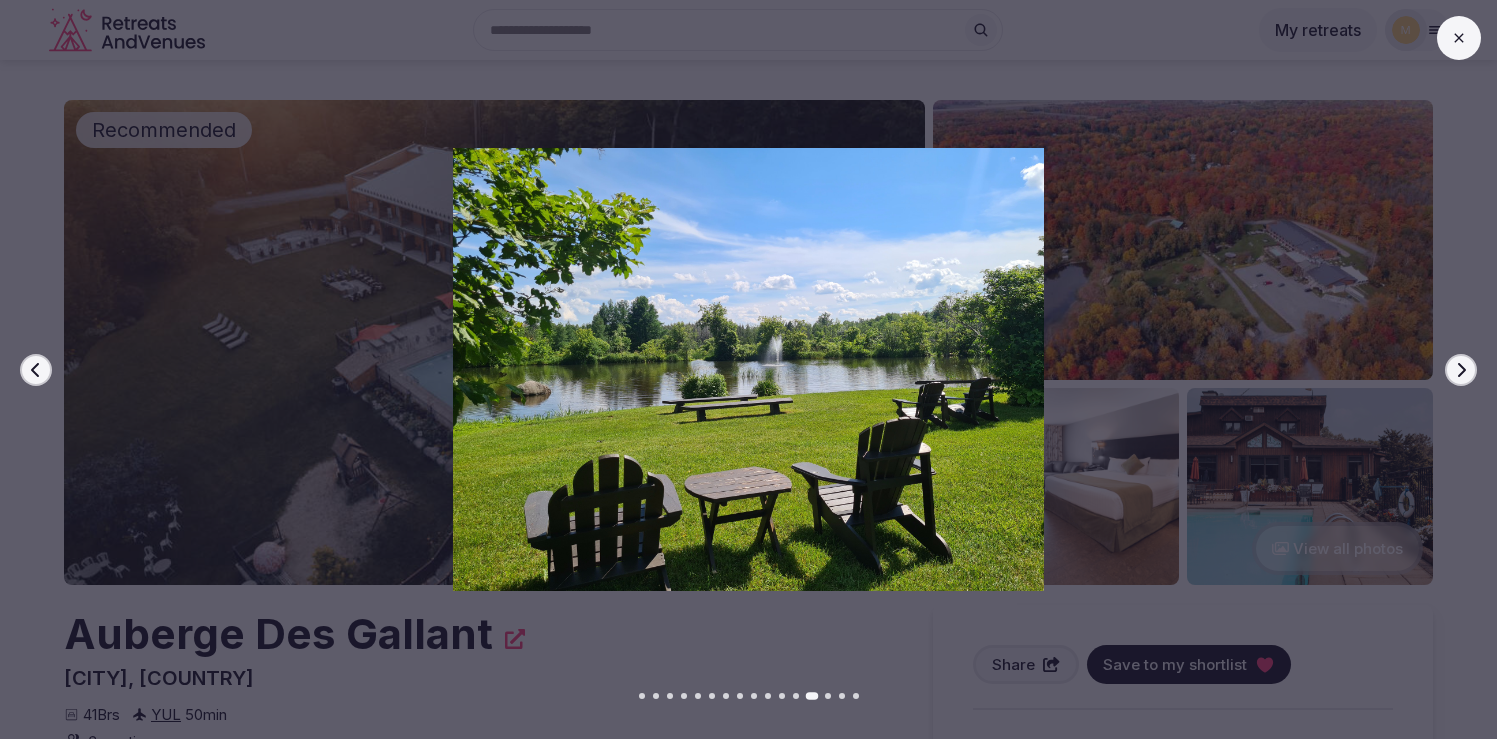 click 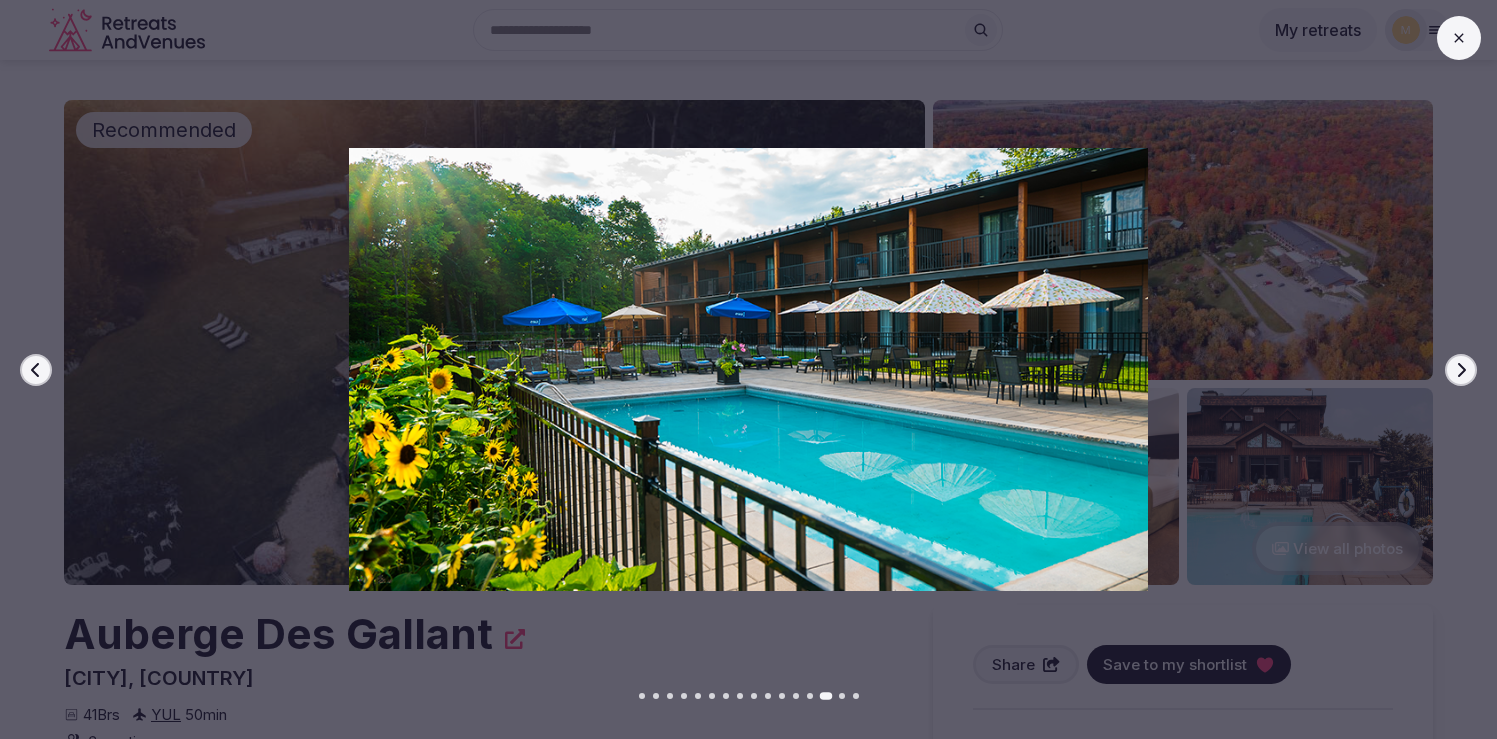 click 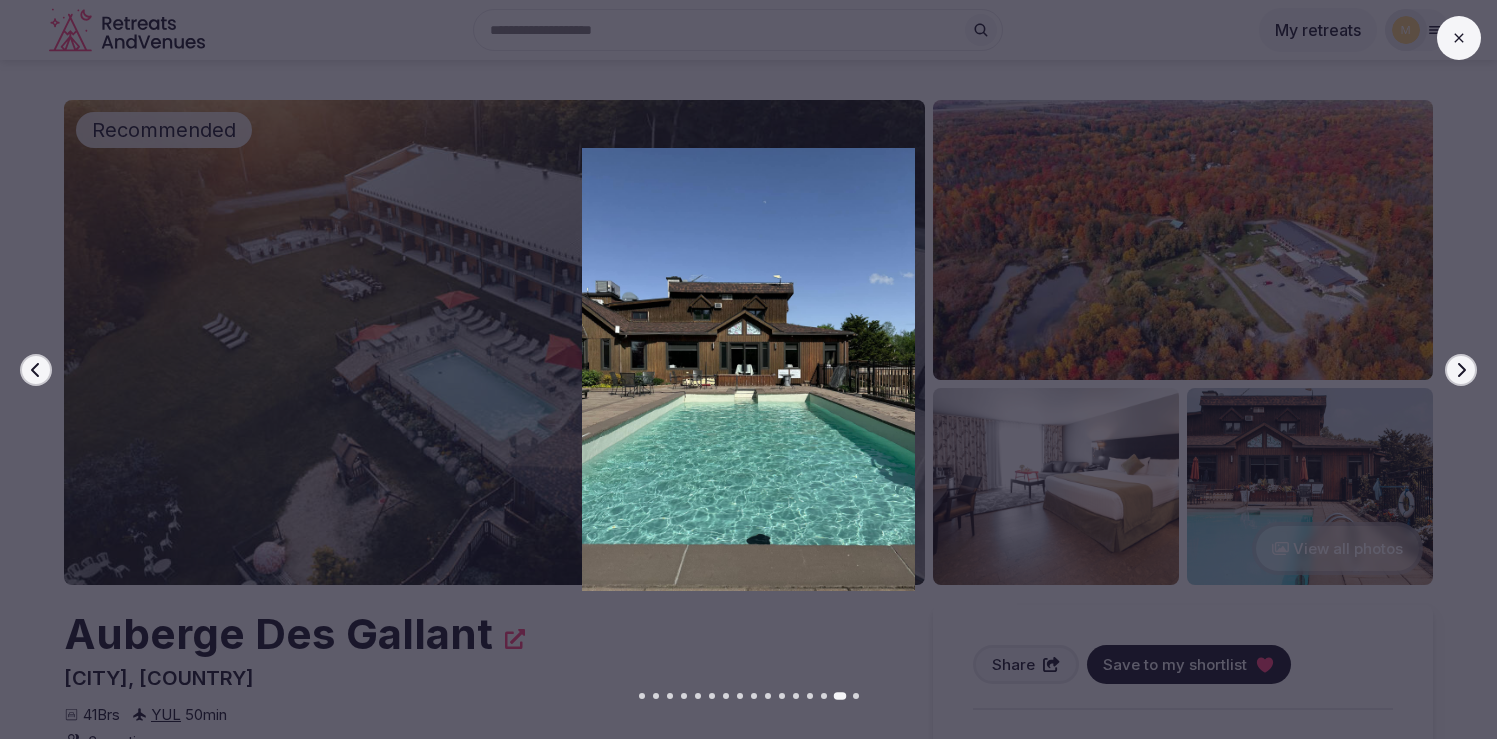 click 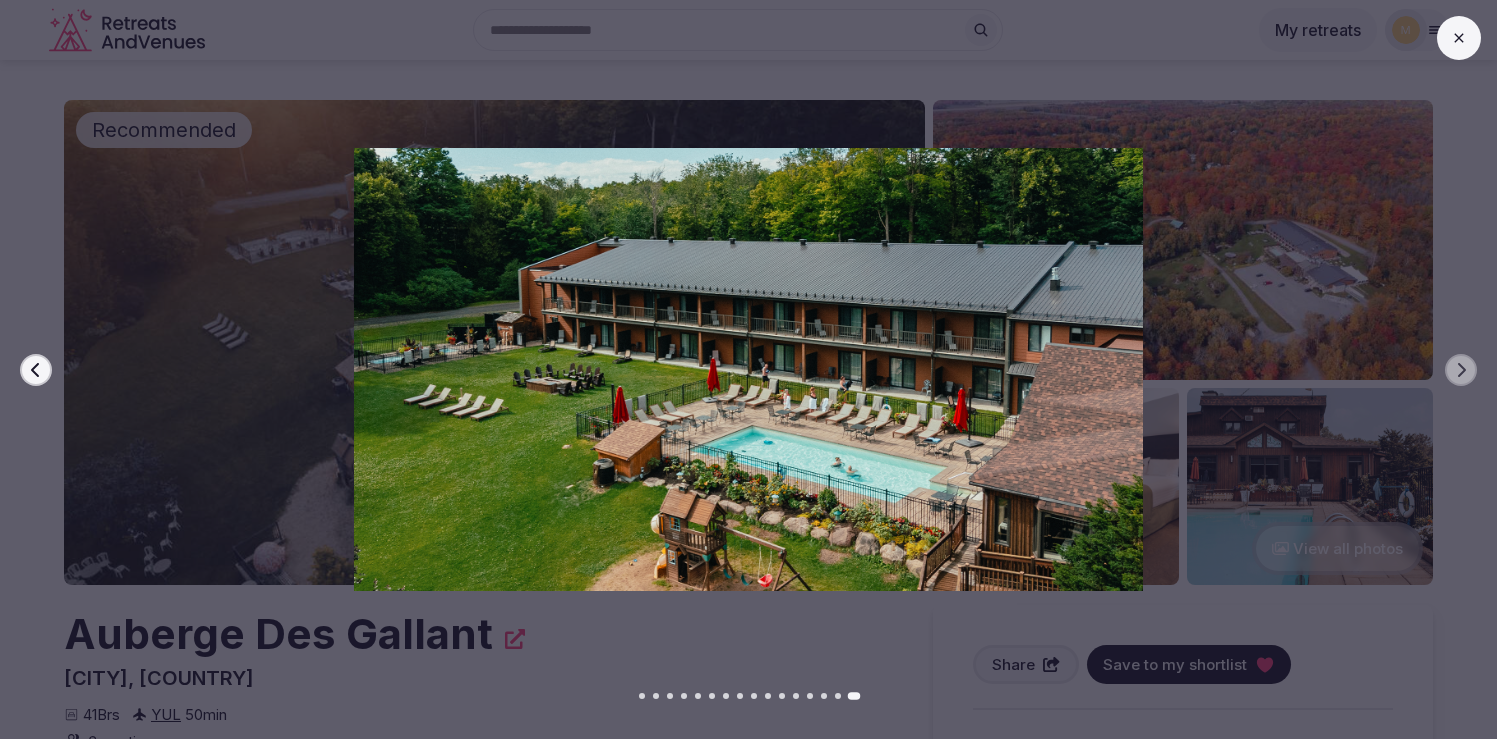 click 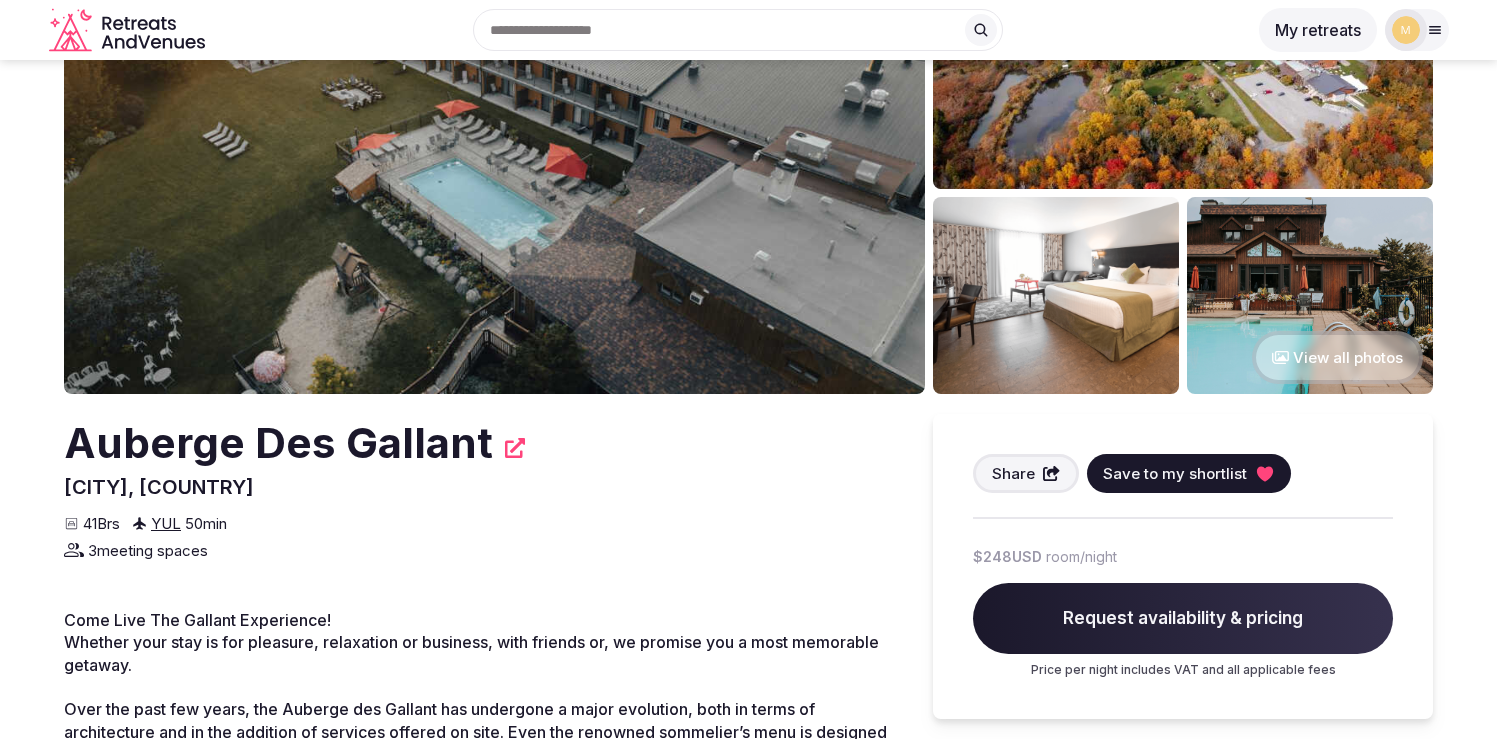 scroll, scrollTop: 0, scrollLeft: 0, axis: both 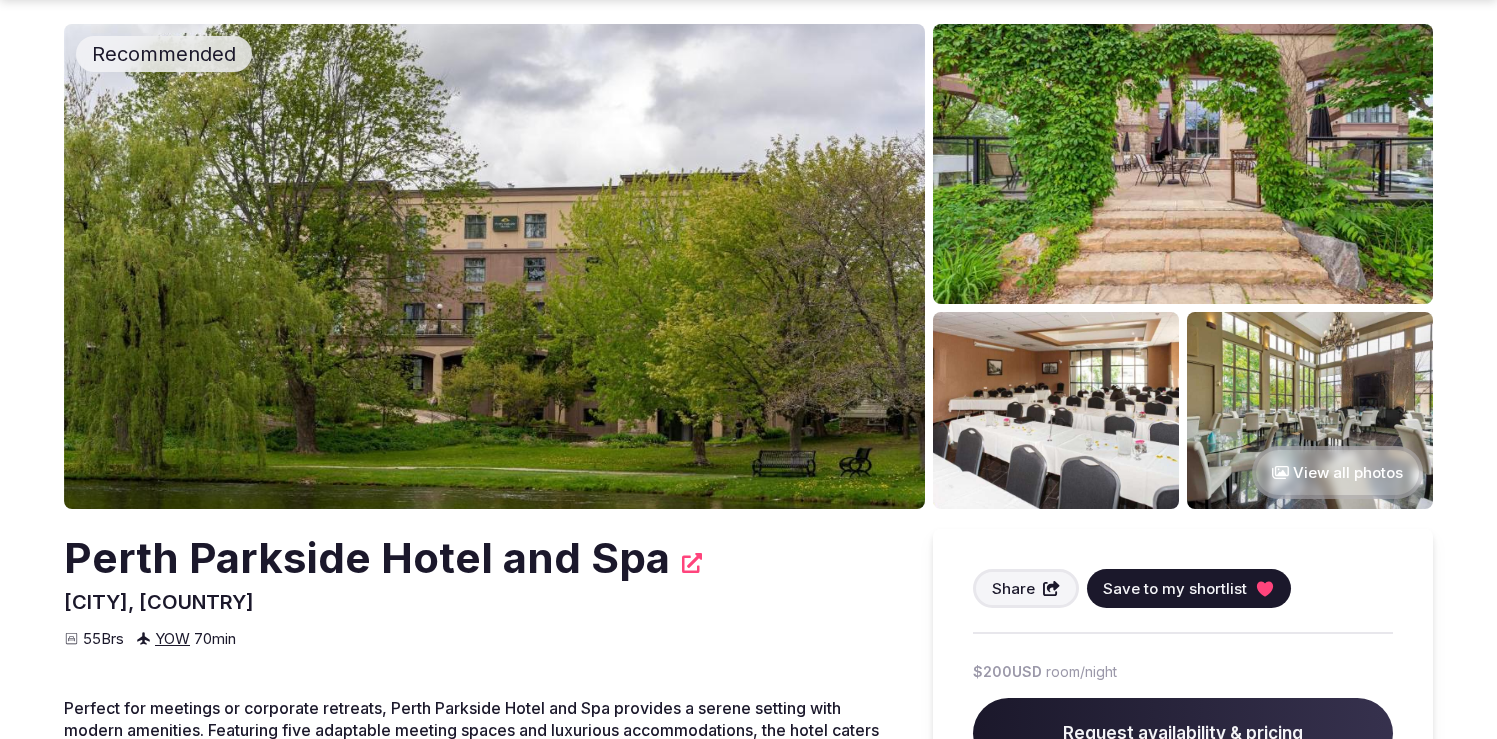 click on "View all photos" at bounding box center [1337, 472] 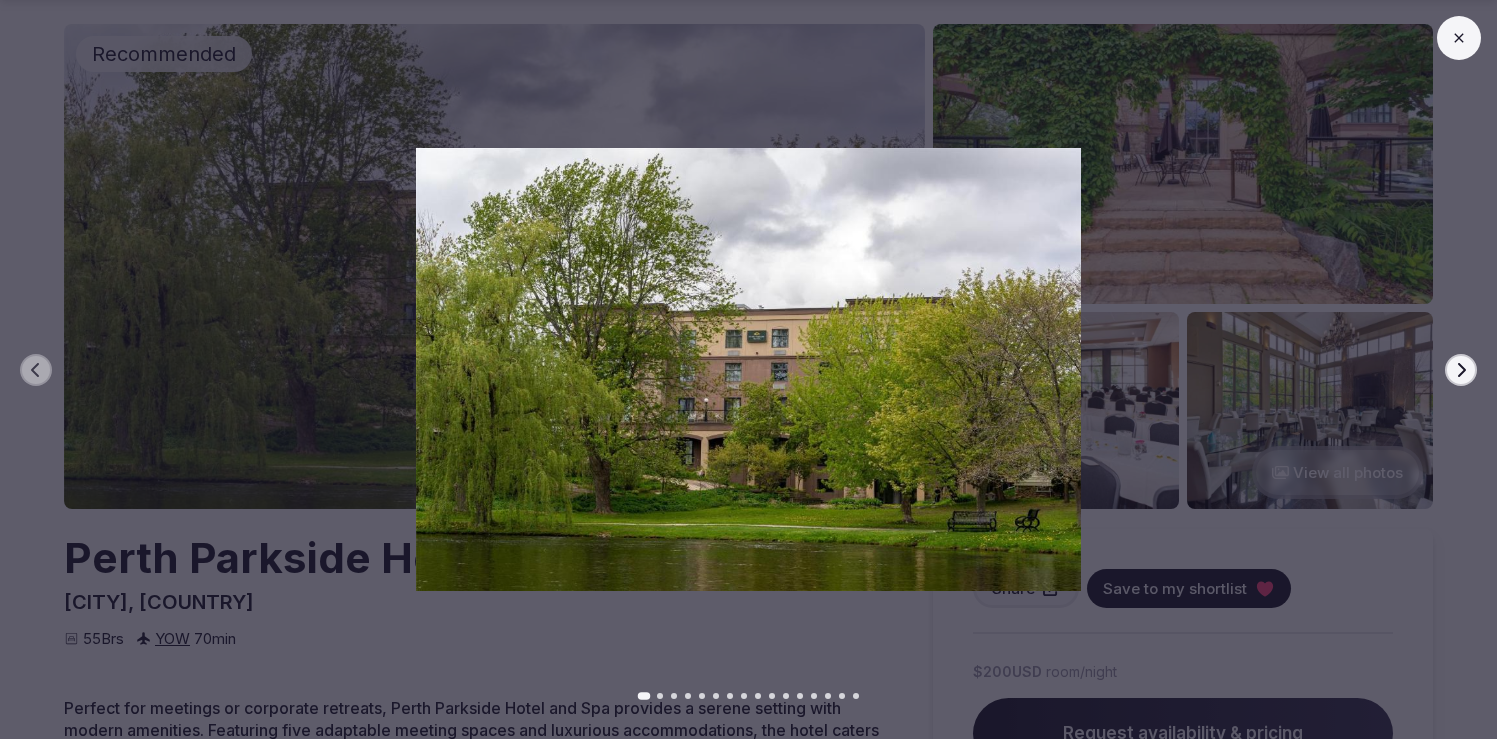 click 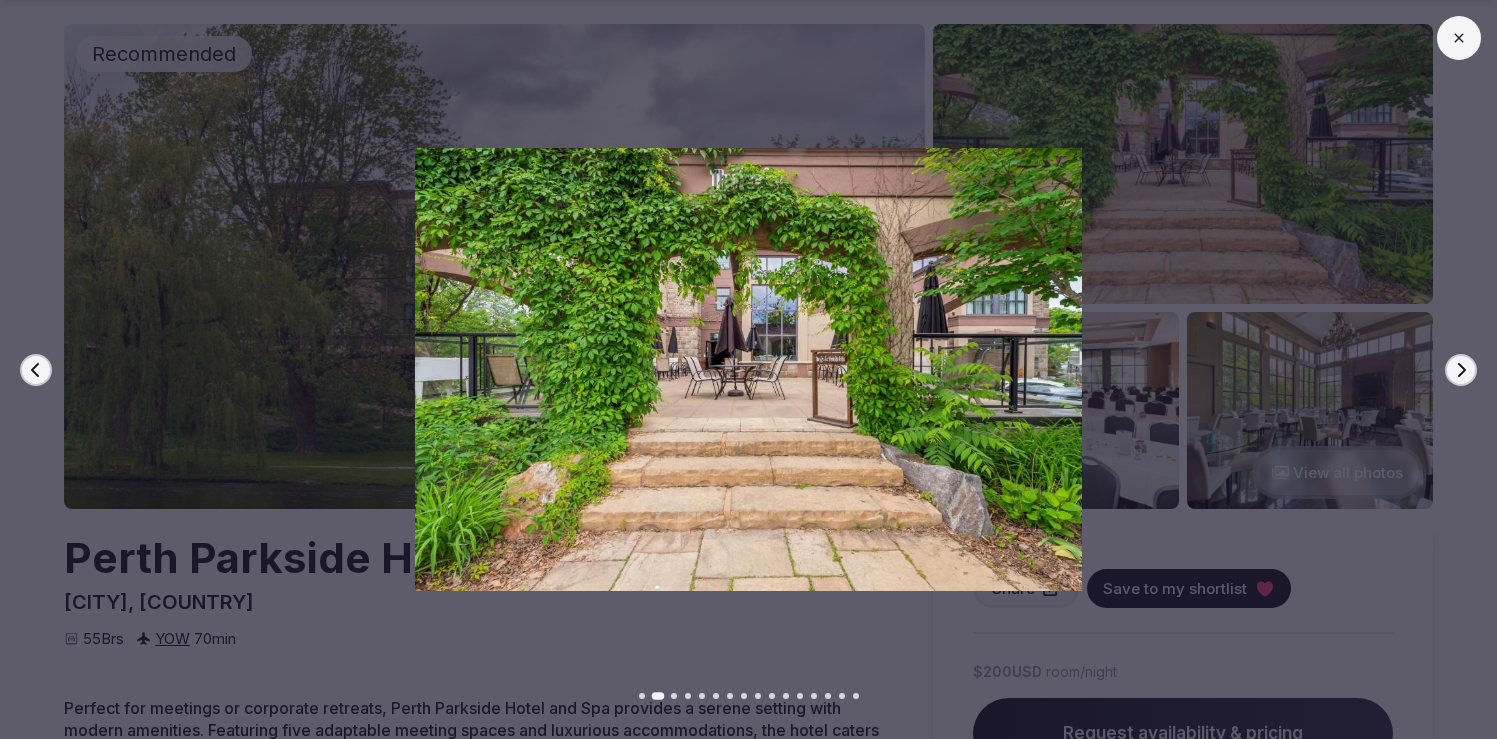 click 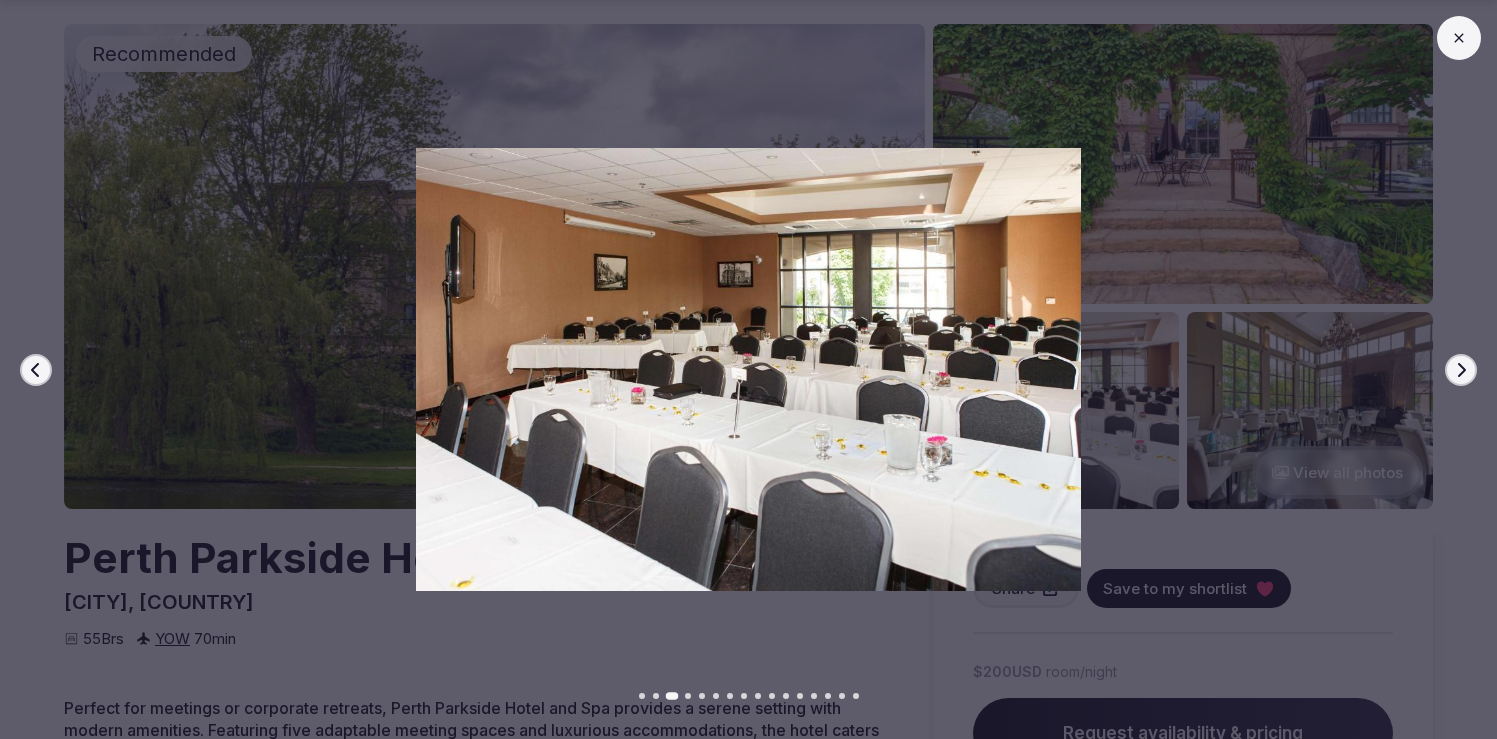 click 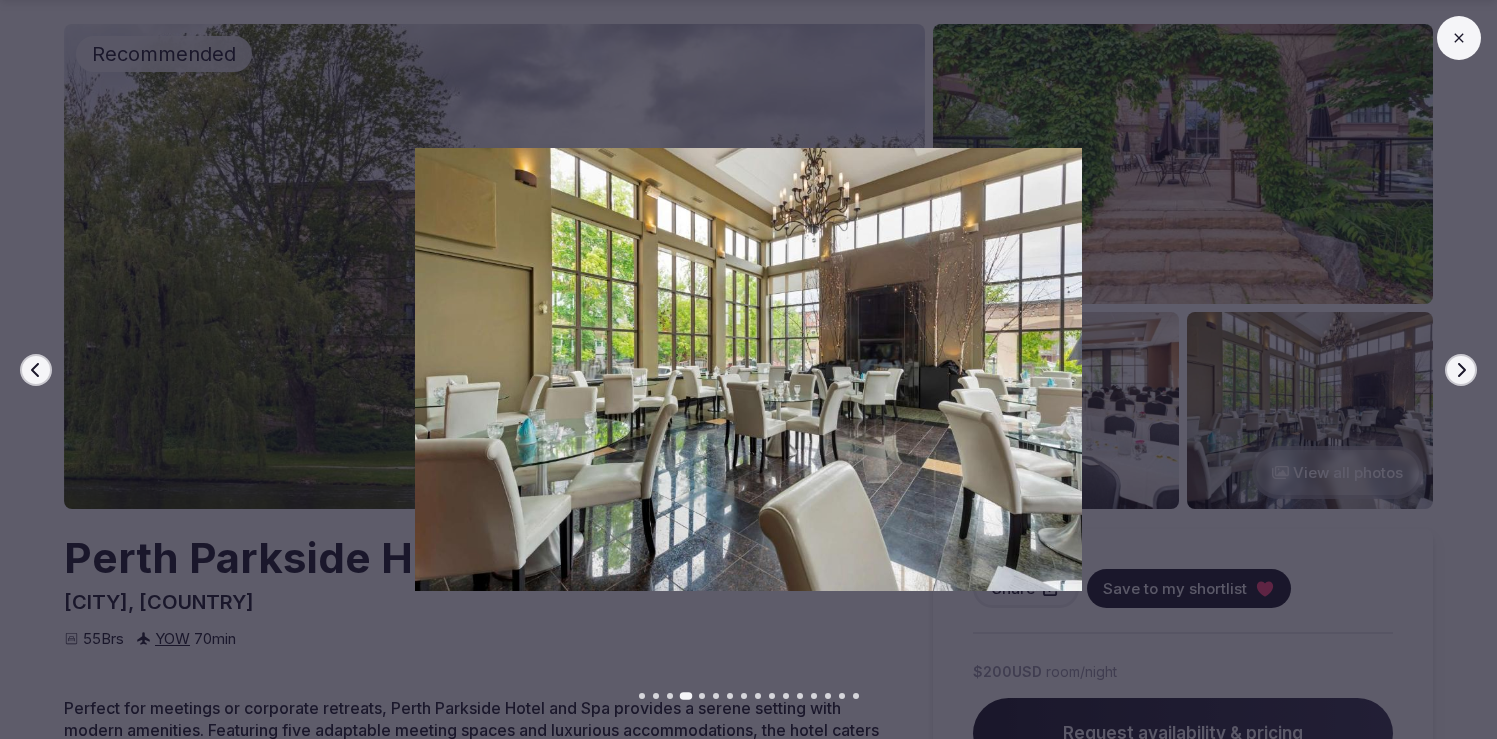 click 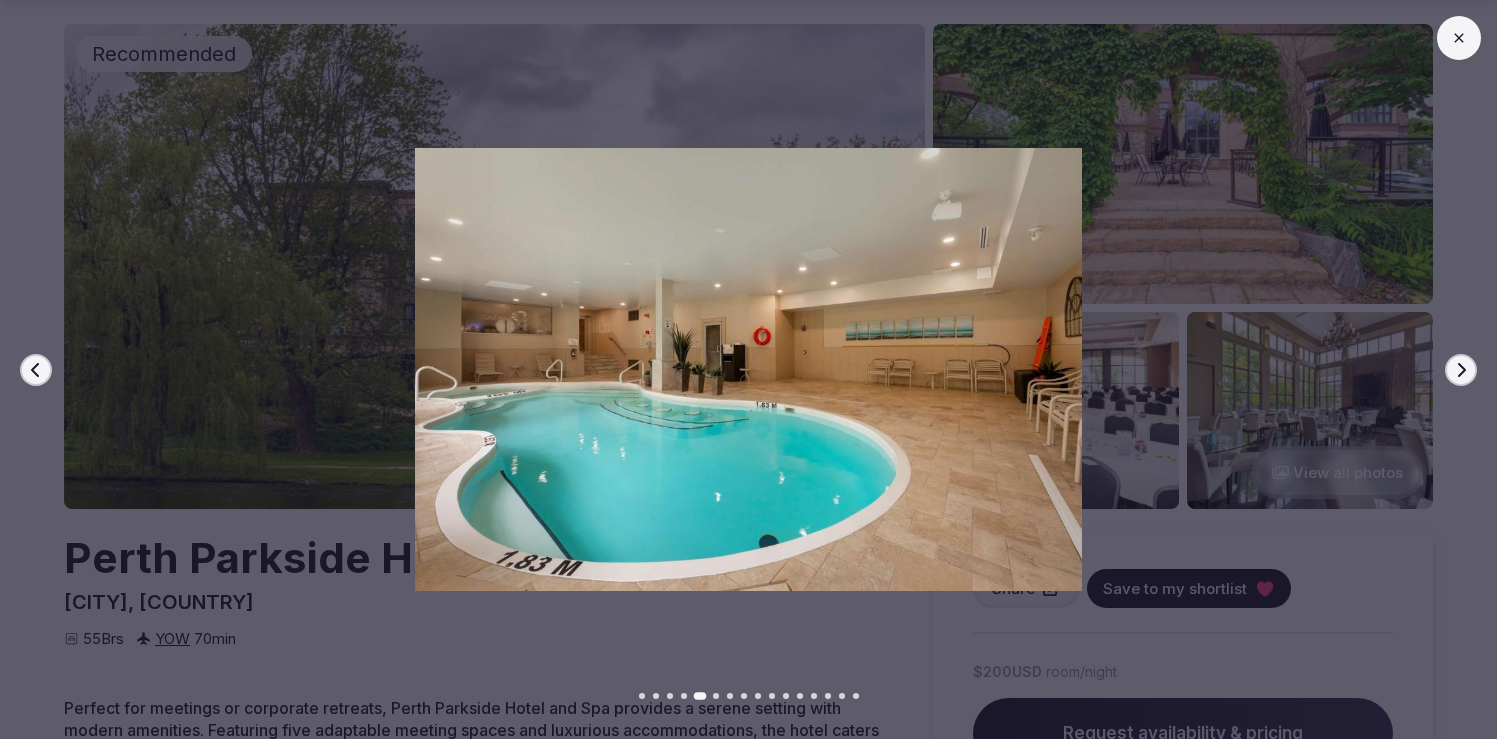 click 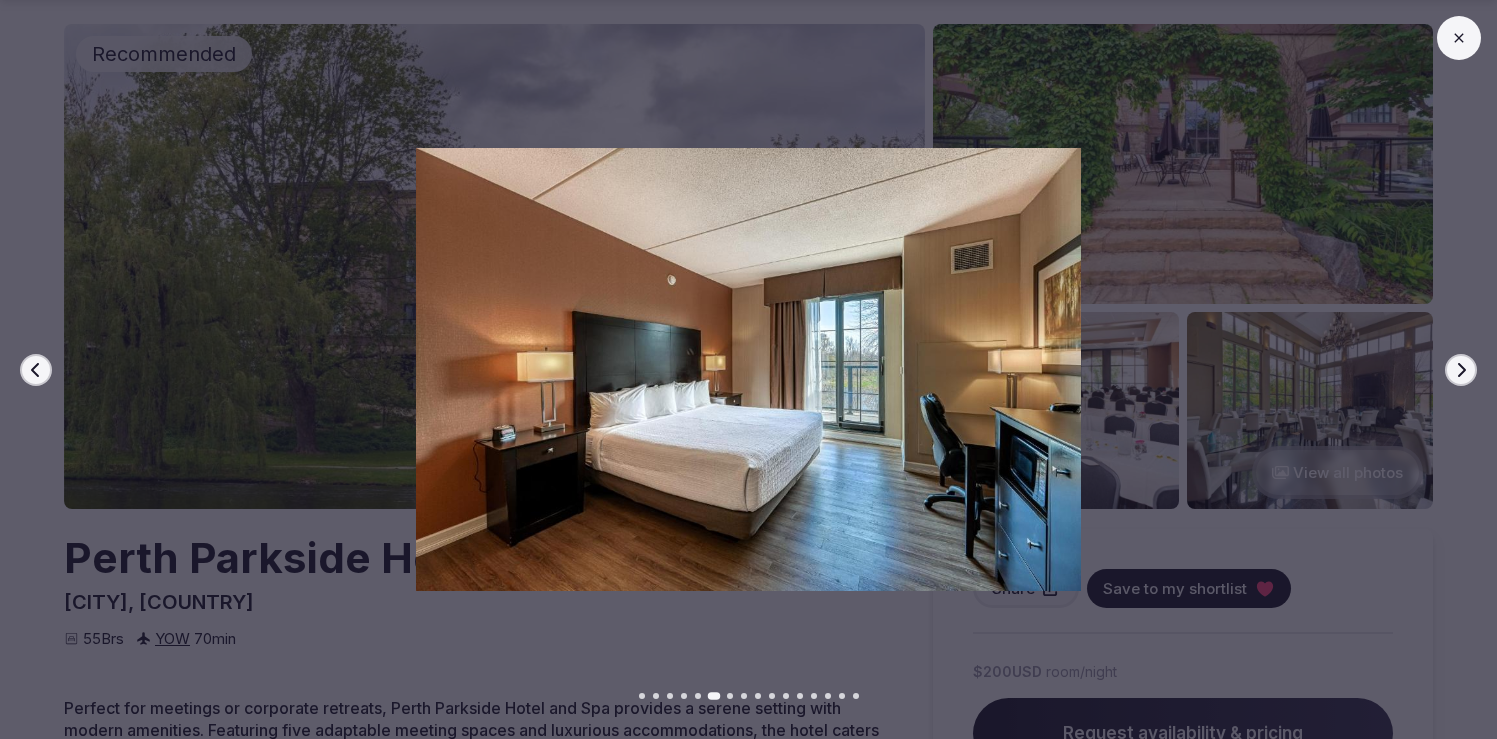 click 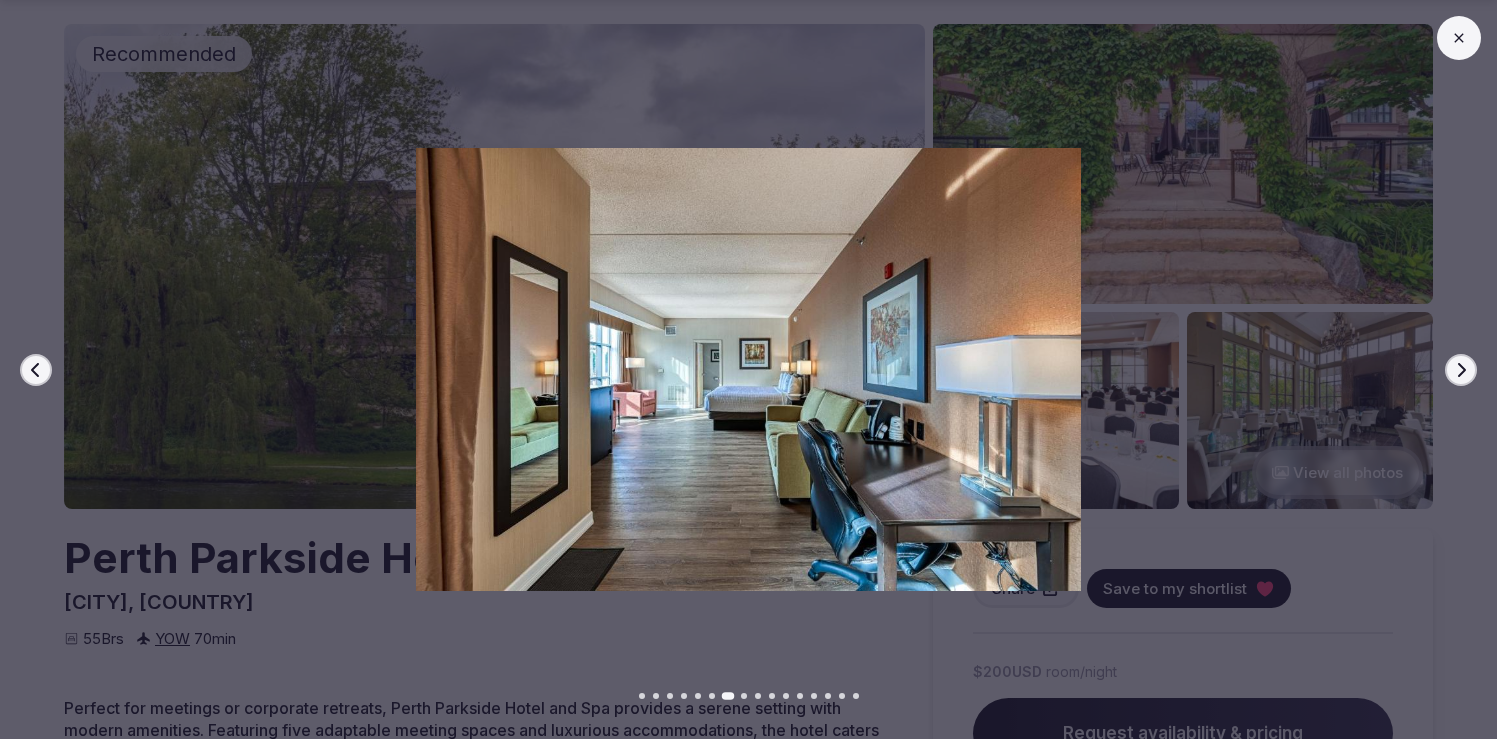 click 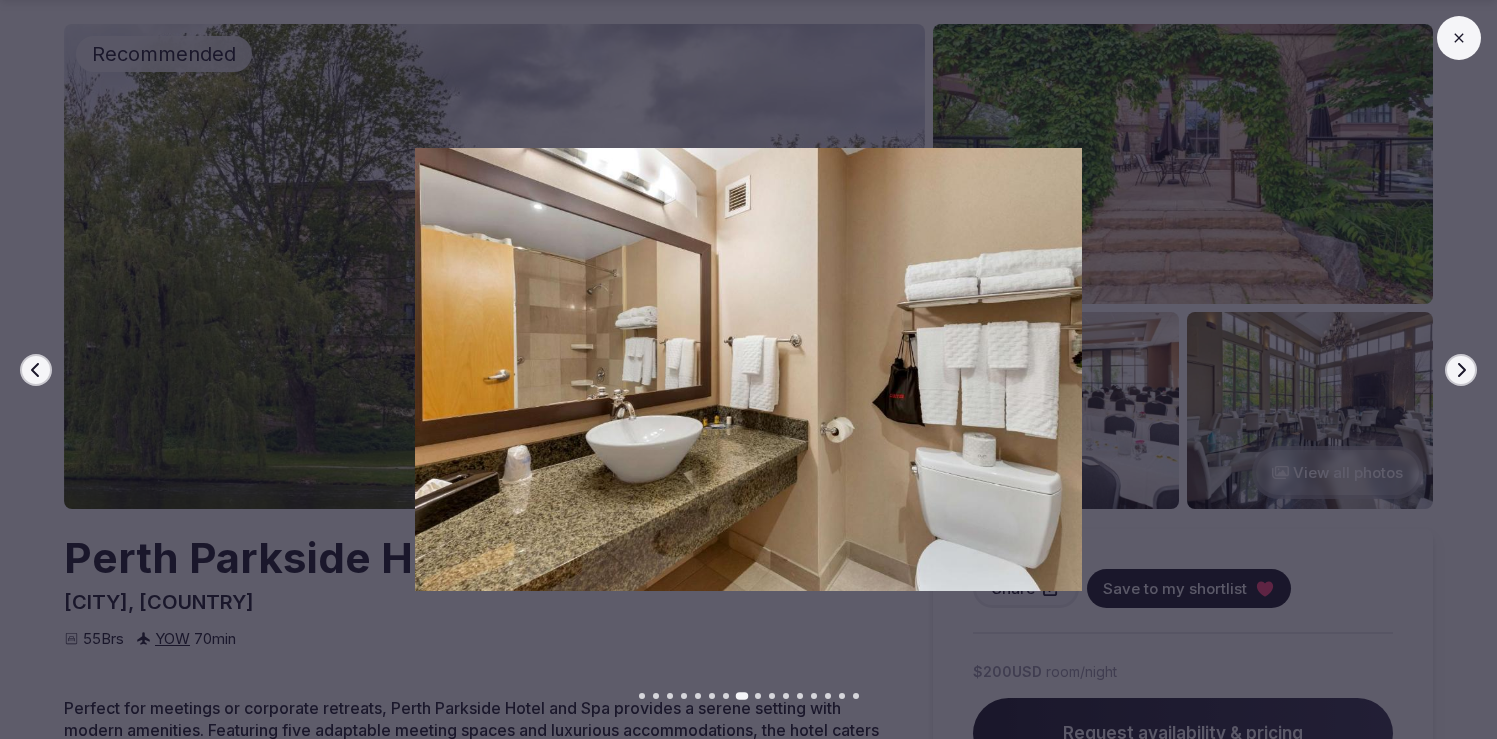 click 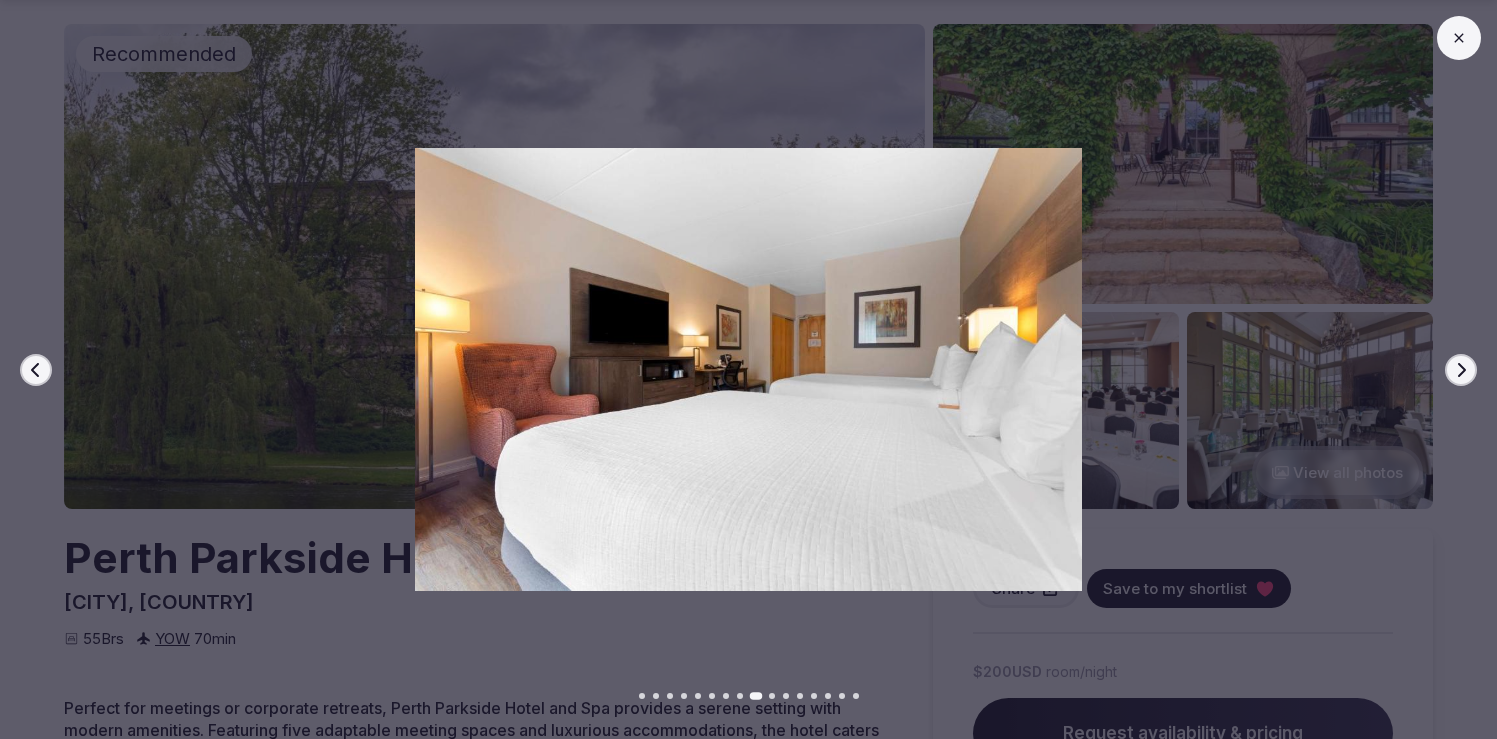 click 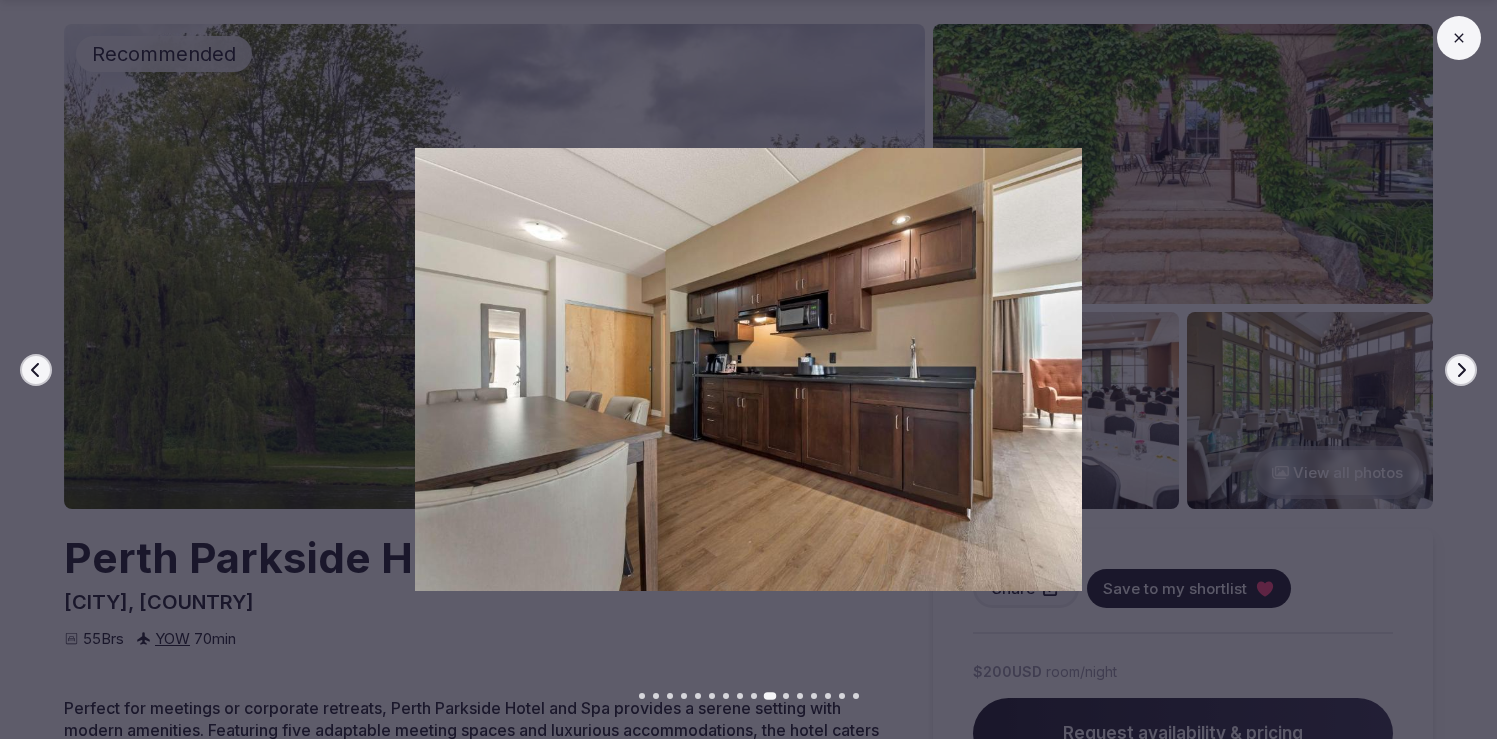 click 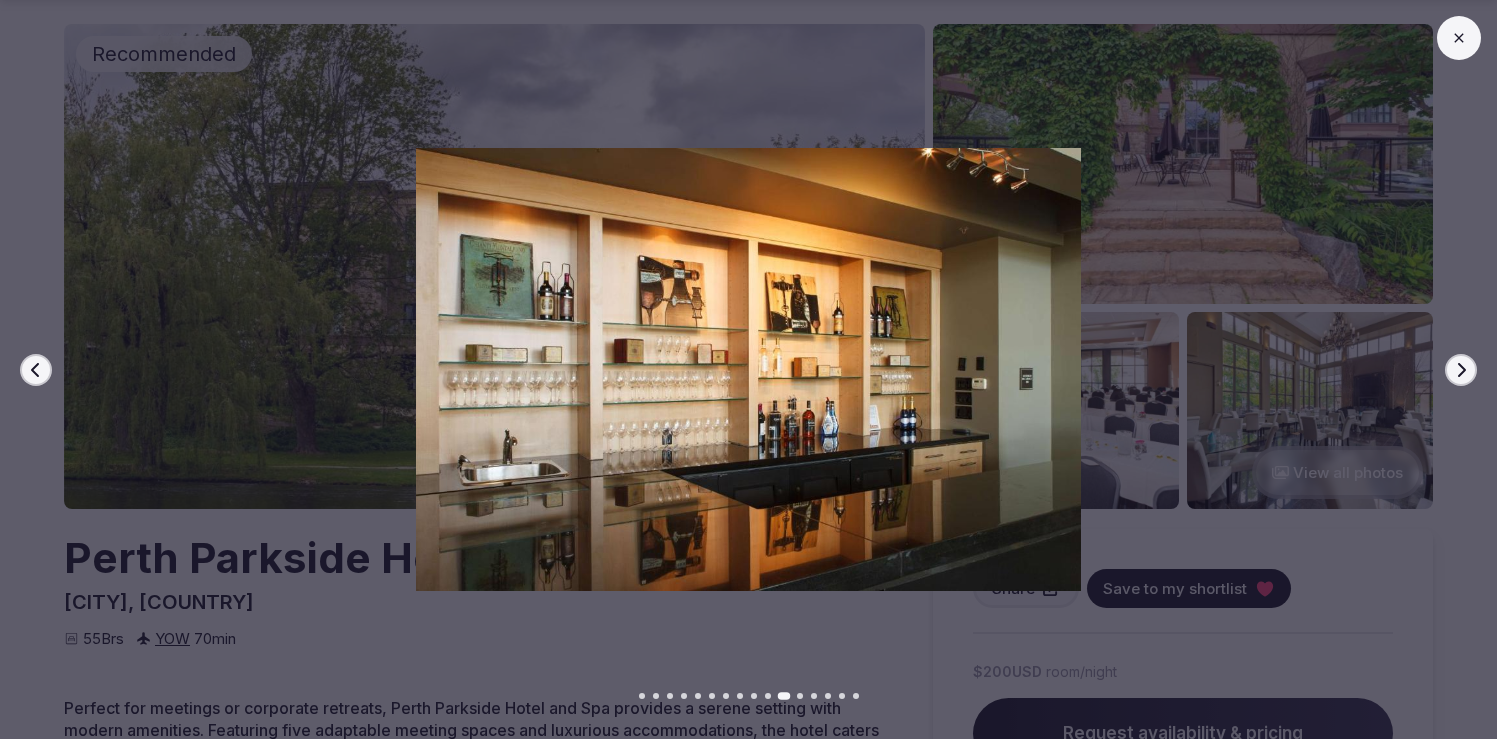click 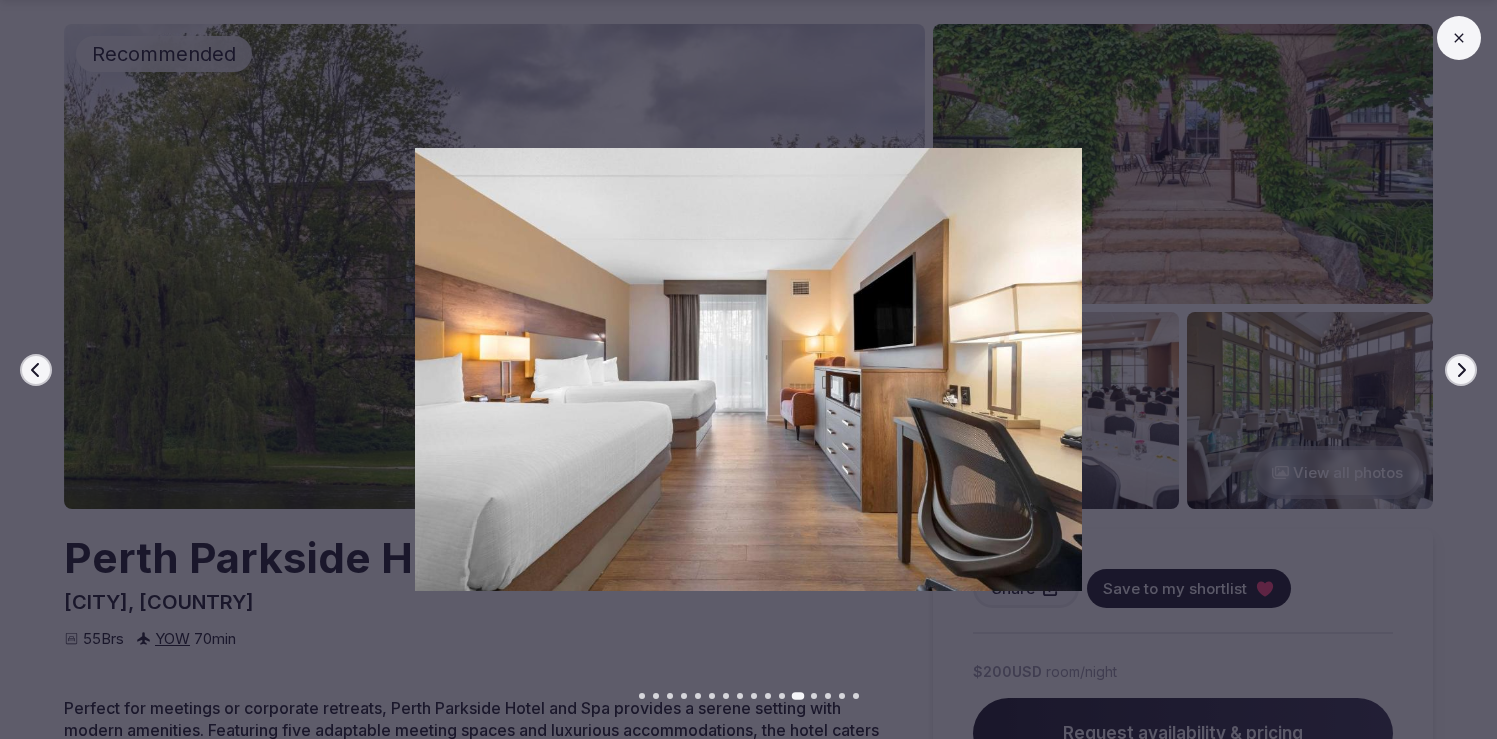 click 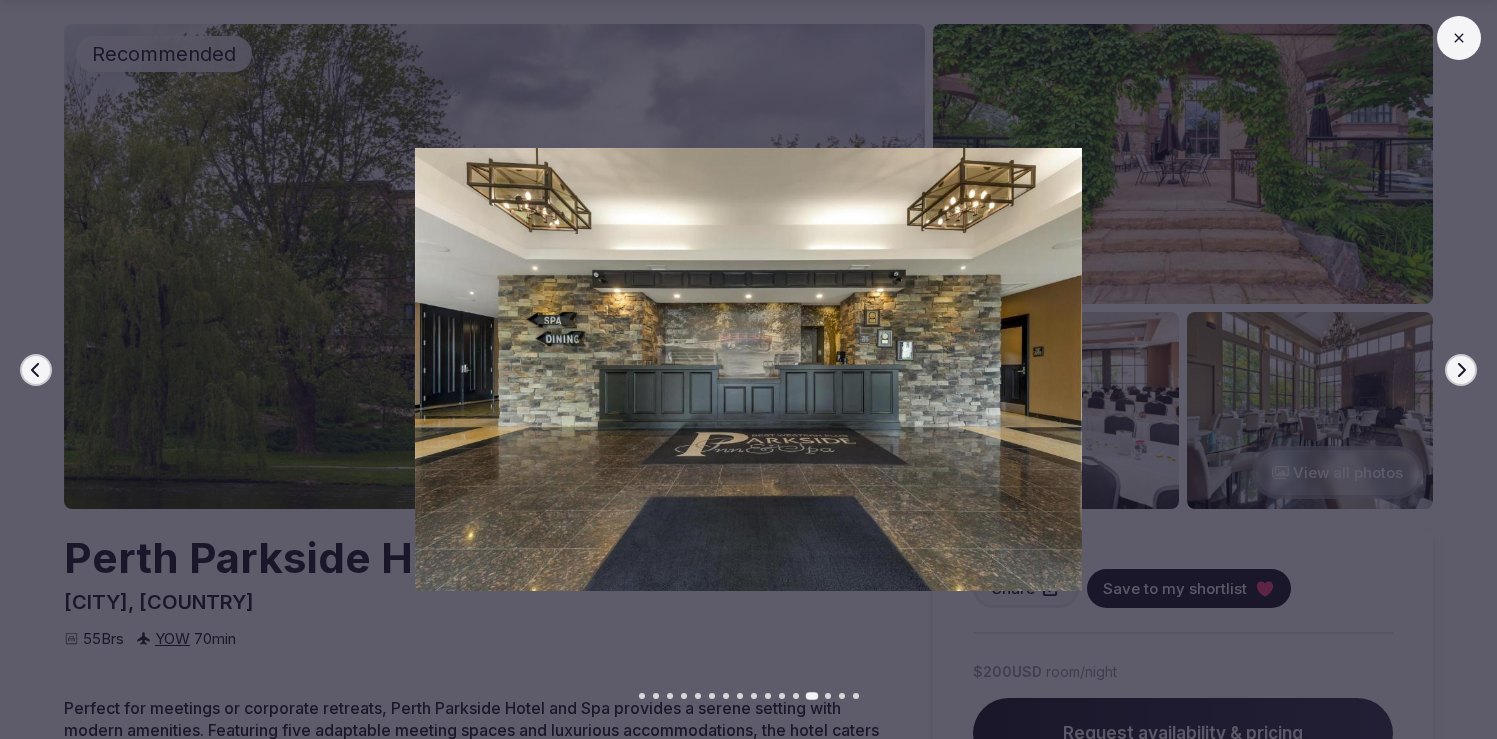 click 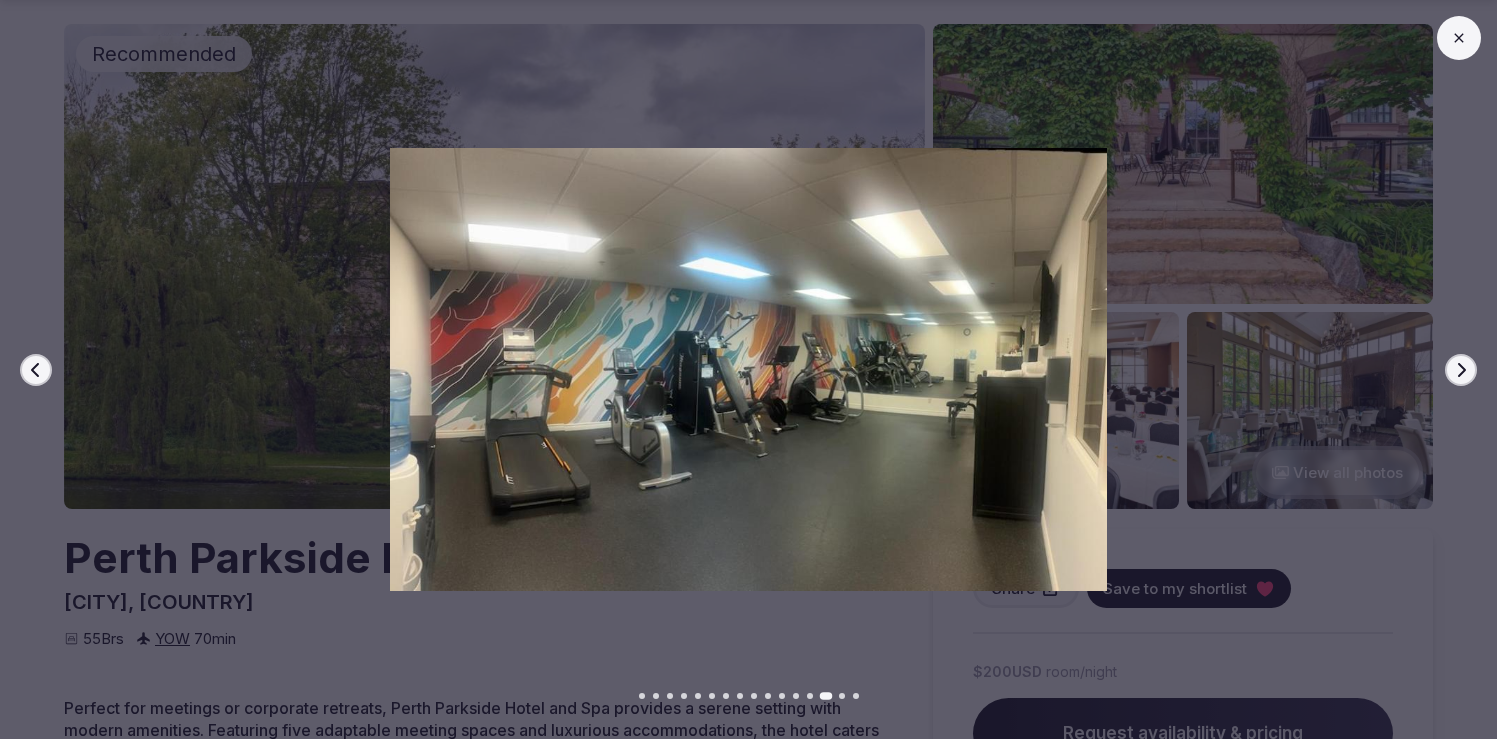 click 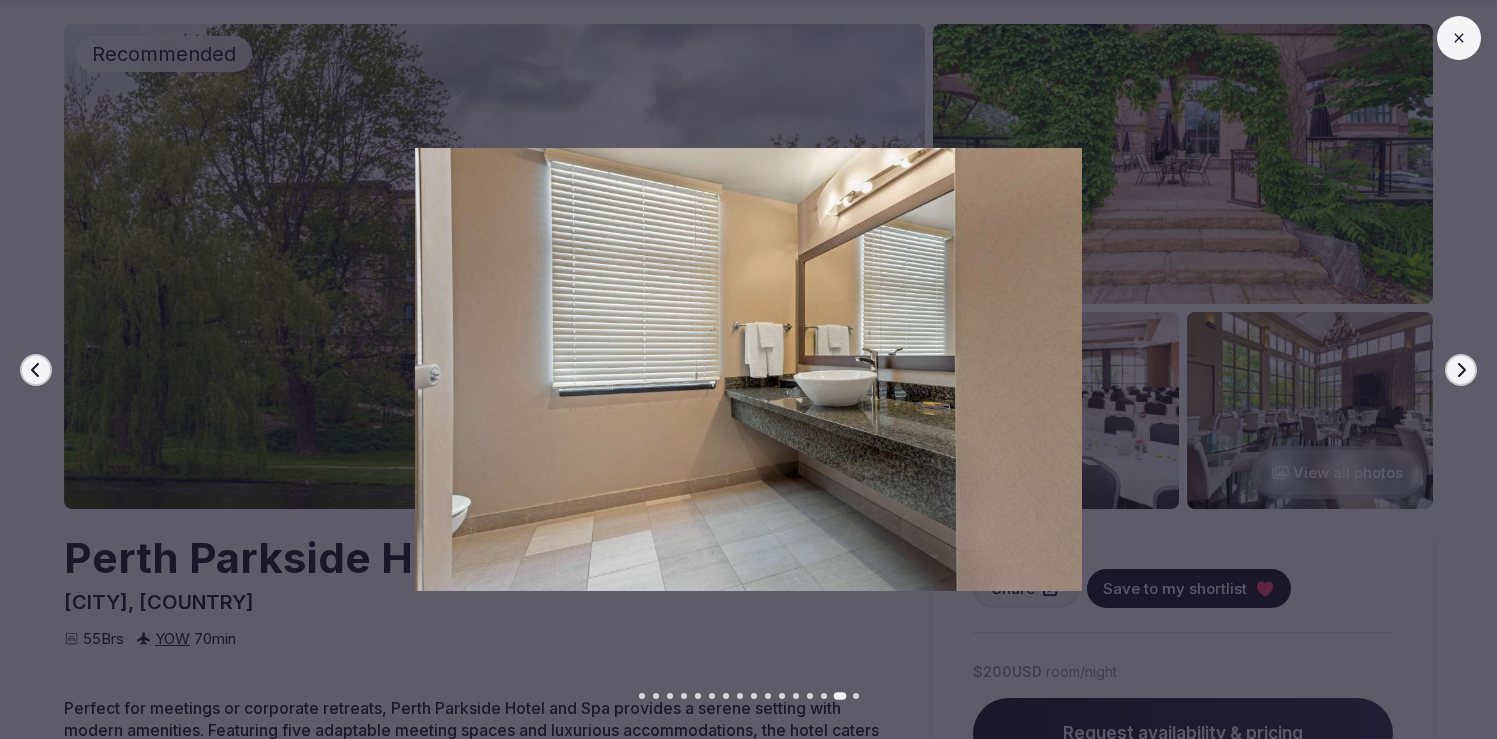 click 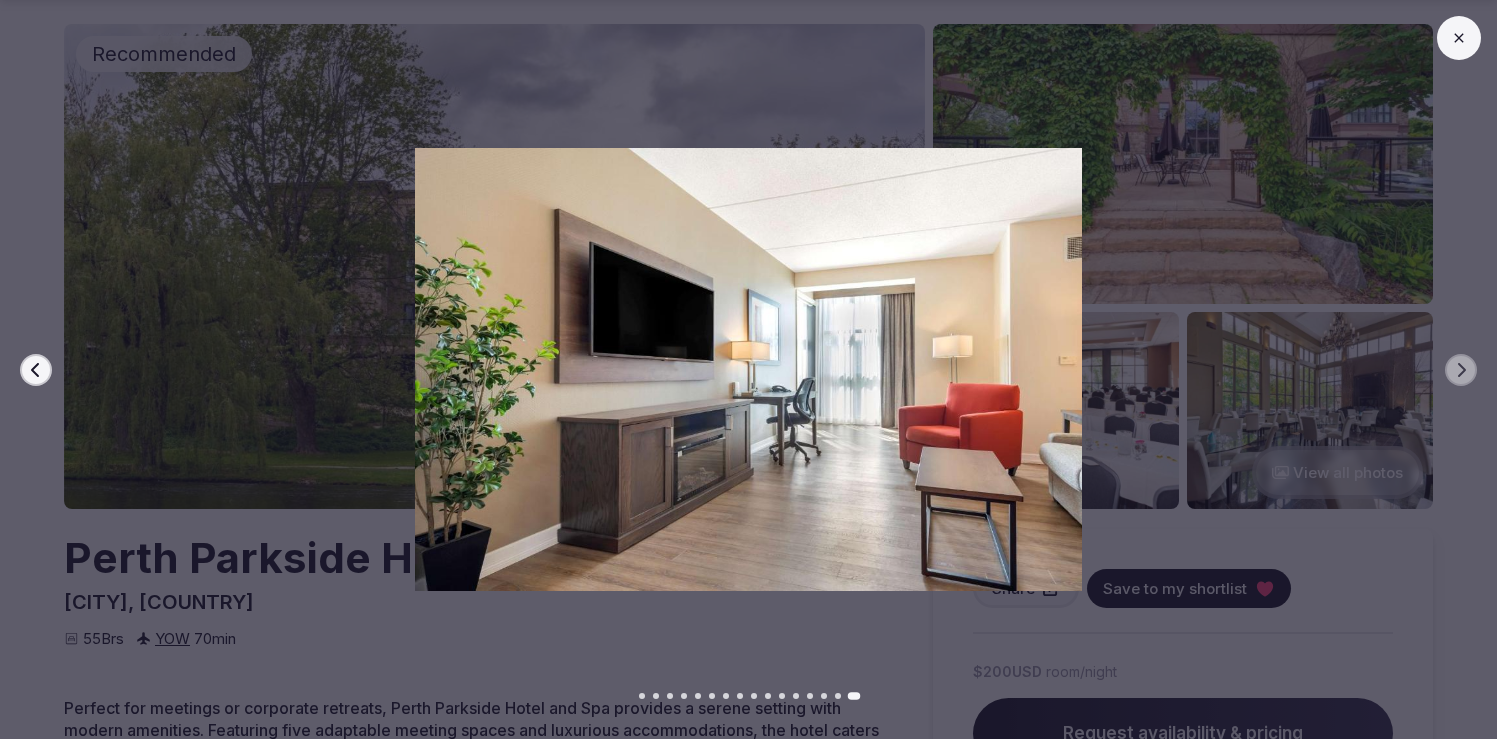 click 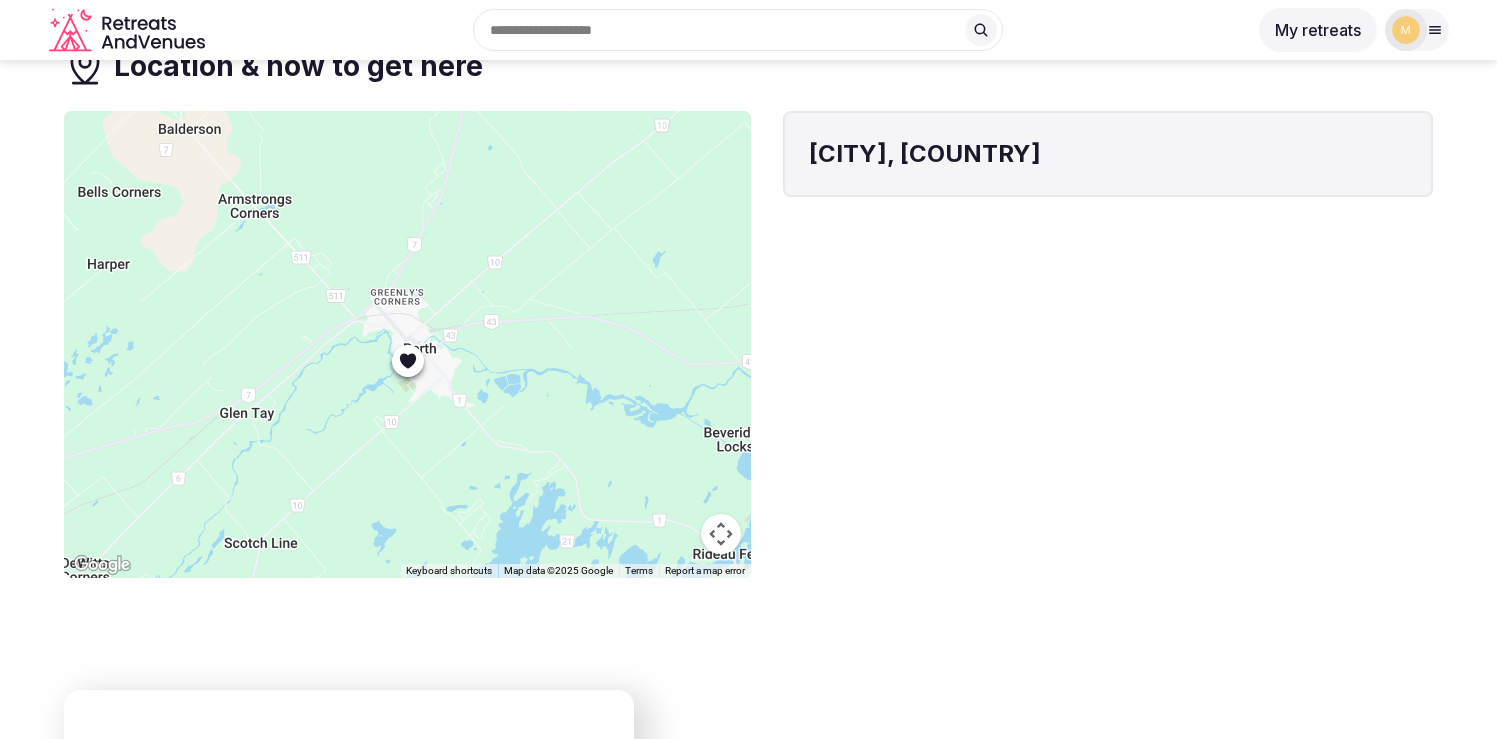 scroll, scrollTop: 0, scrollLeft: 0, axis: both 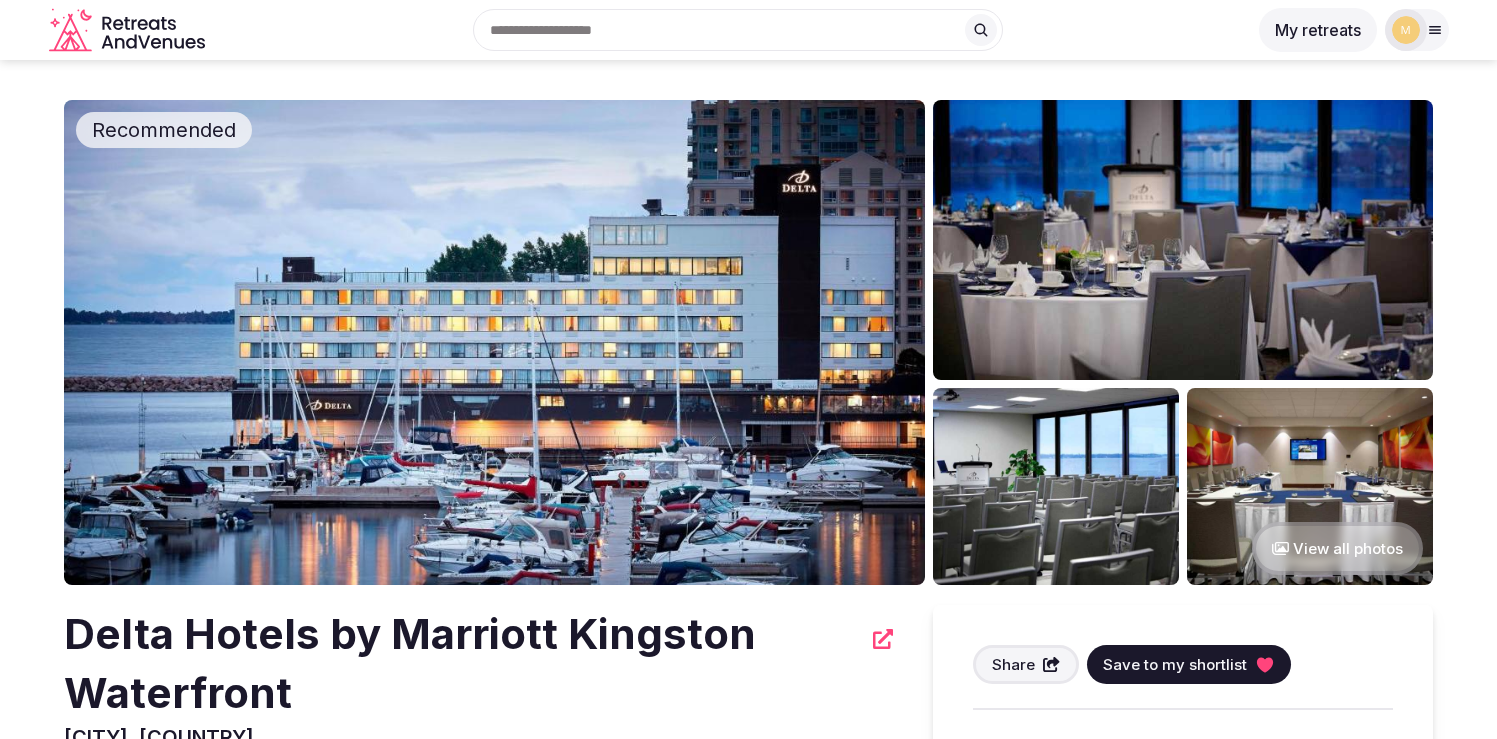 click on "View all photos" at bounding box center [1337, 548] 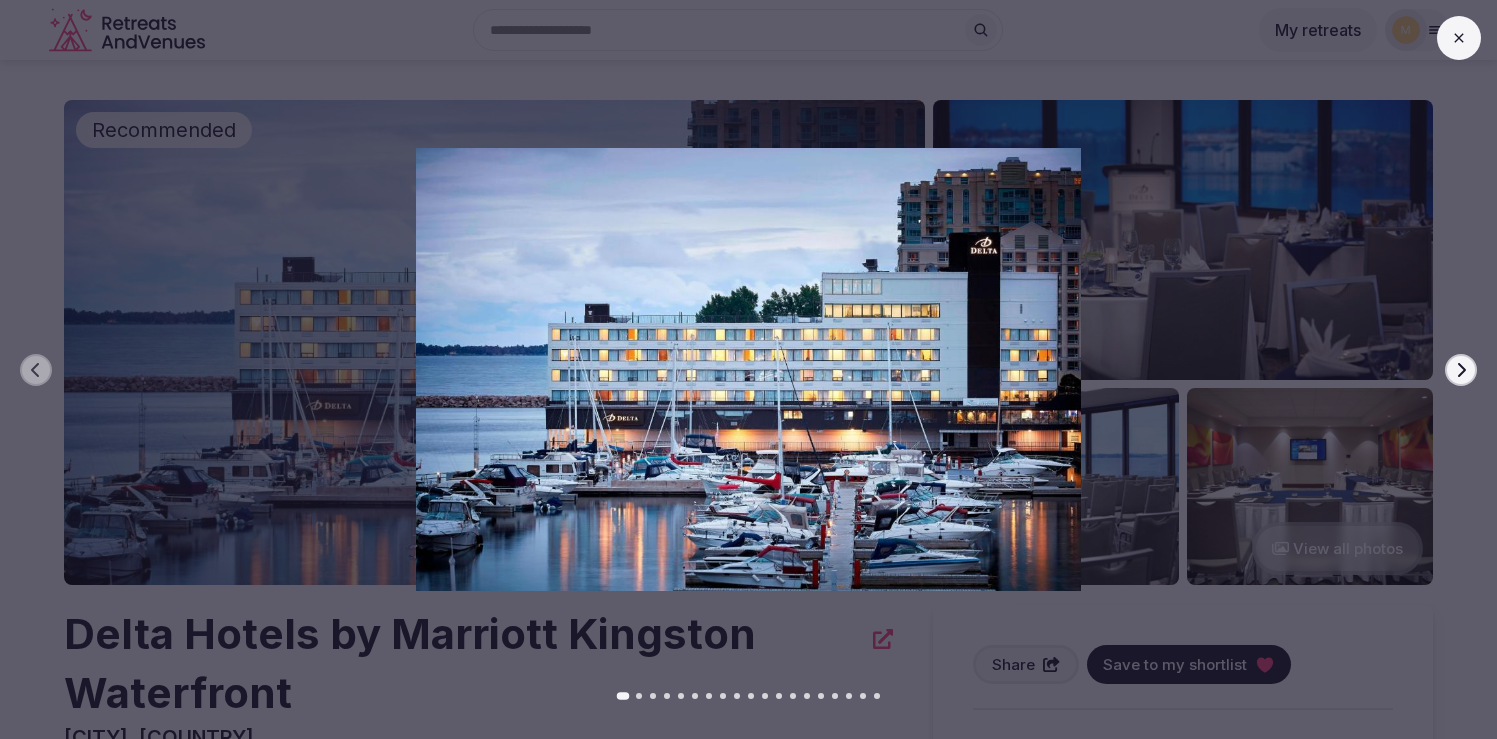 click 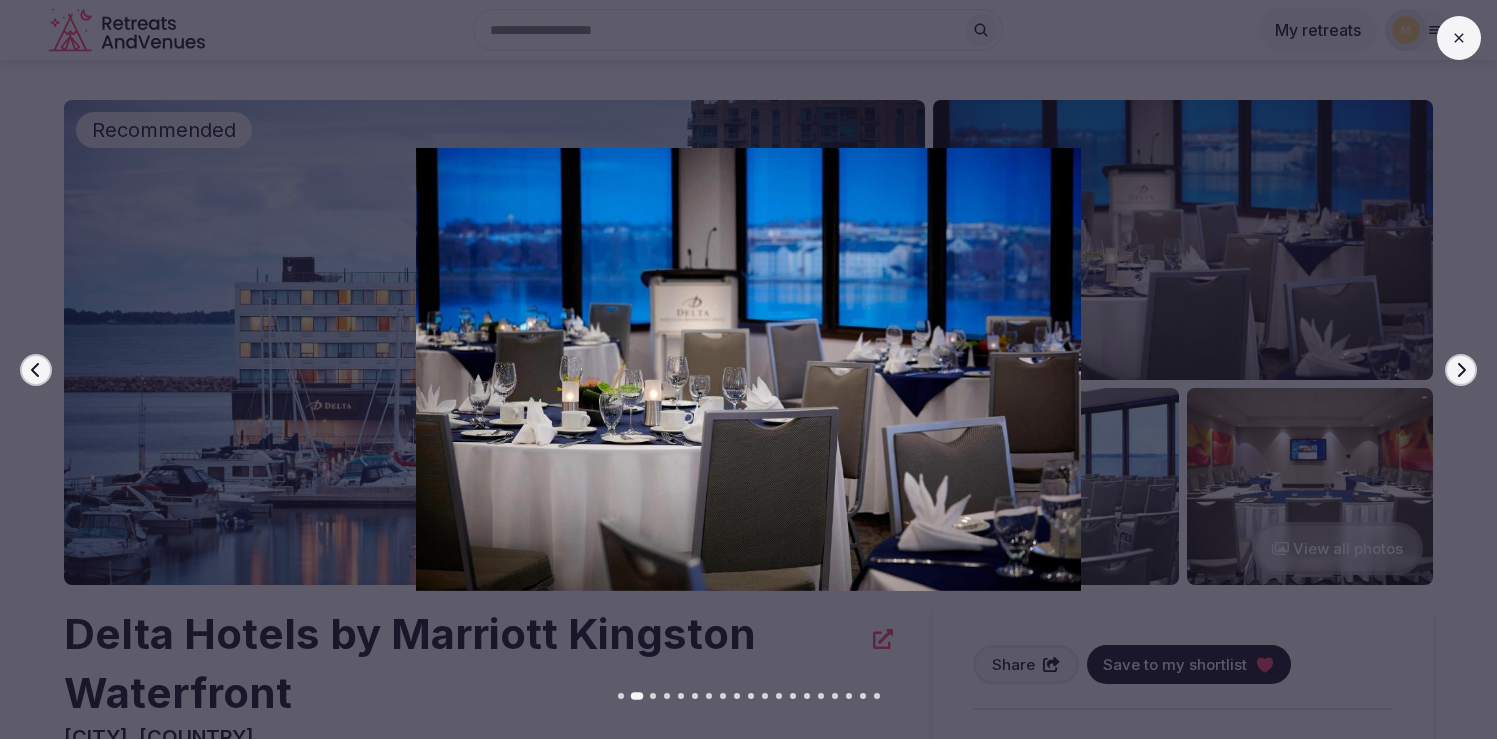 click 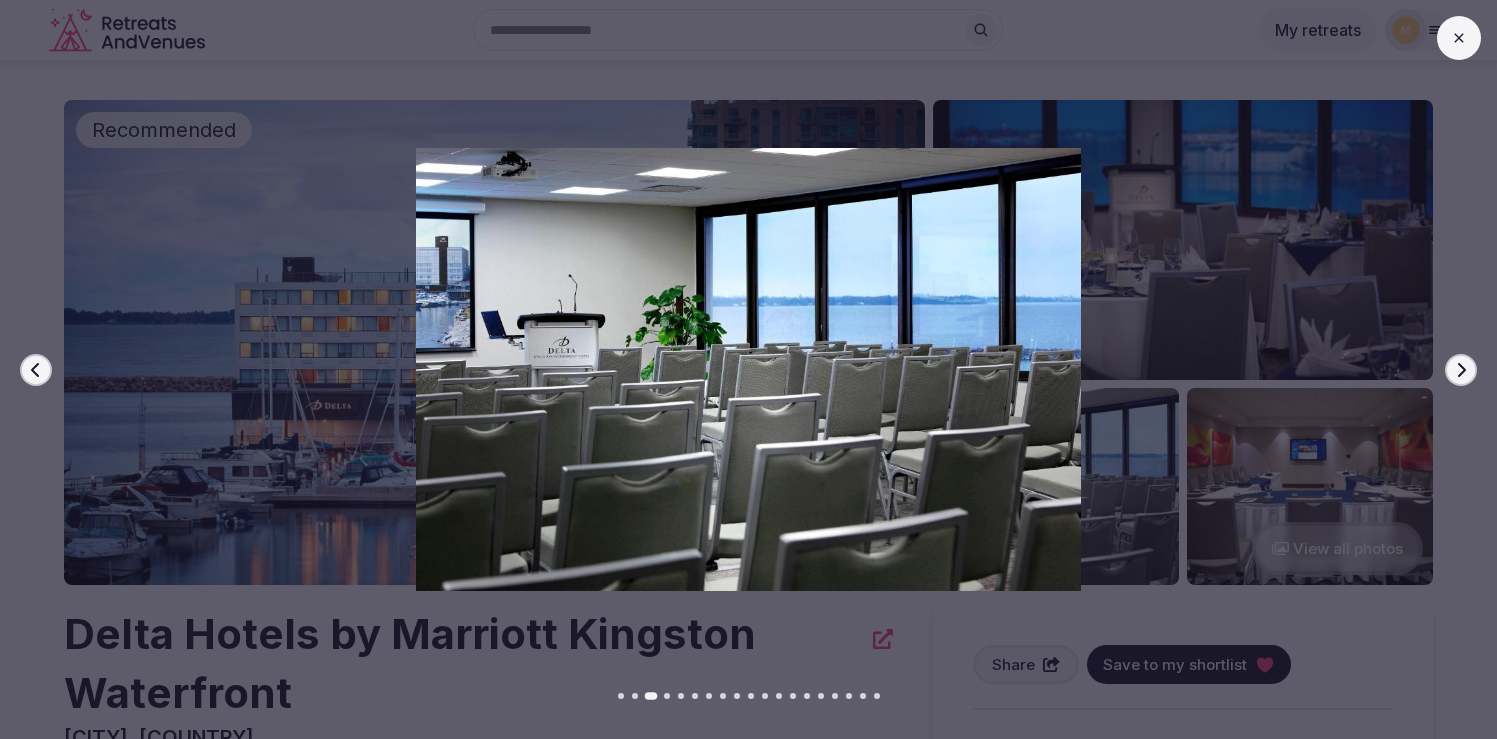 click 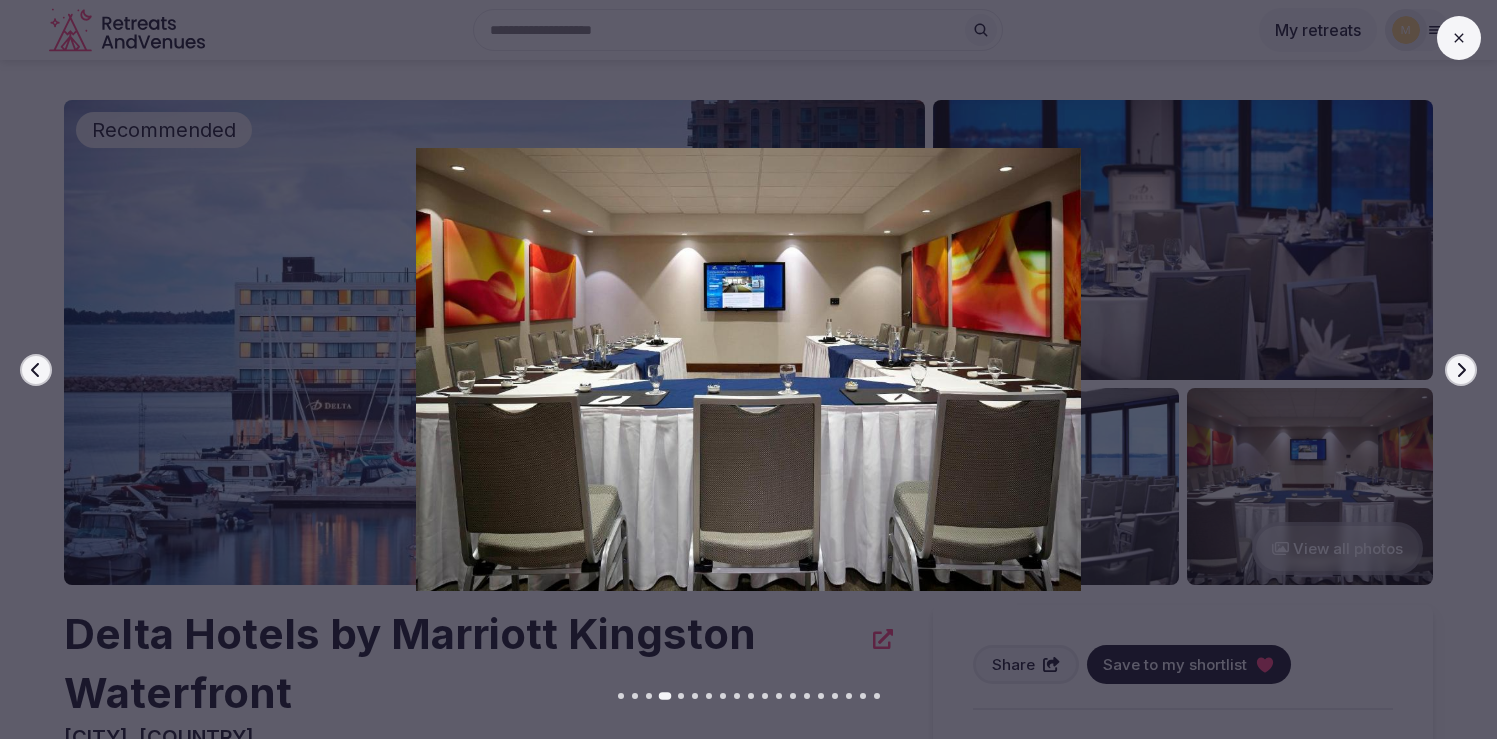 click 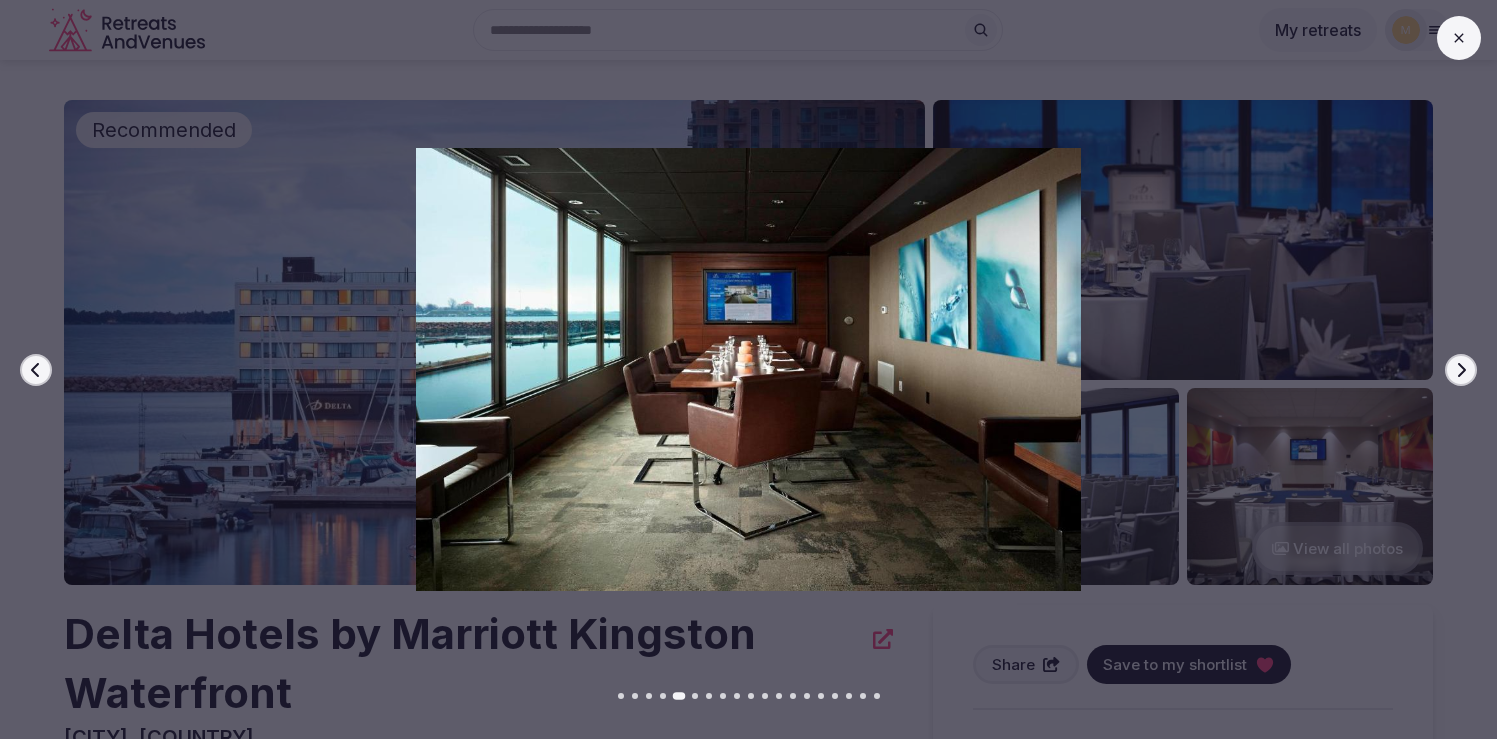 click 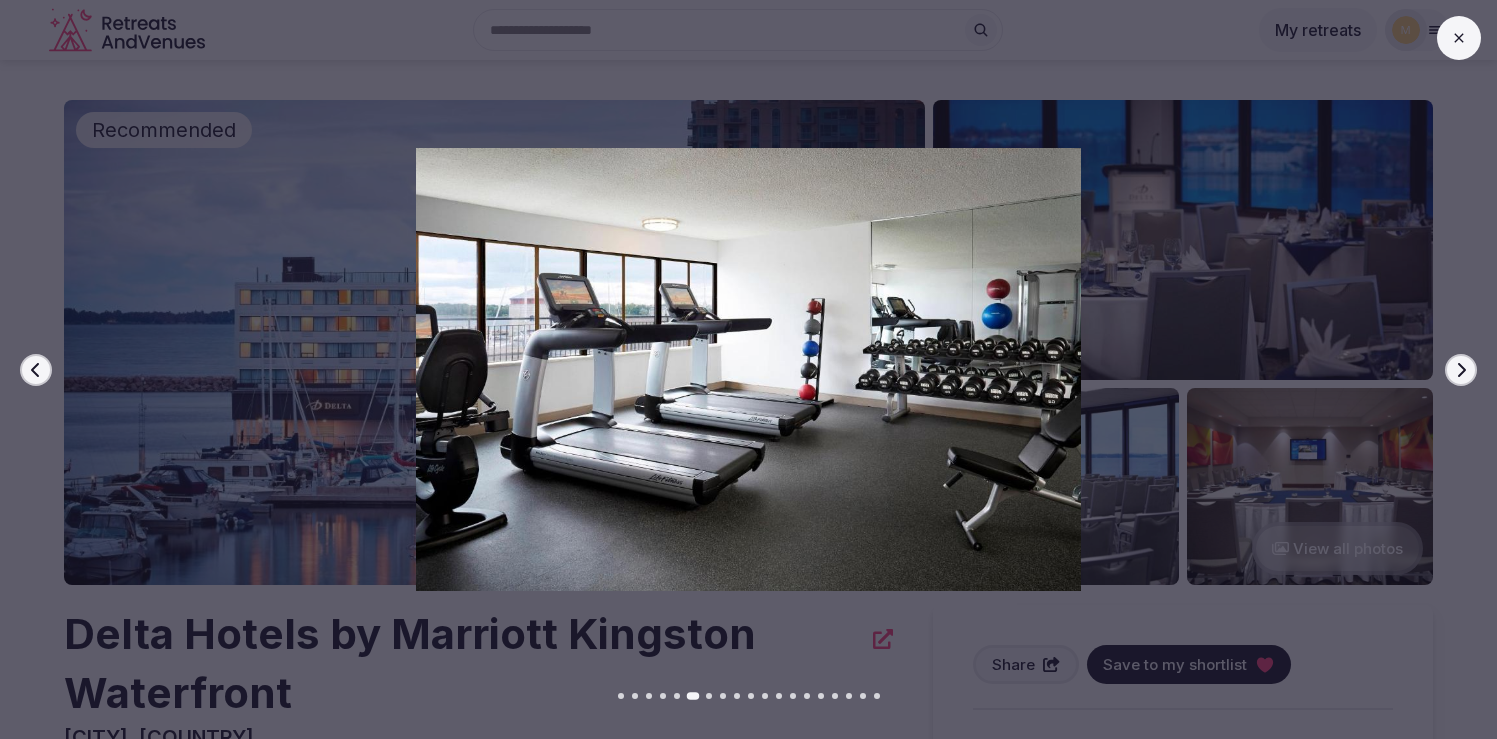 click 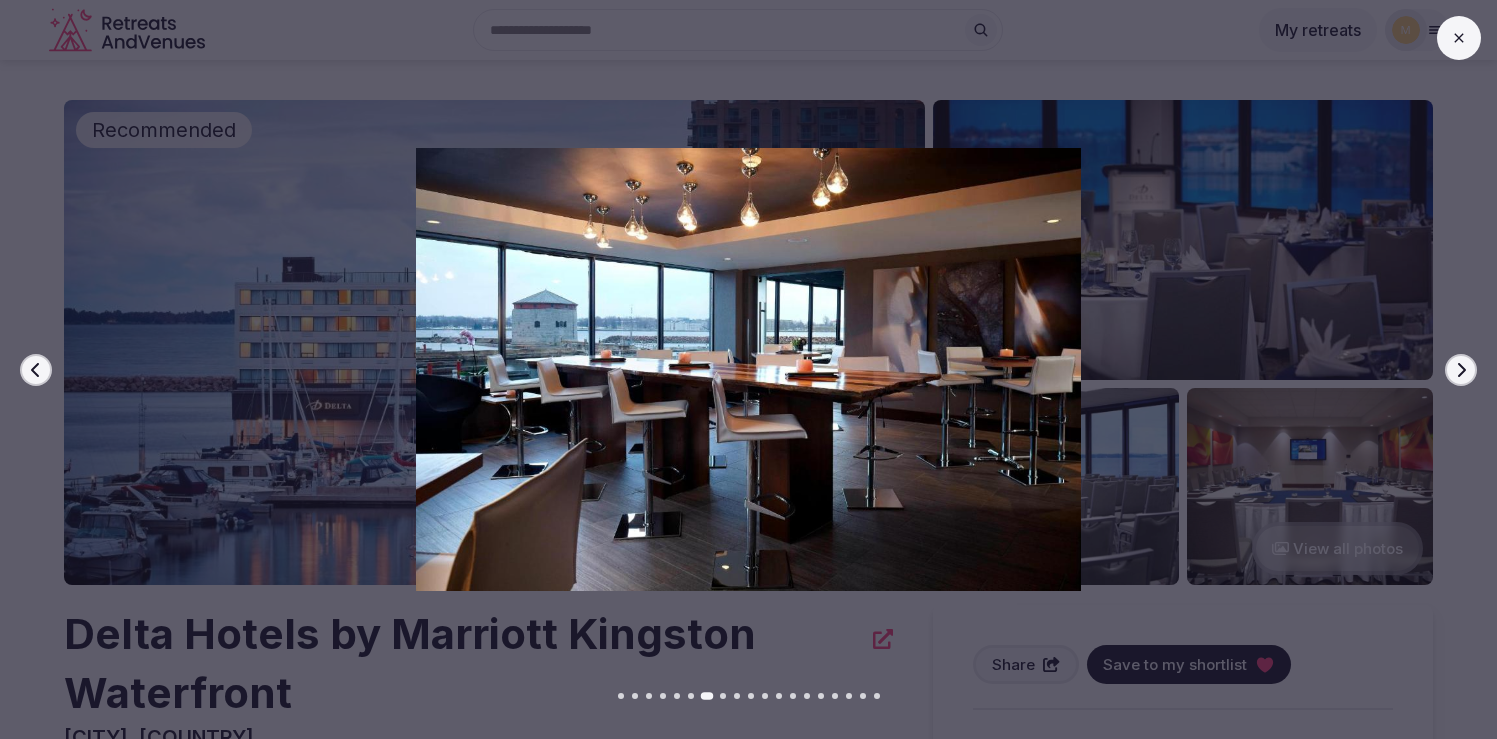 click 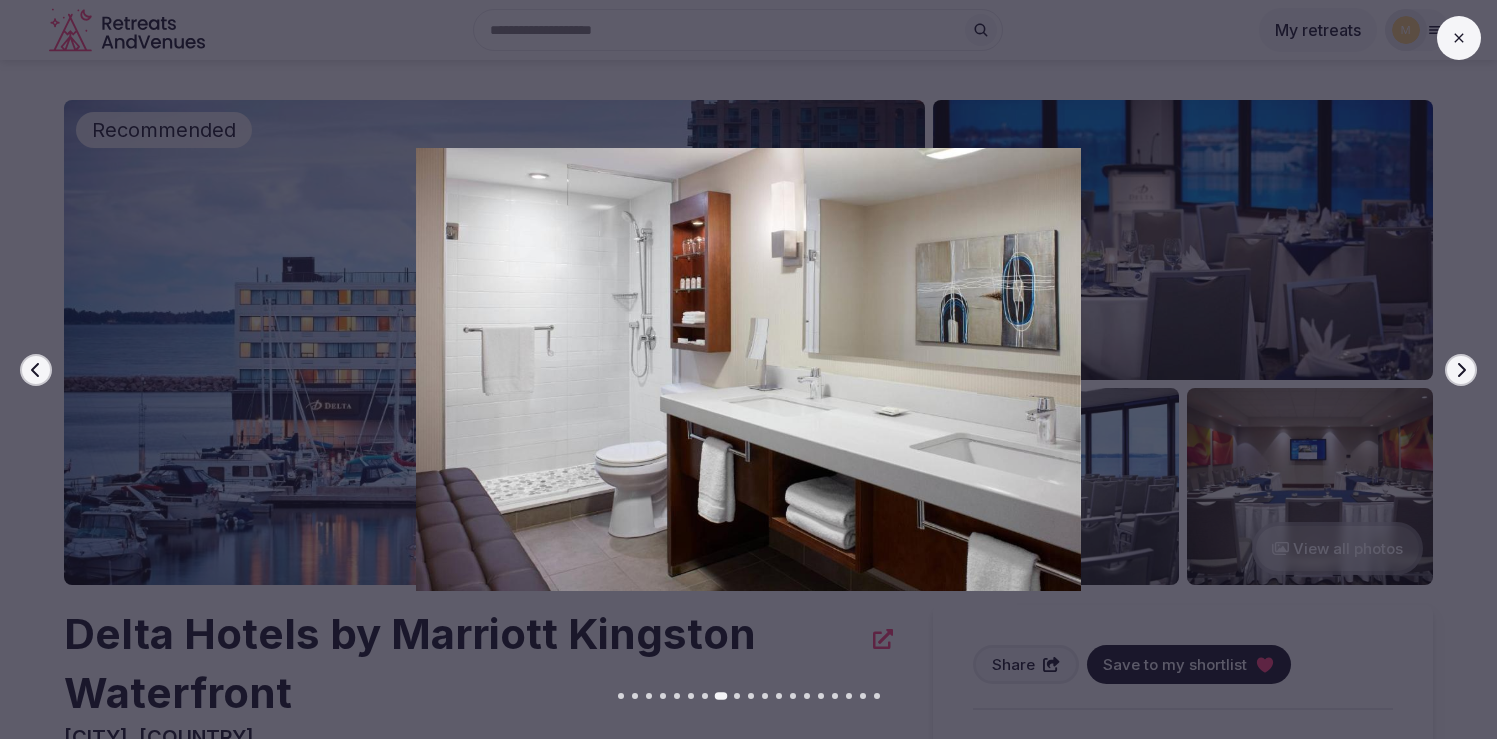click 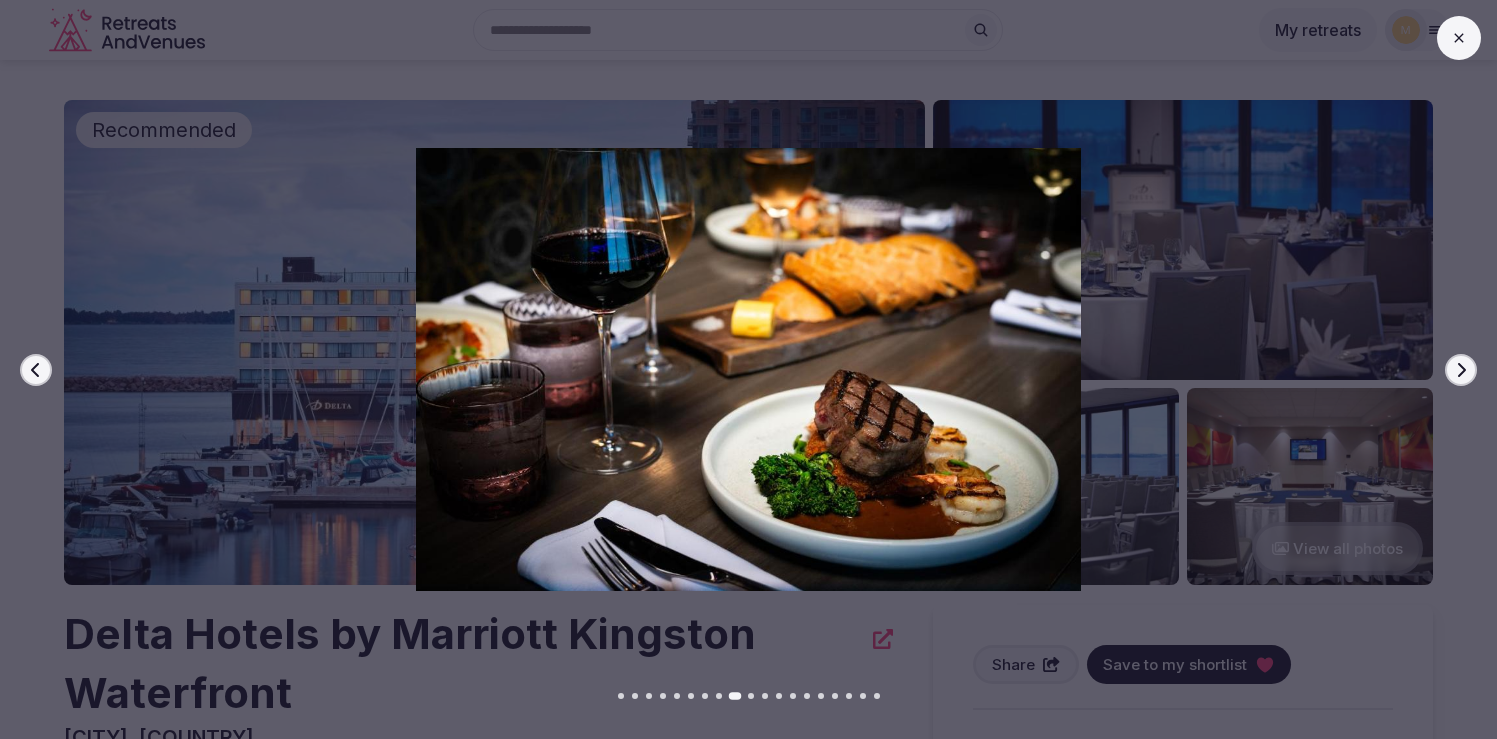 click 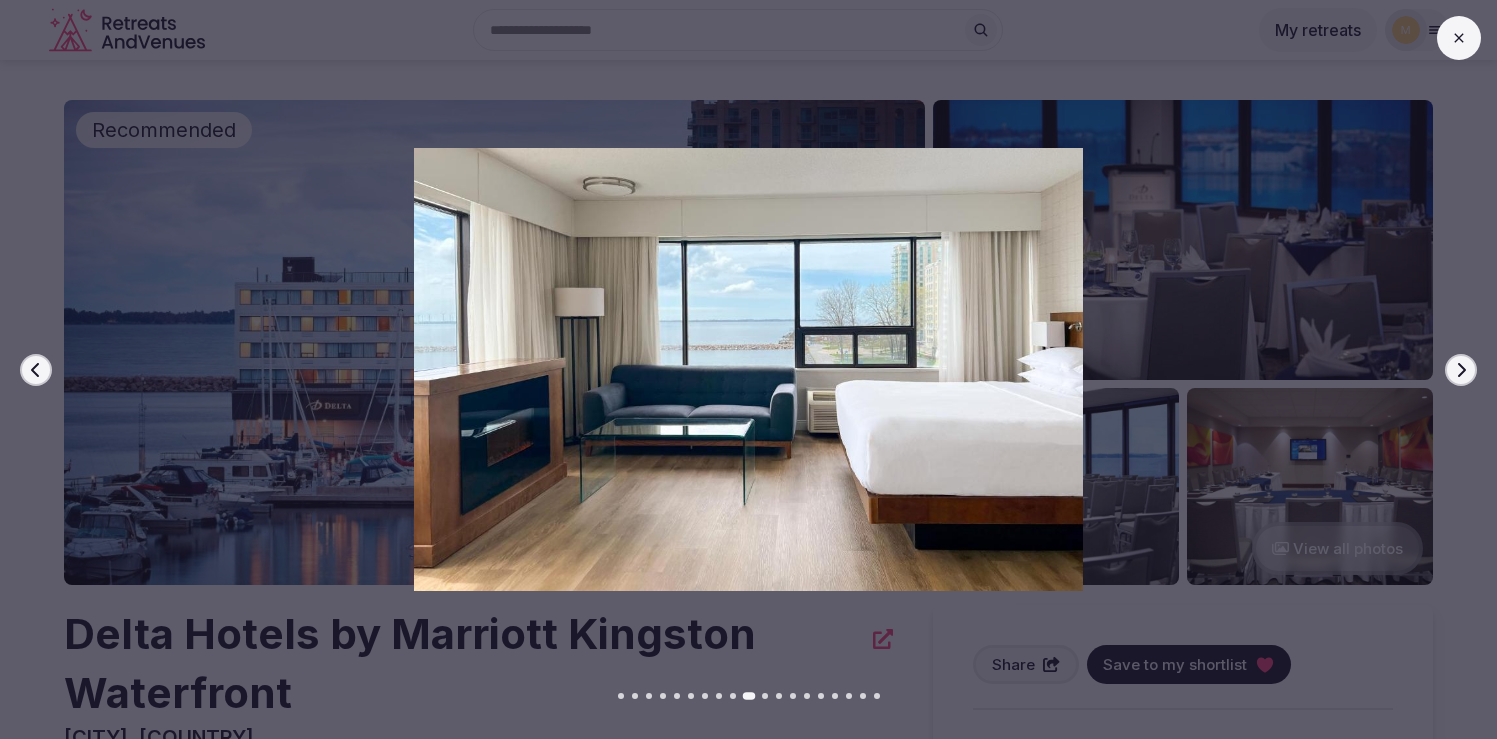 click 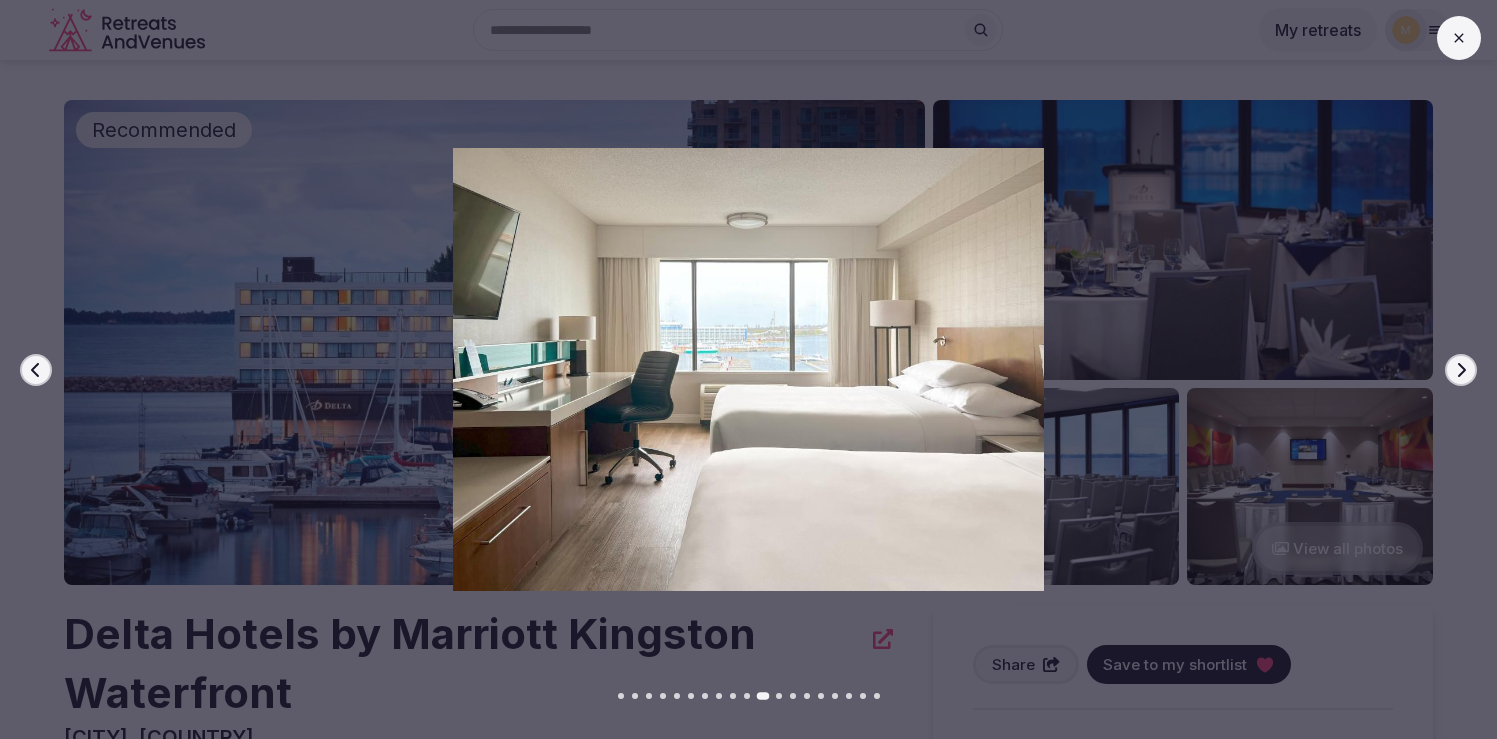 click 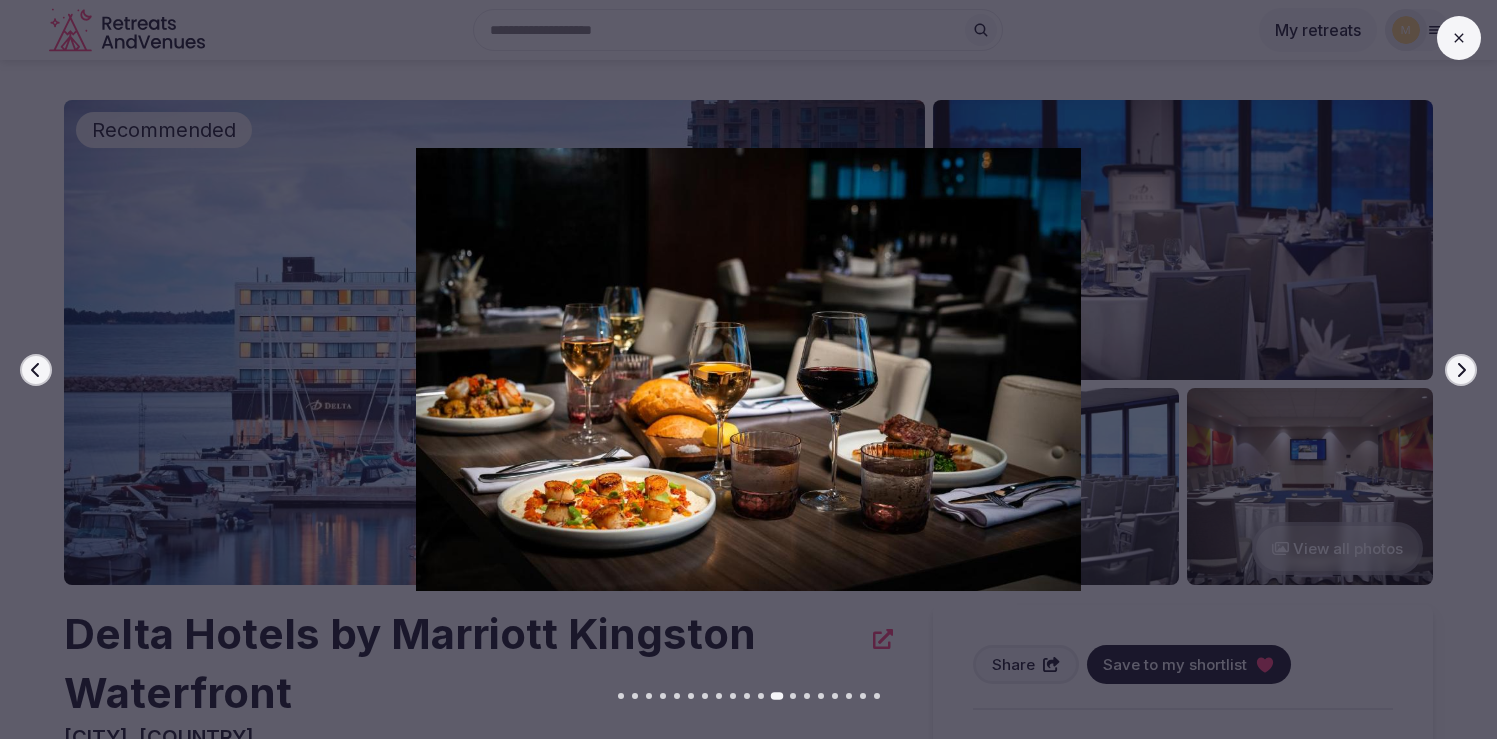 click 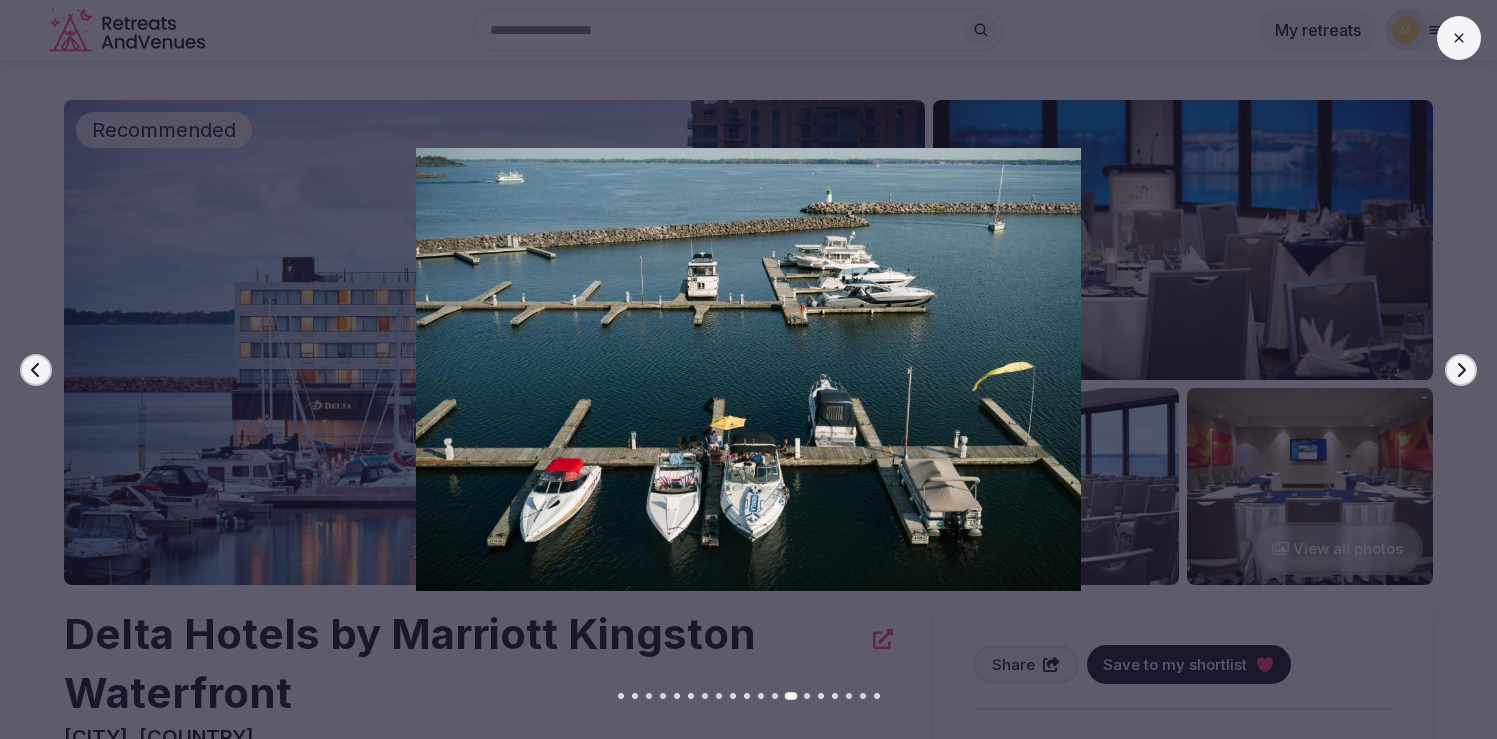 click 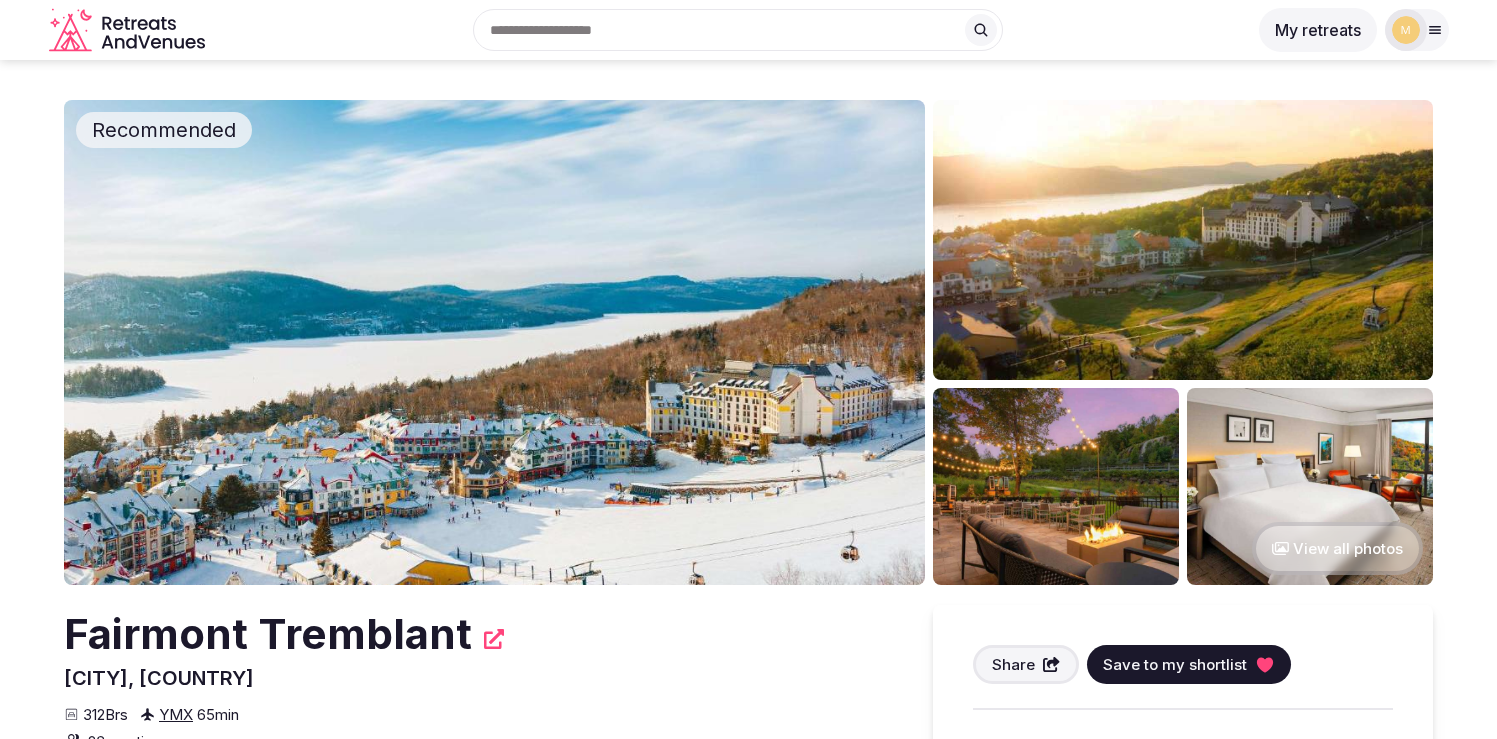 scroll, scrollTop: 0, scrollLeft: 0, axis: both 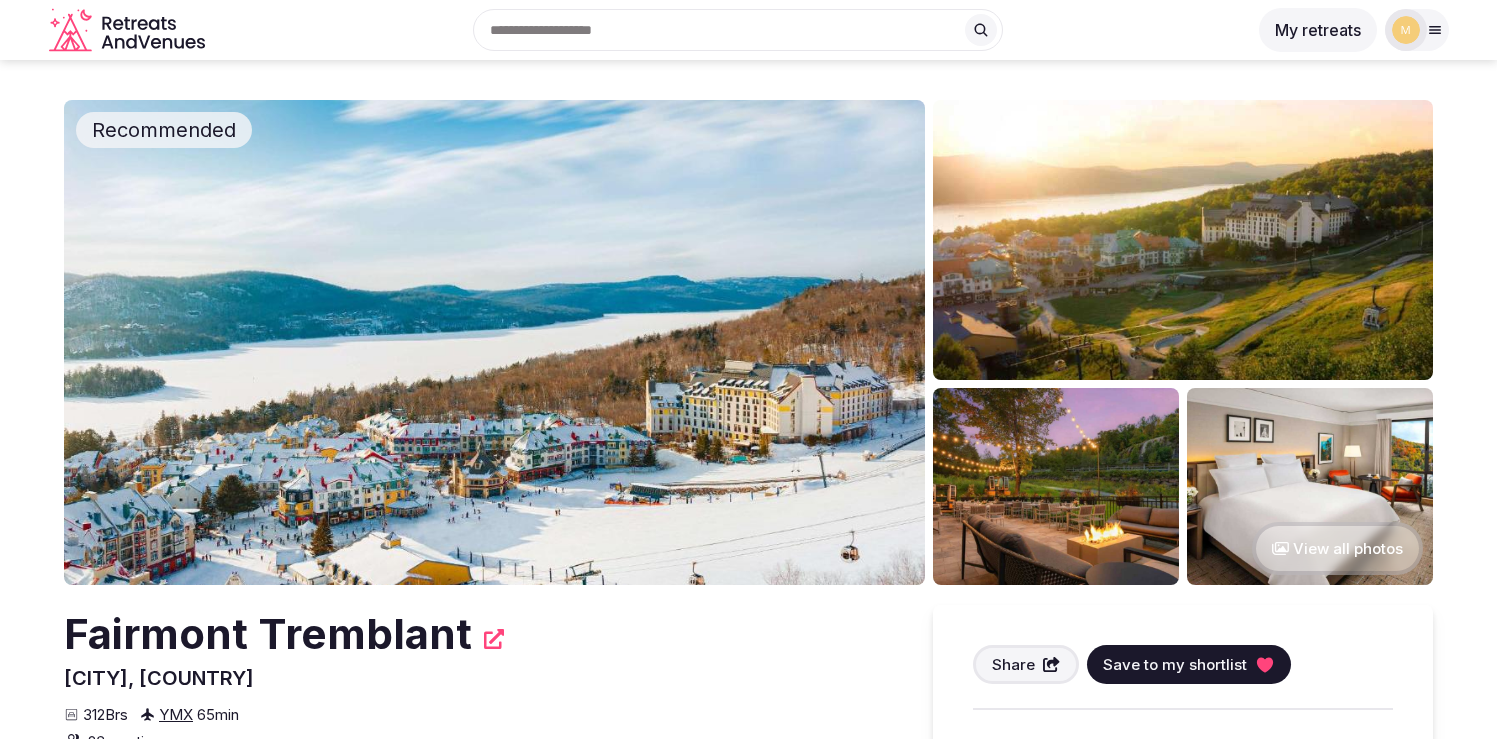 click on "View all photos" at bounding box center (1337, 548) 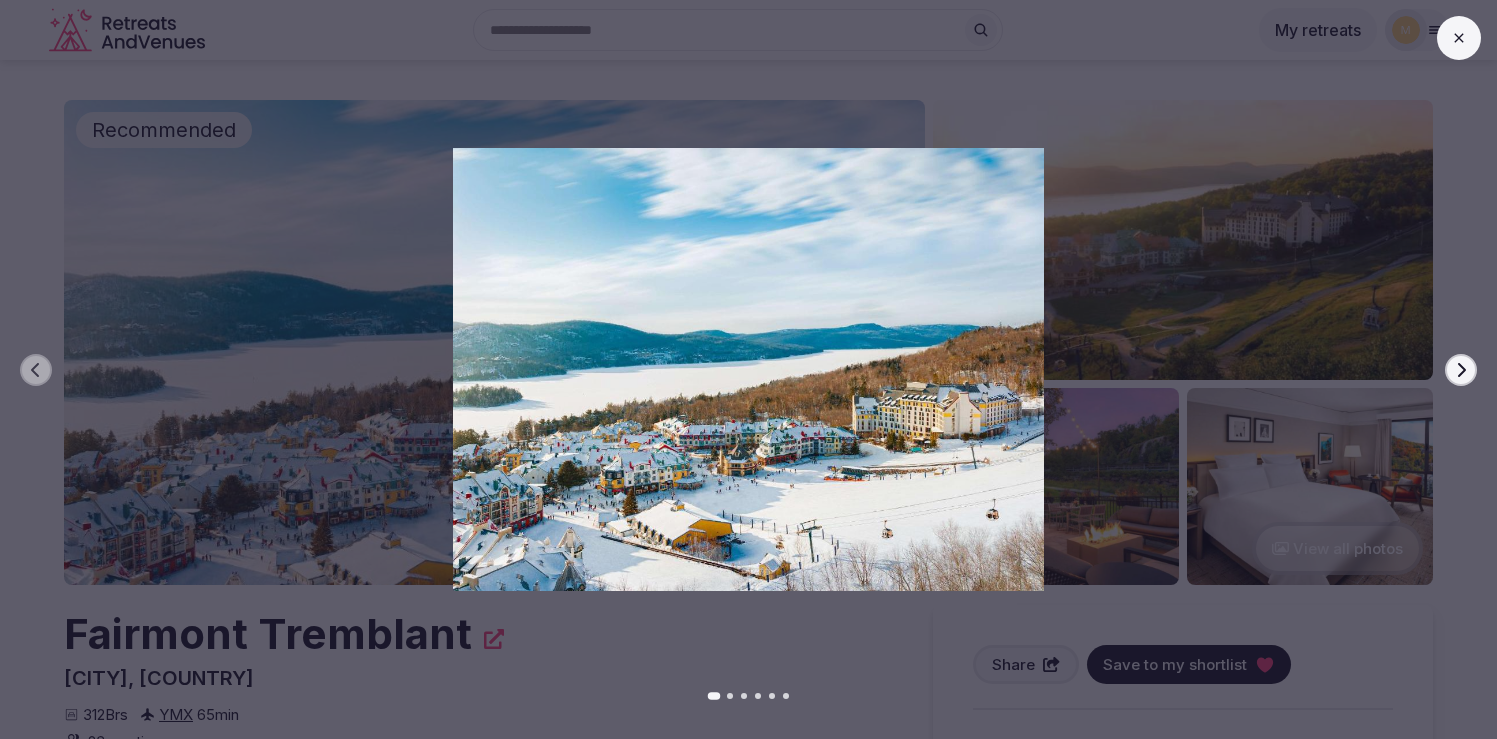 click 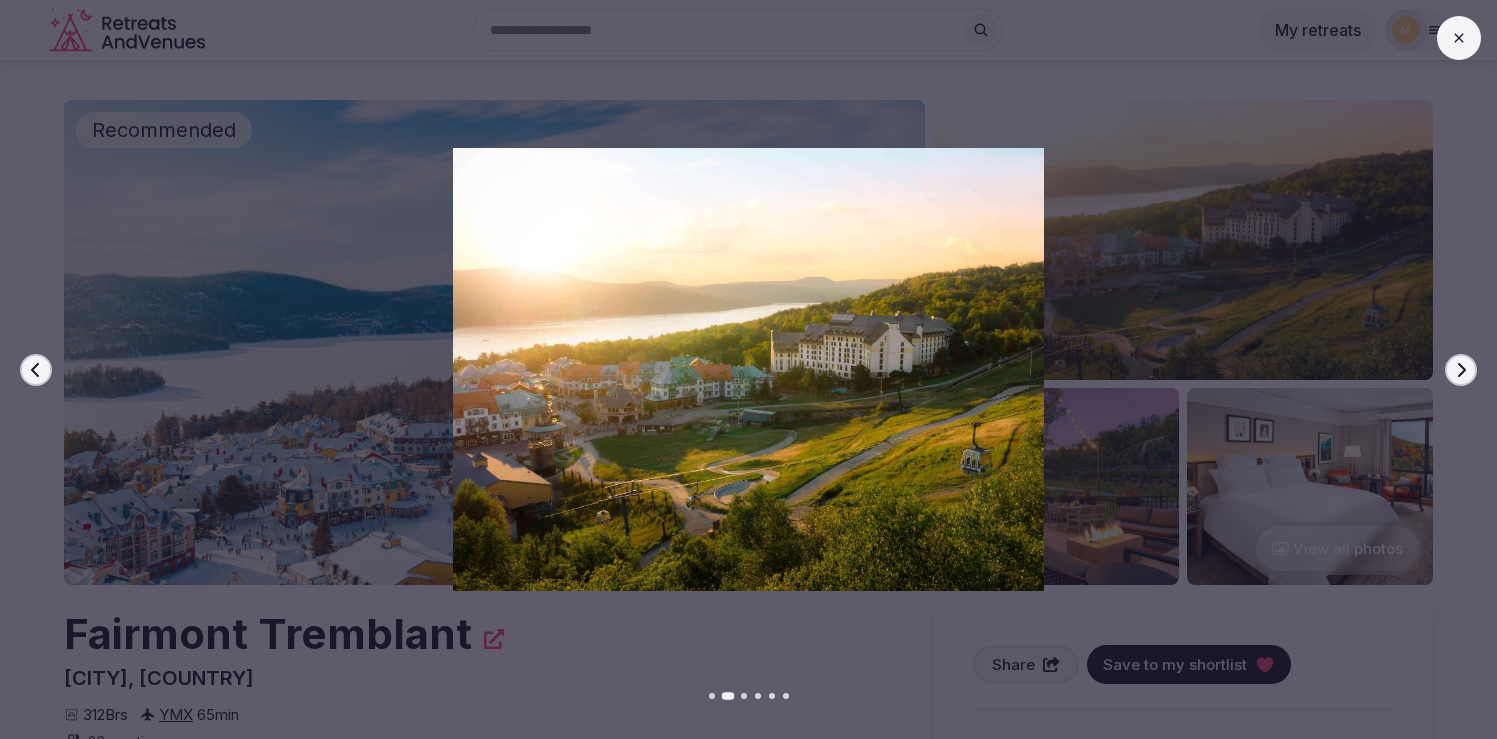 click 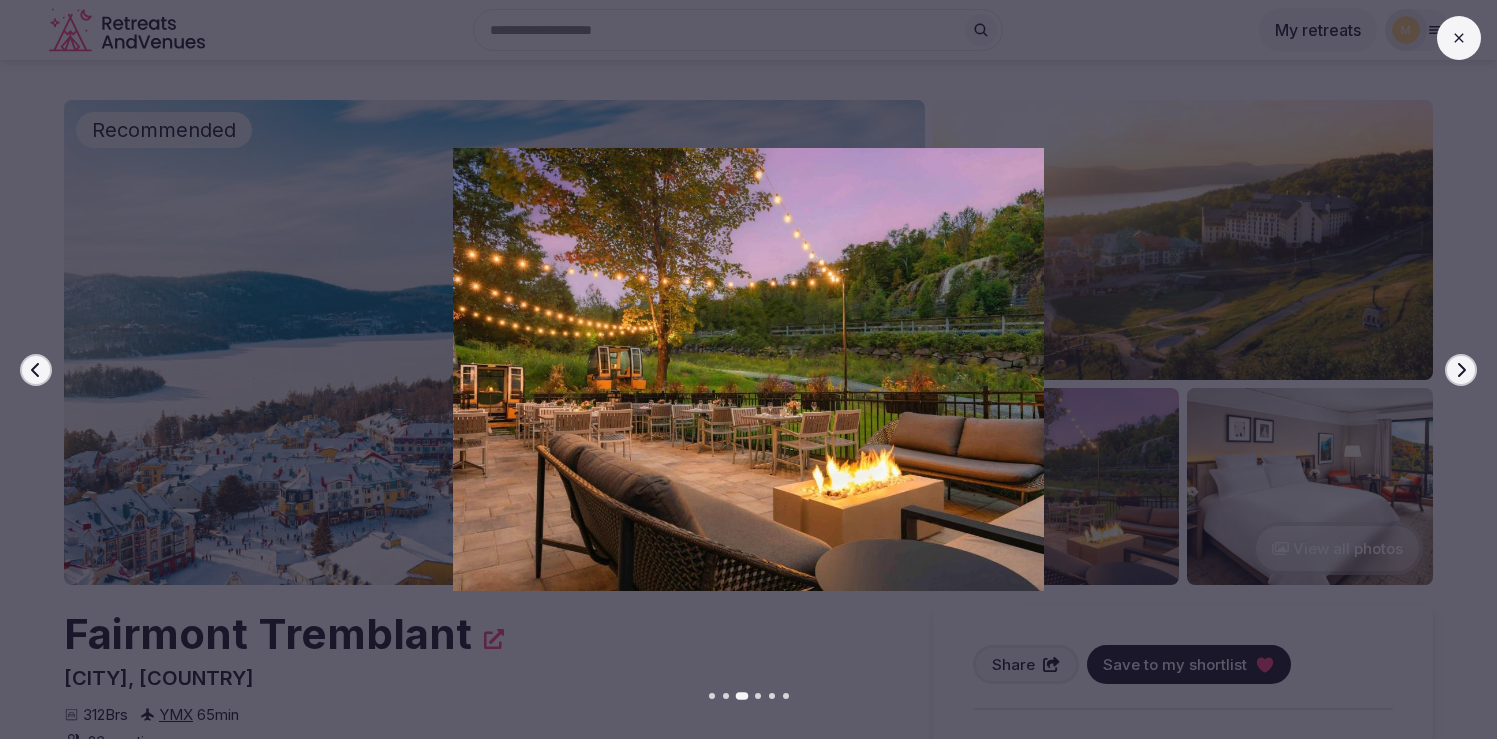 click 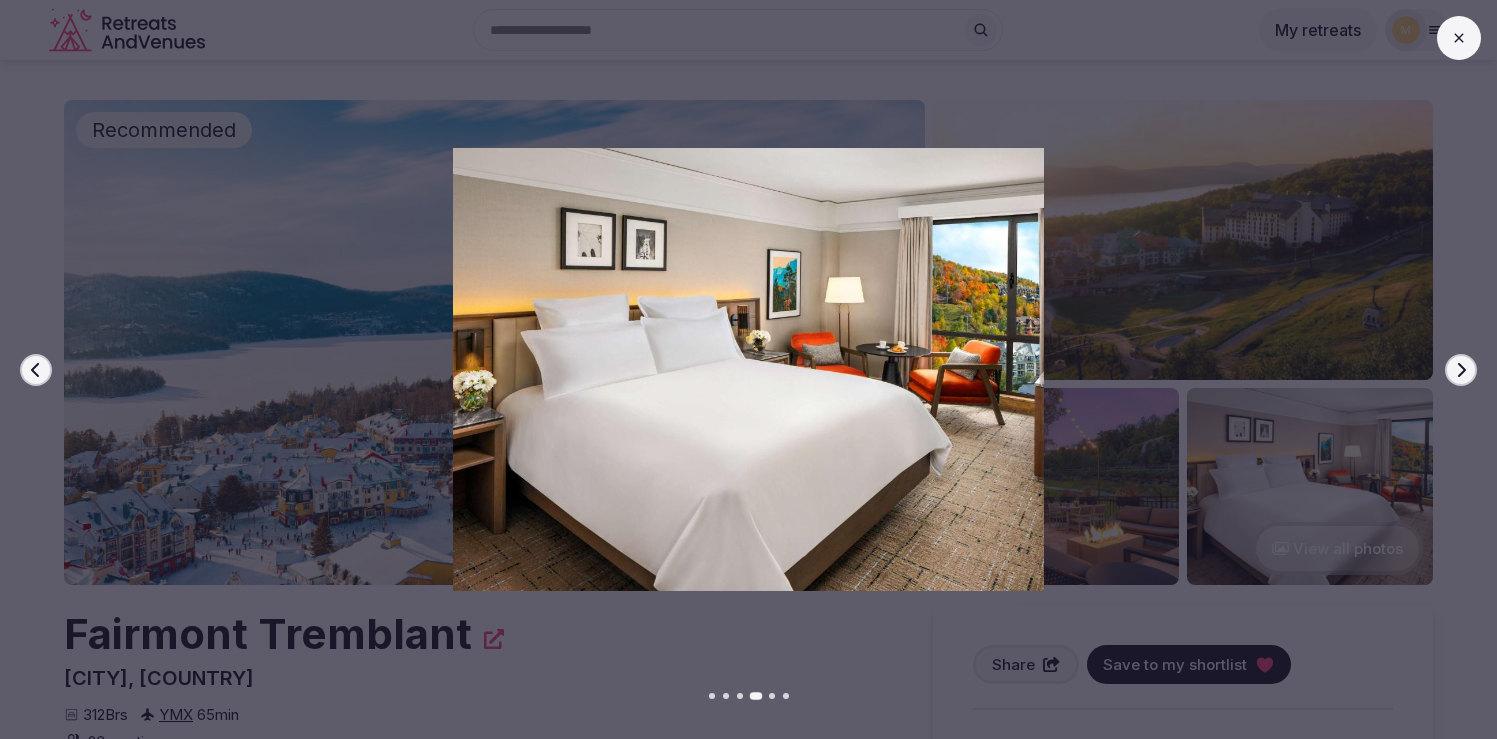 click 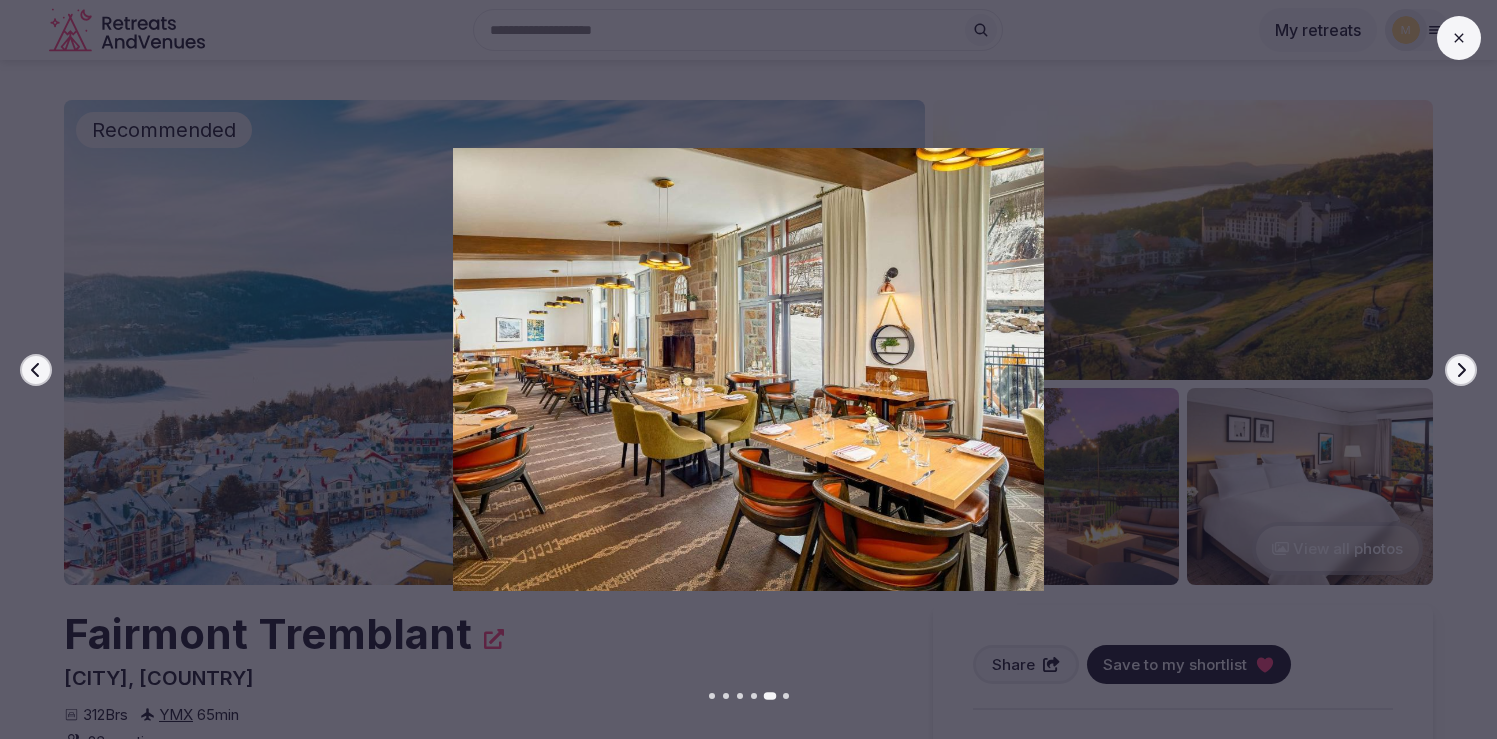 click 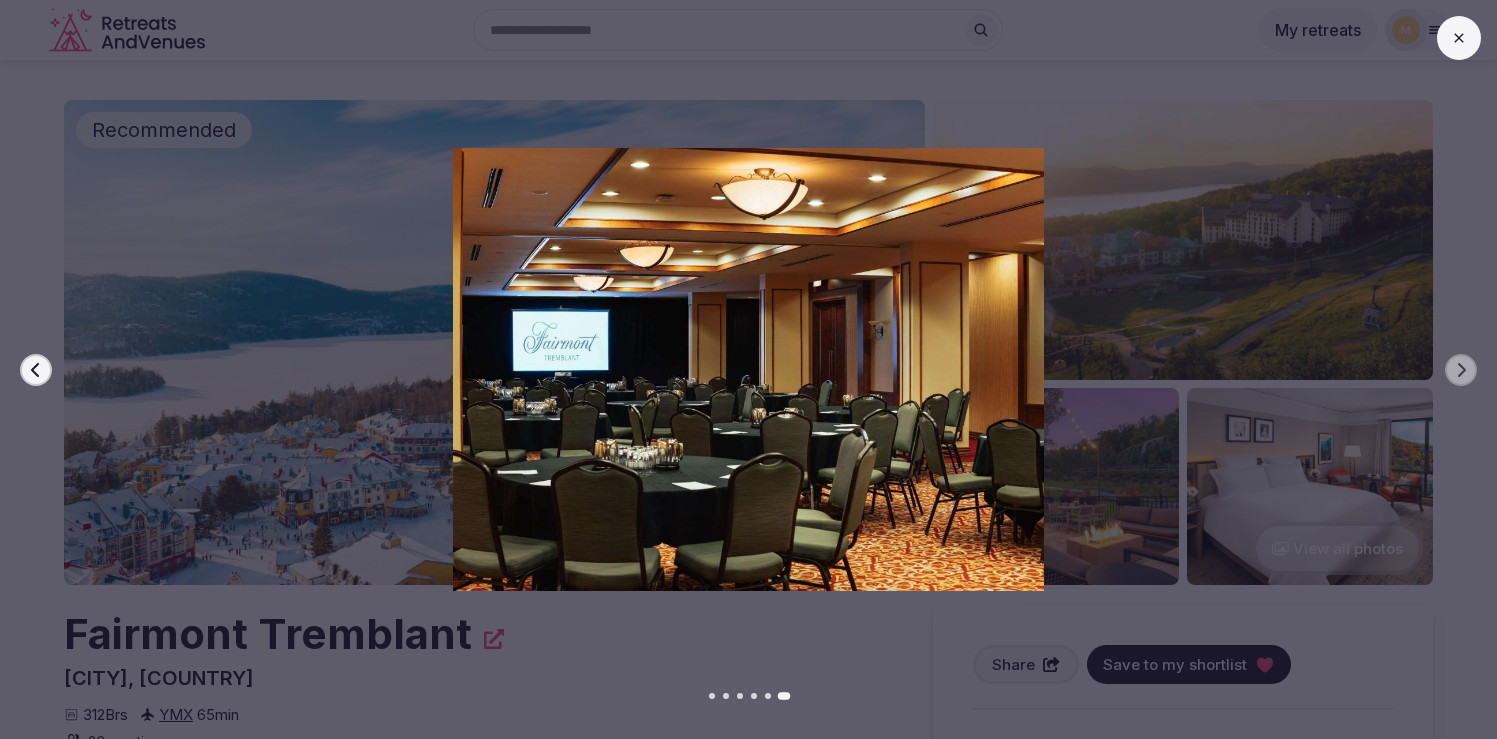 click at bounding box center (1459, 38) 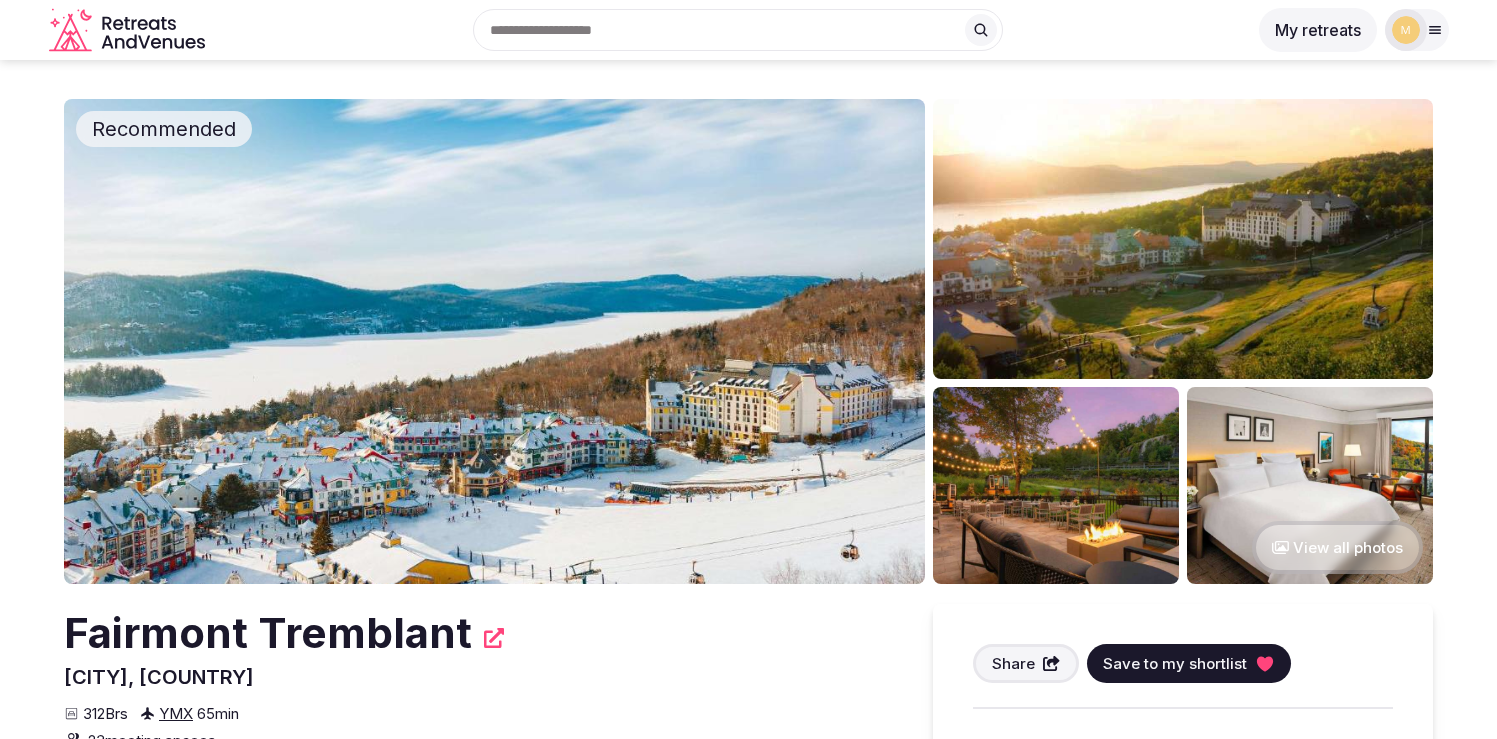 scroll, scrollTop: 0, scrollLeft: 0, axis: both 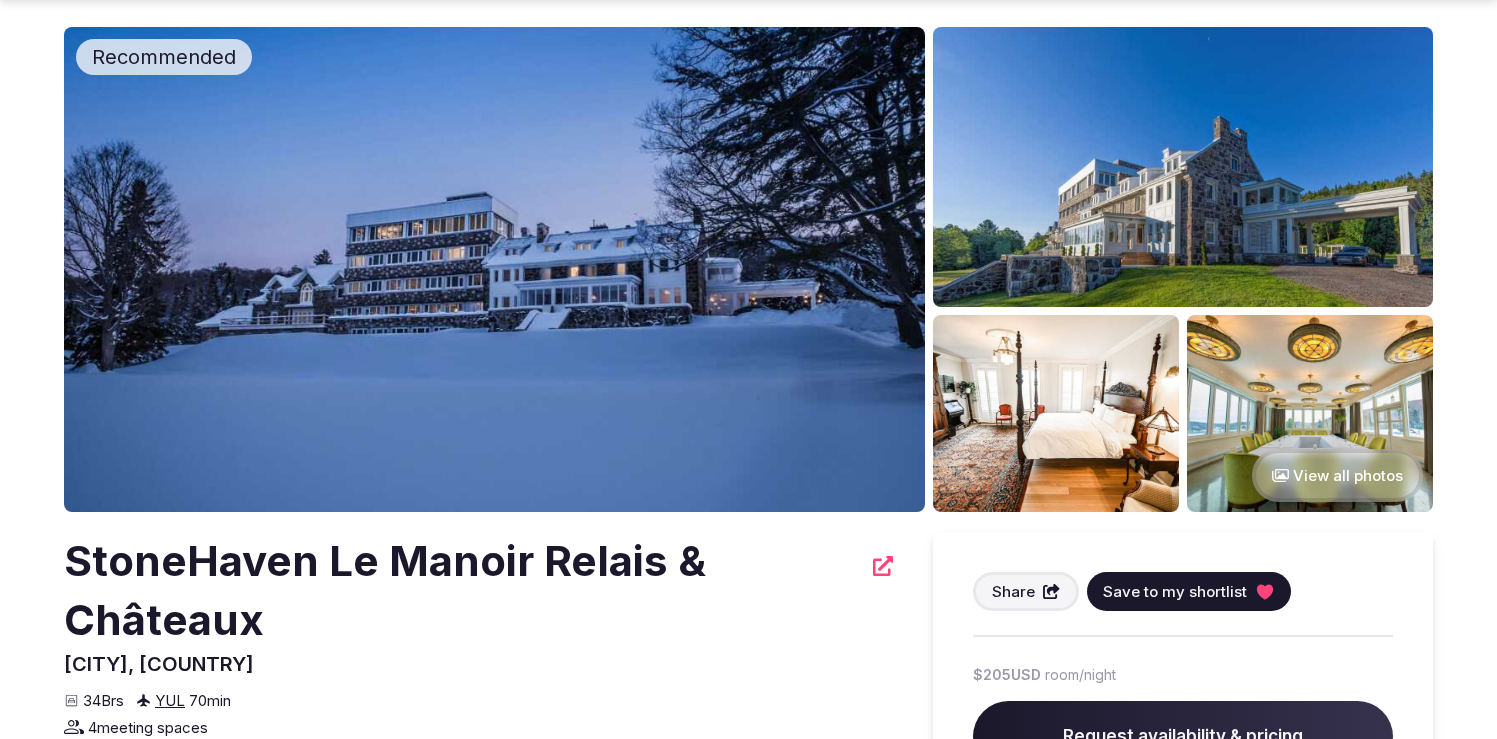 click on "View all photos" at bounding box center [1337, 475] 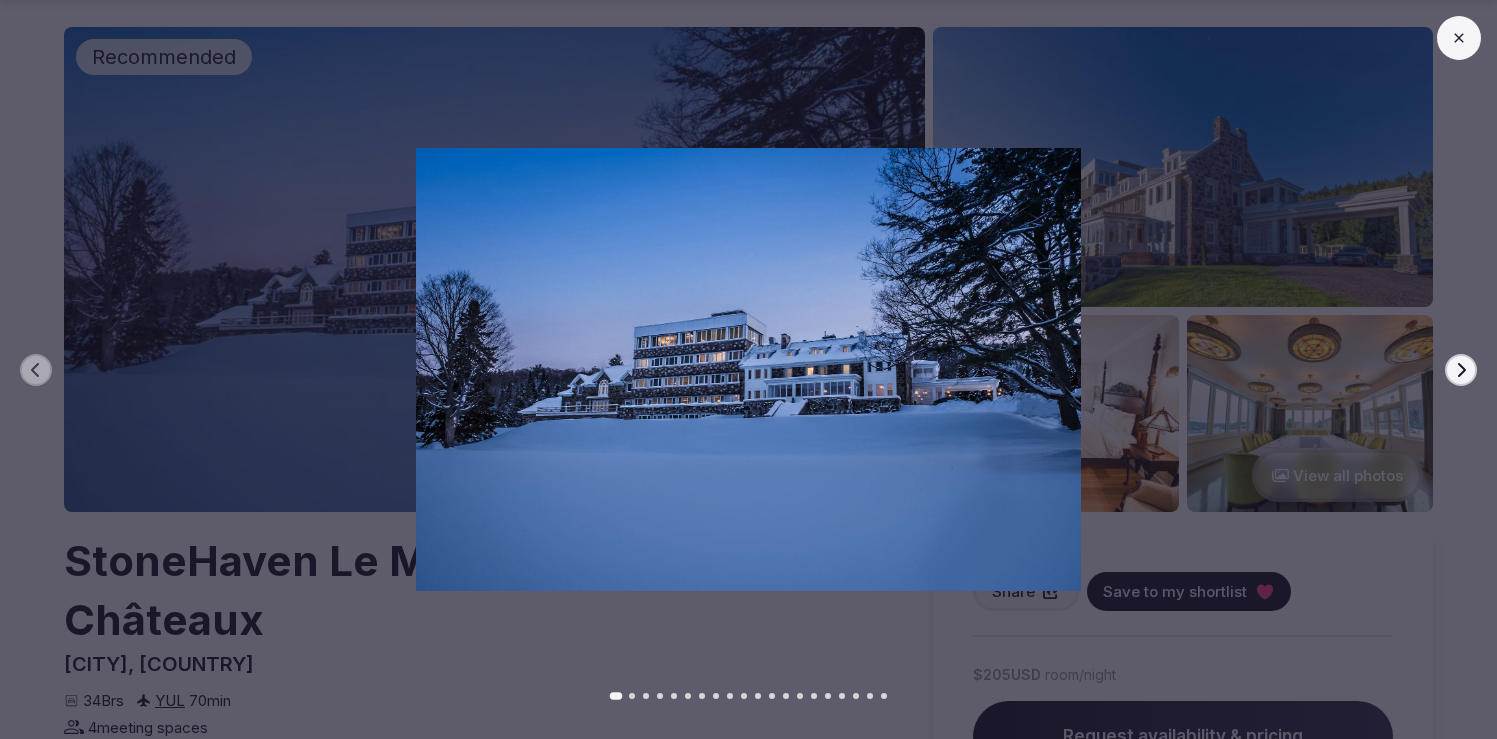 click 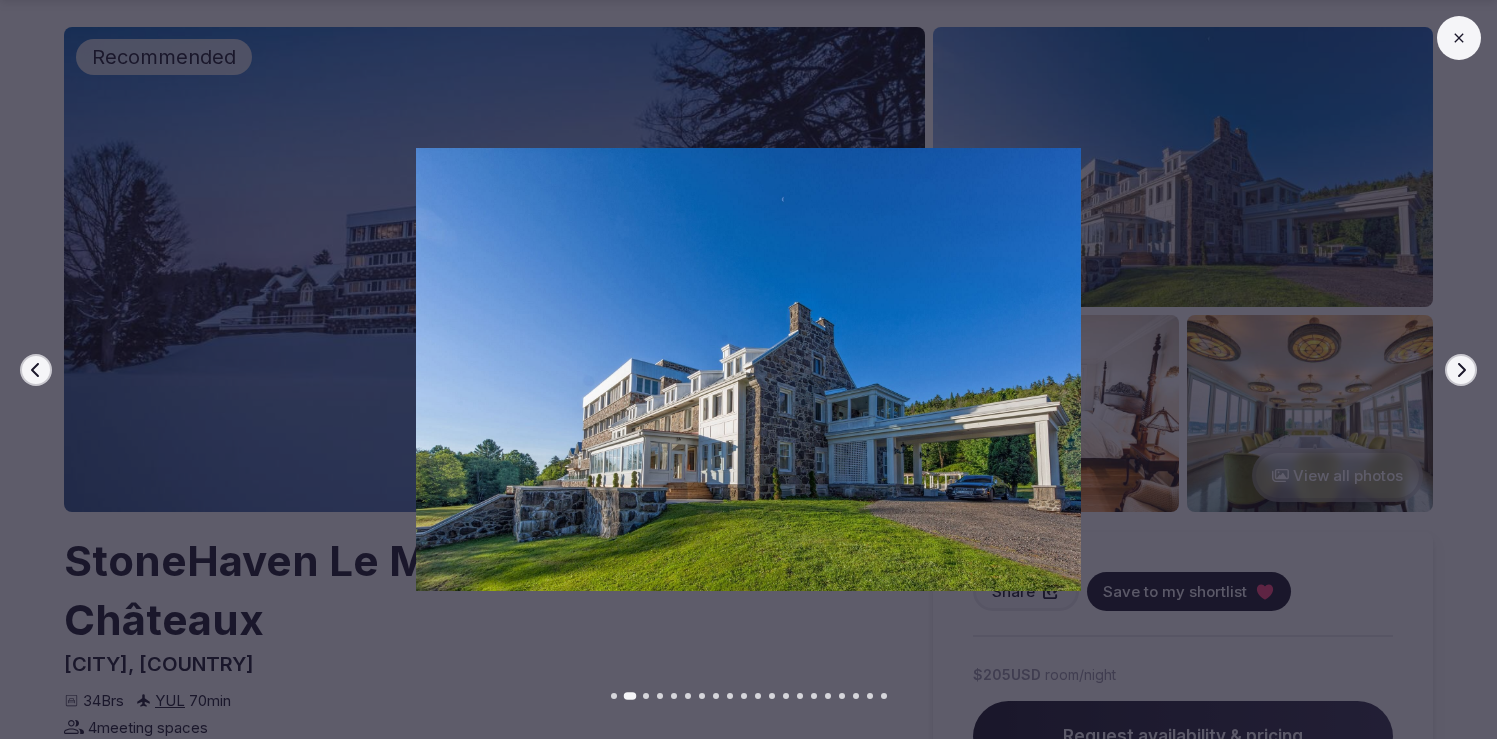 click 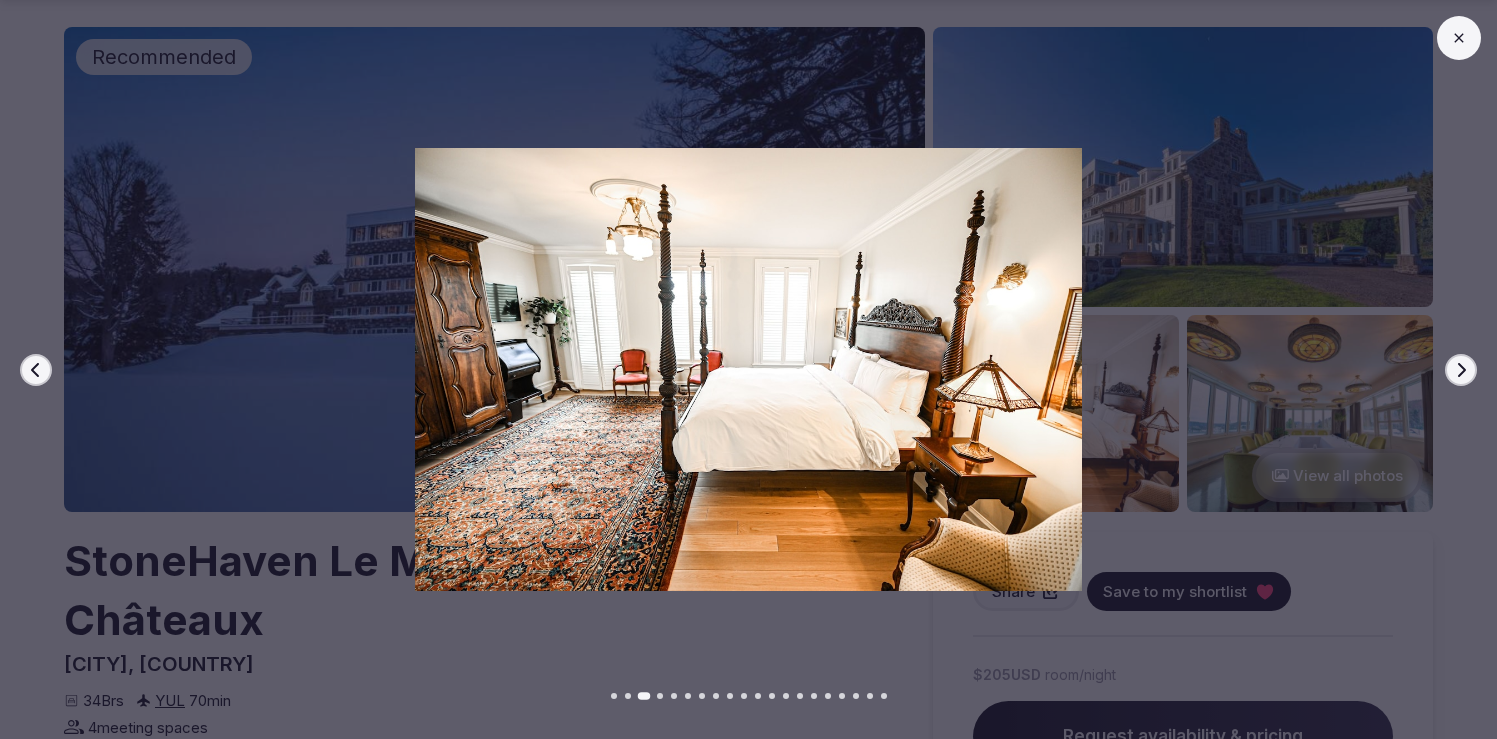 click 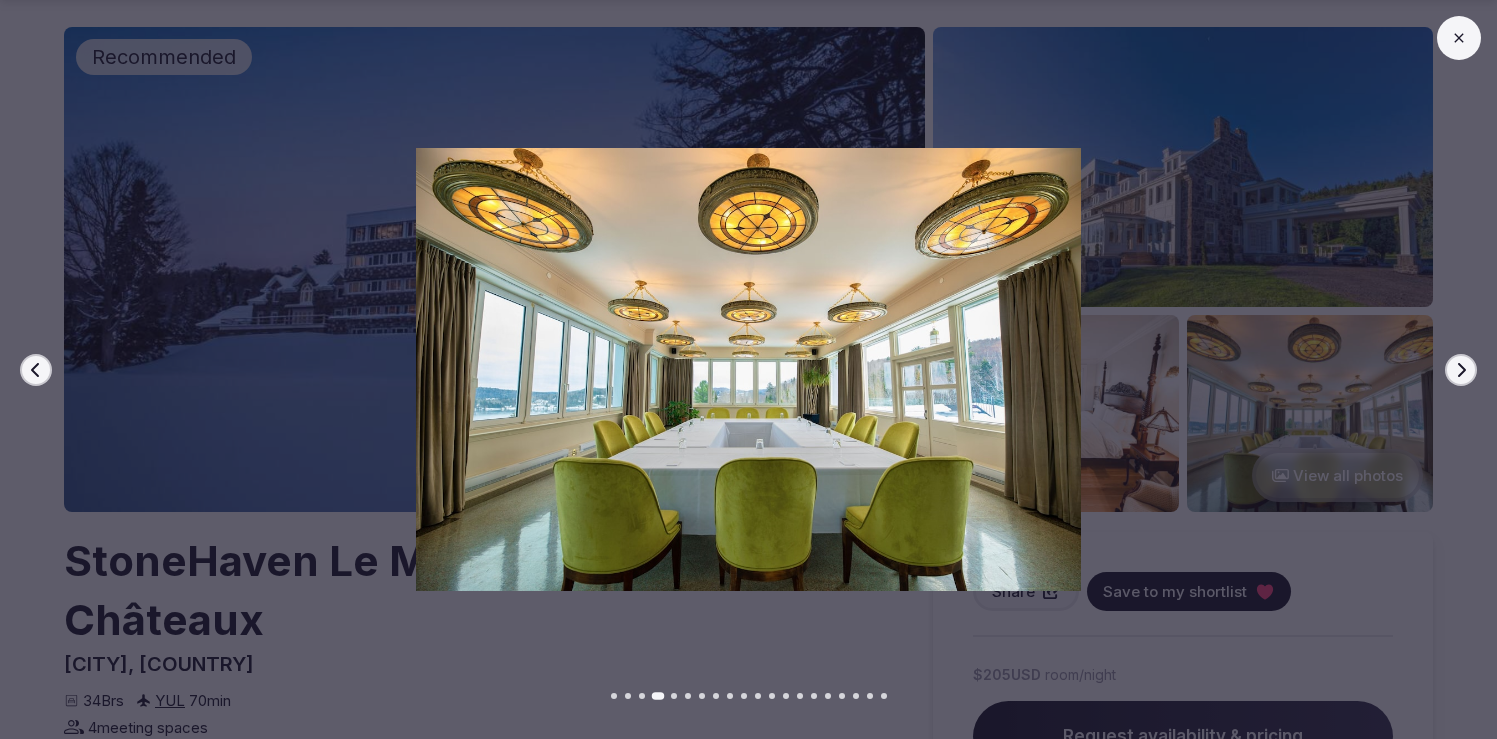 click 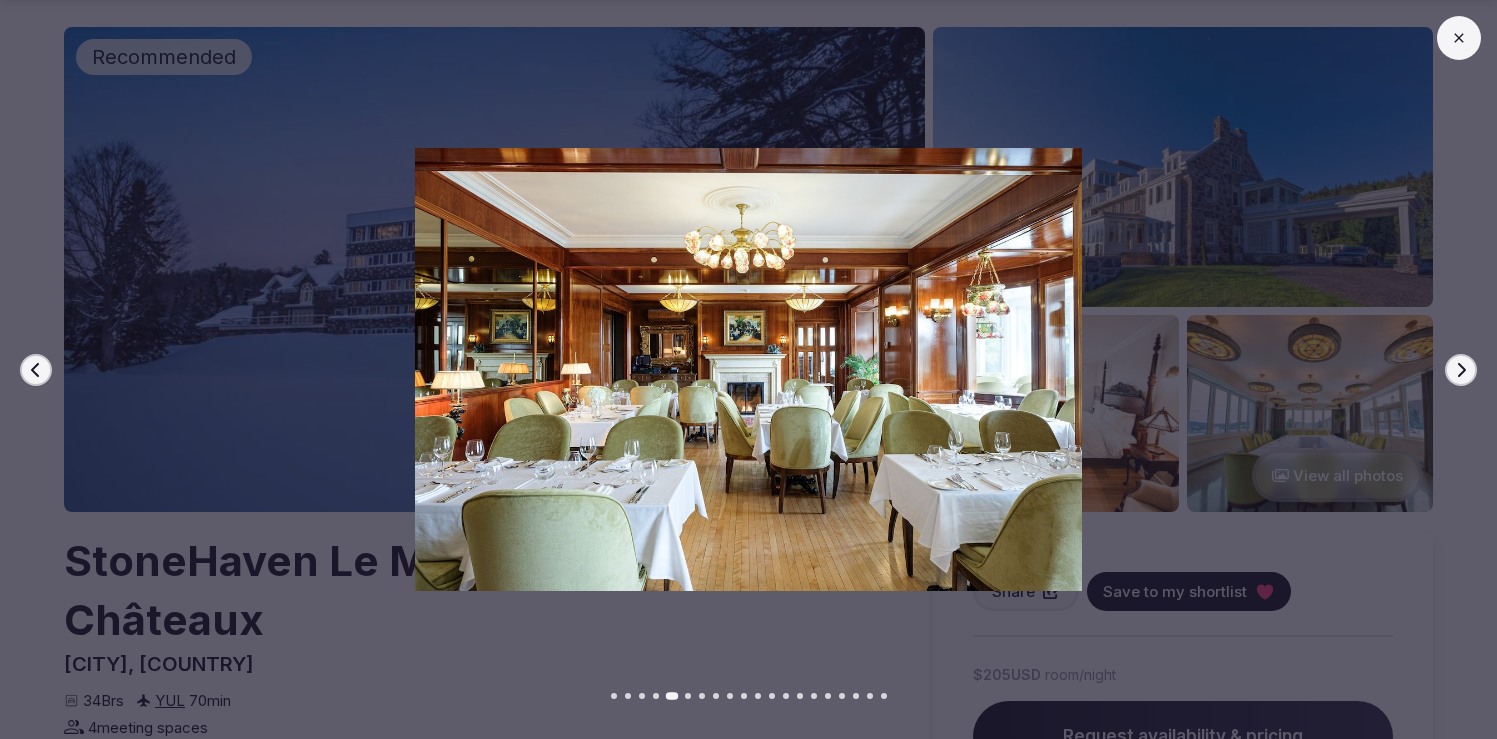 click 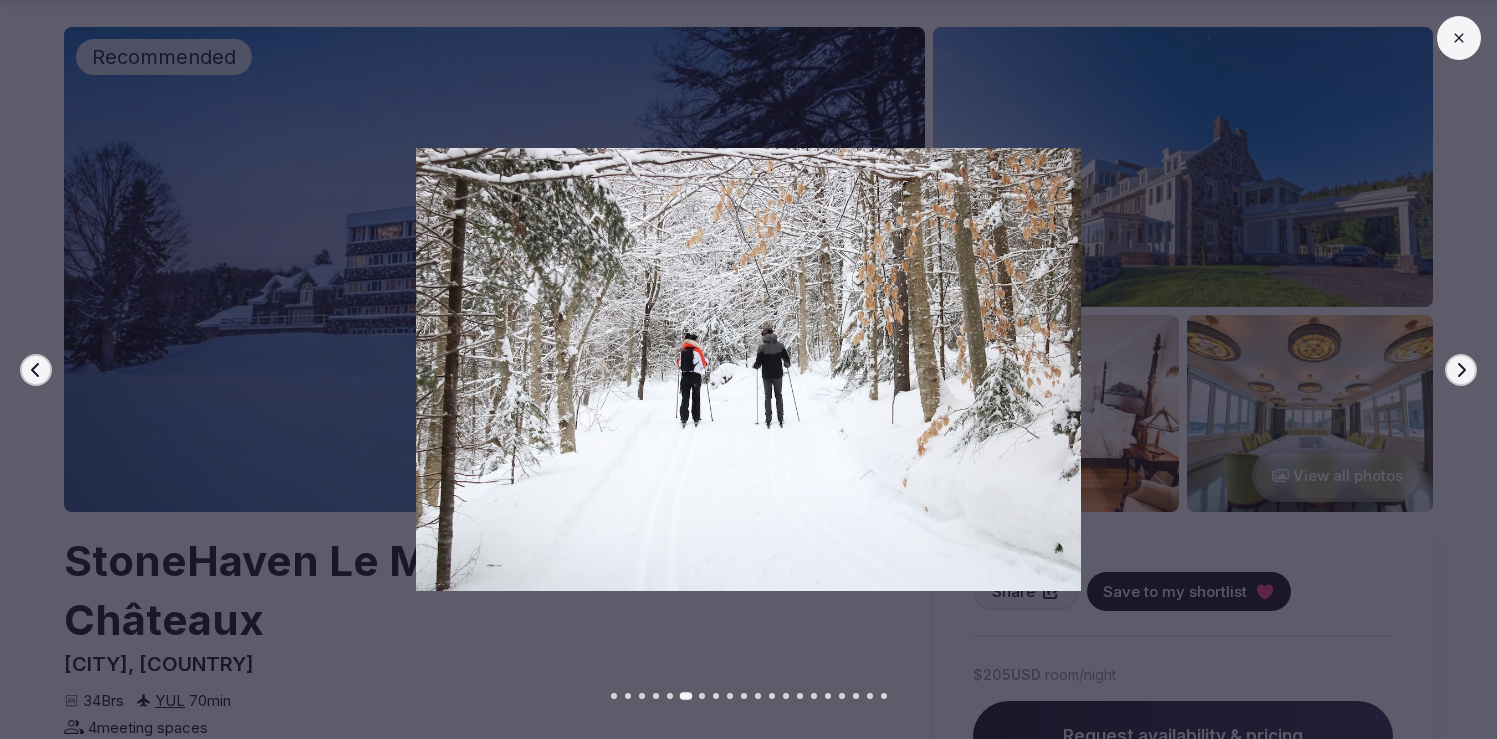 click 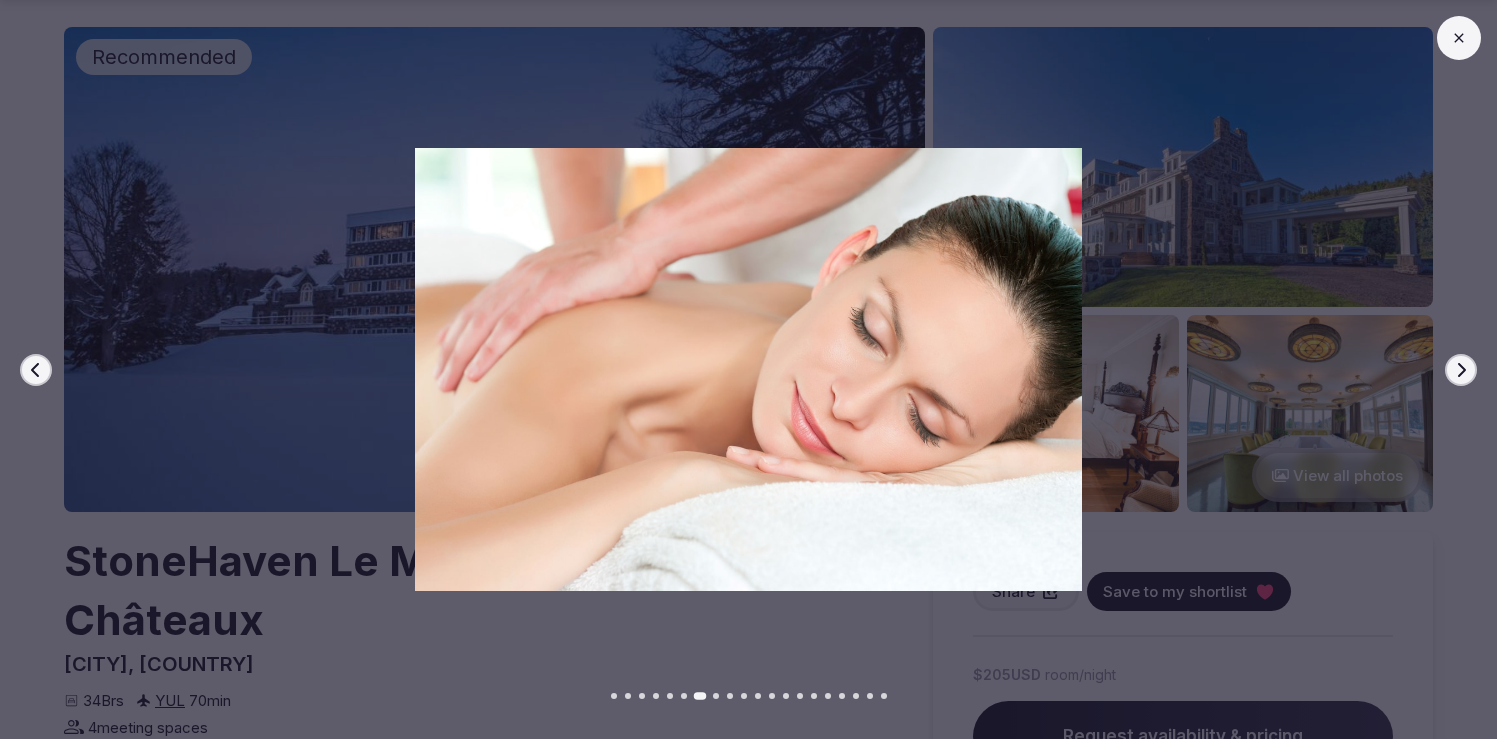 click 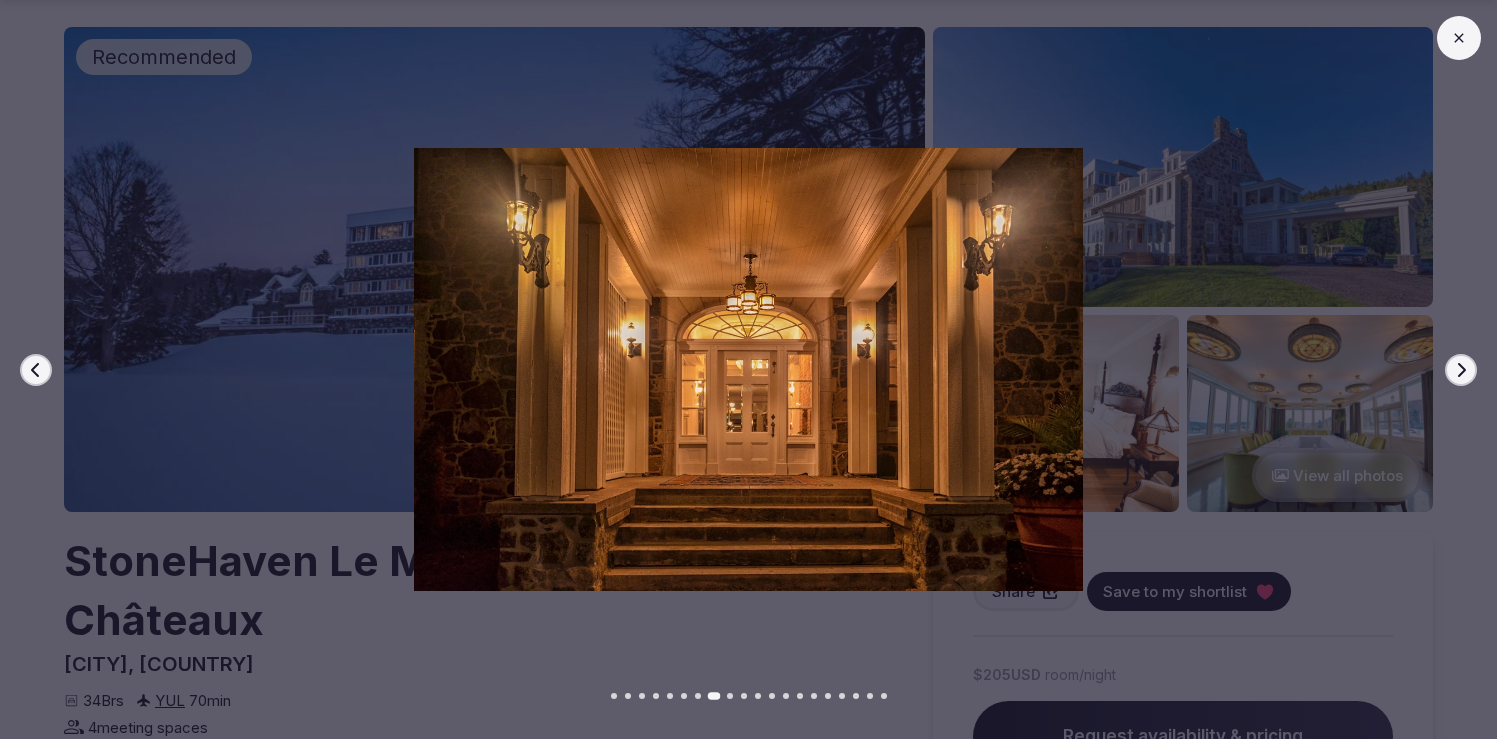 click 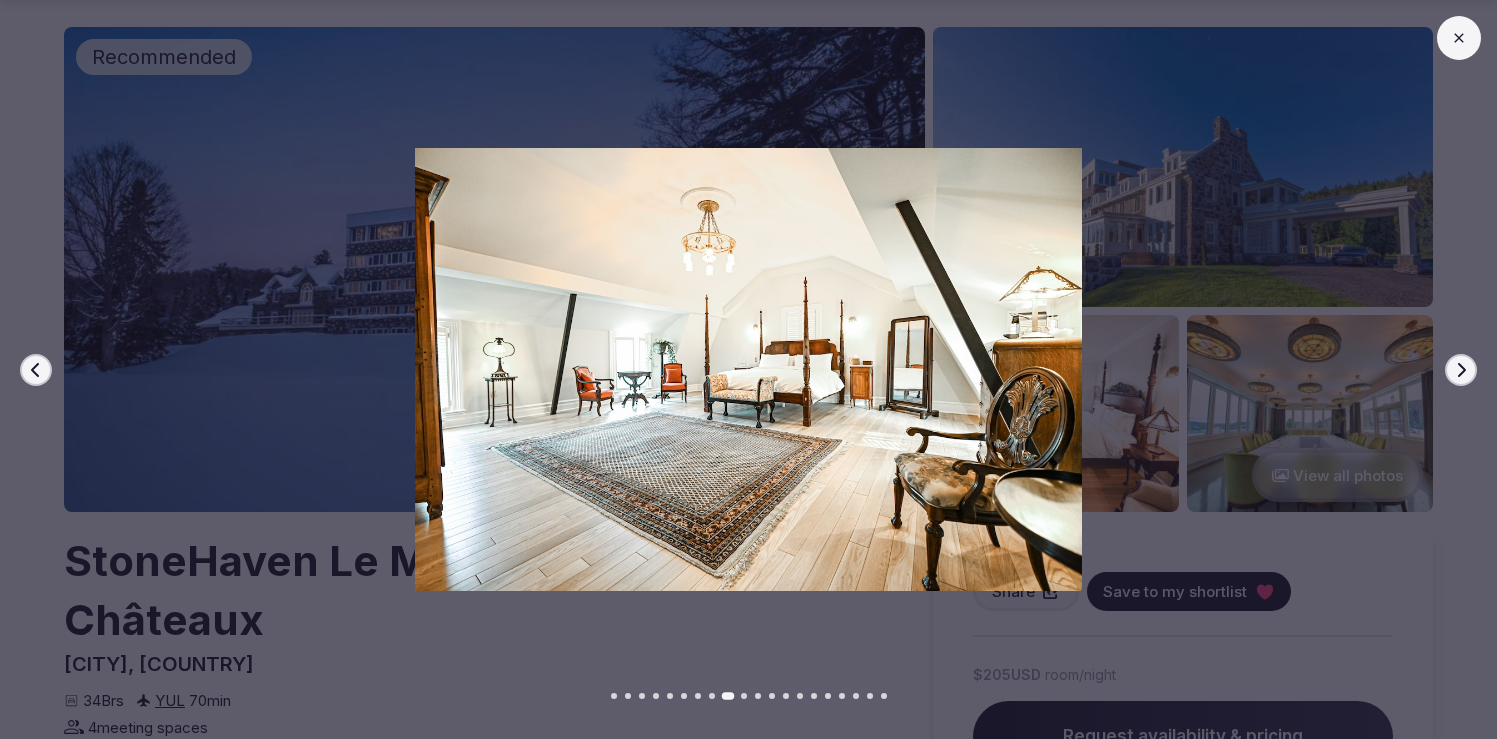 click 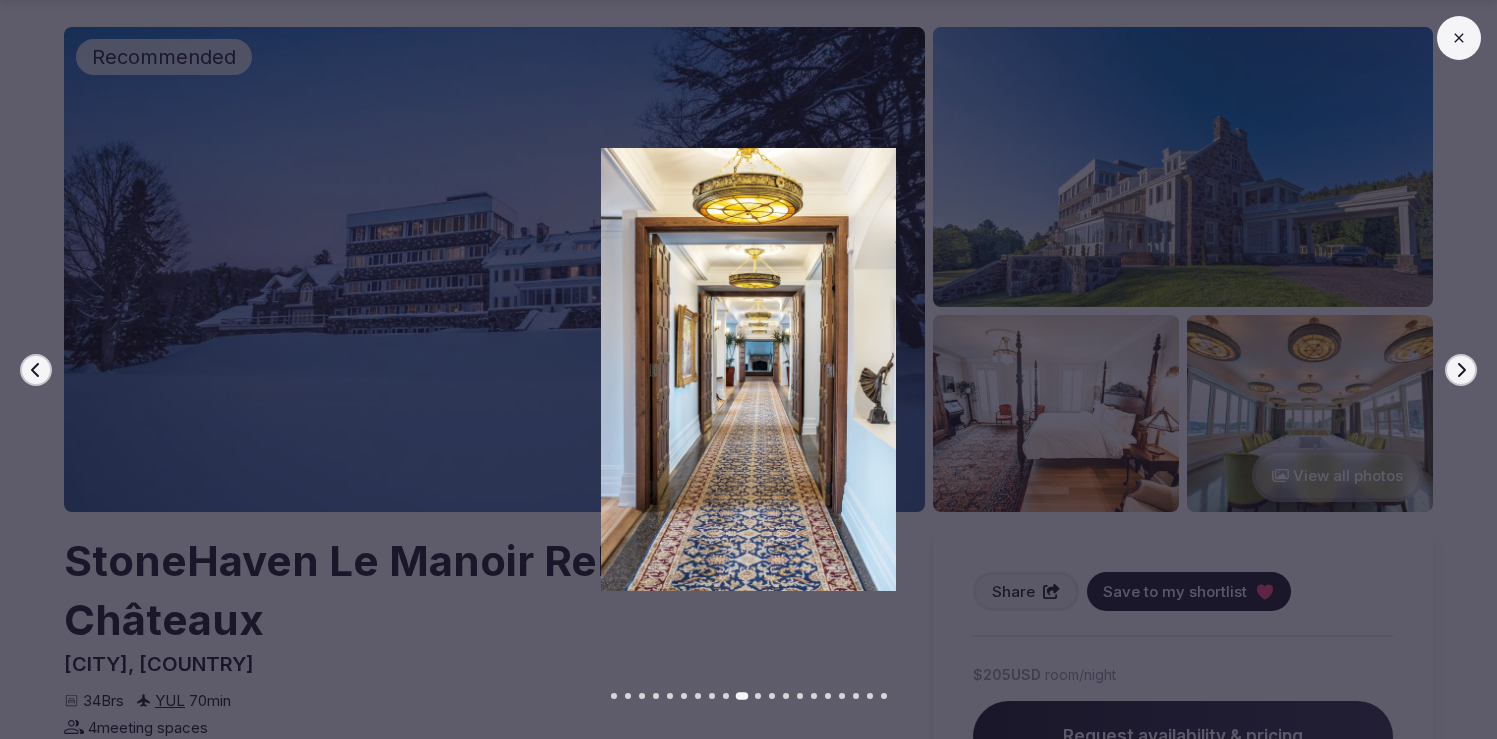click 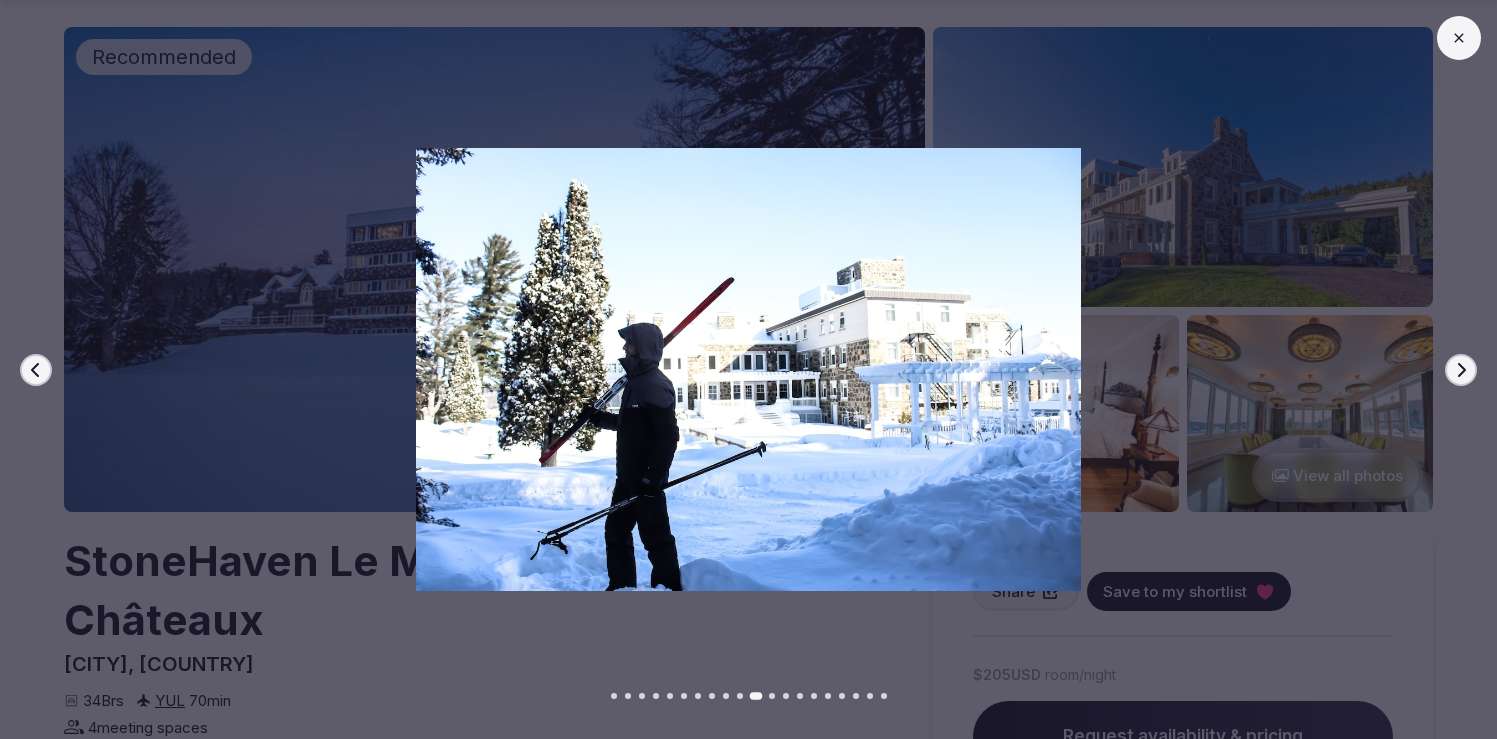 click 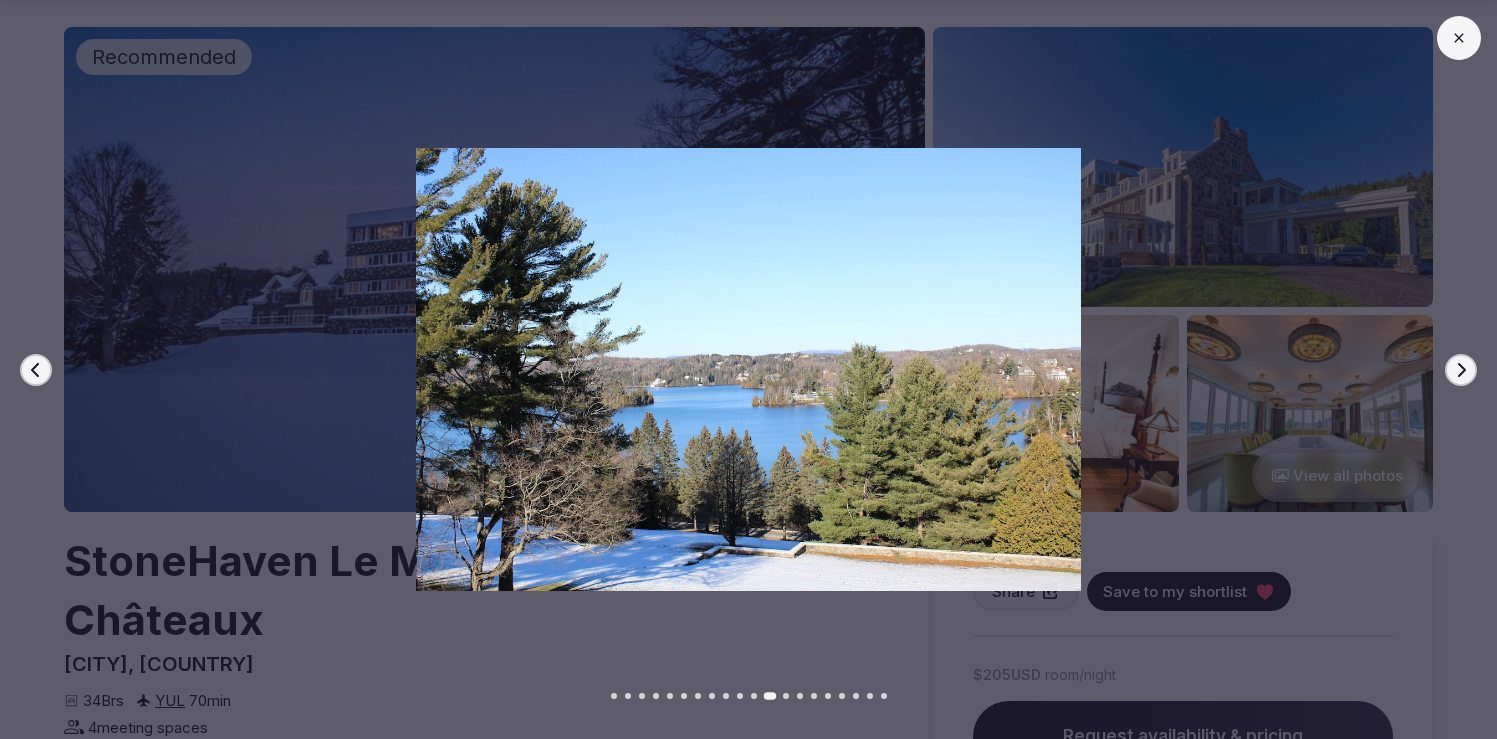 click 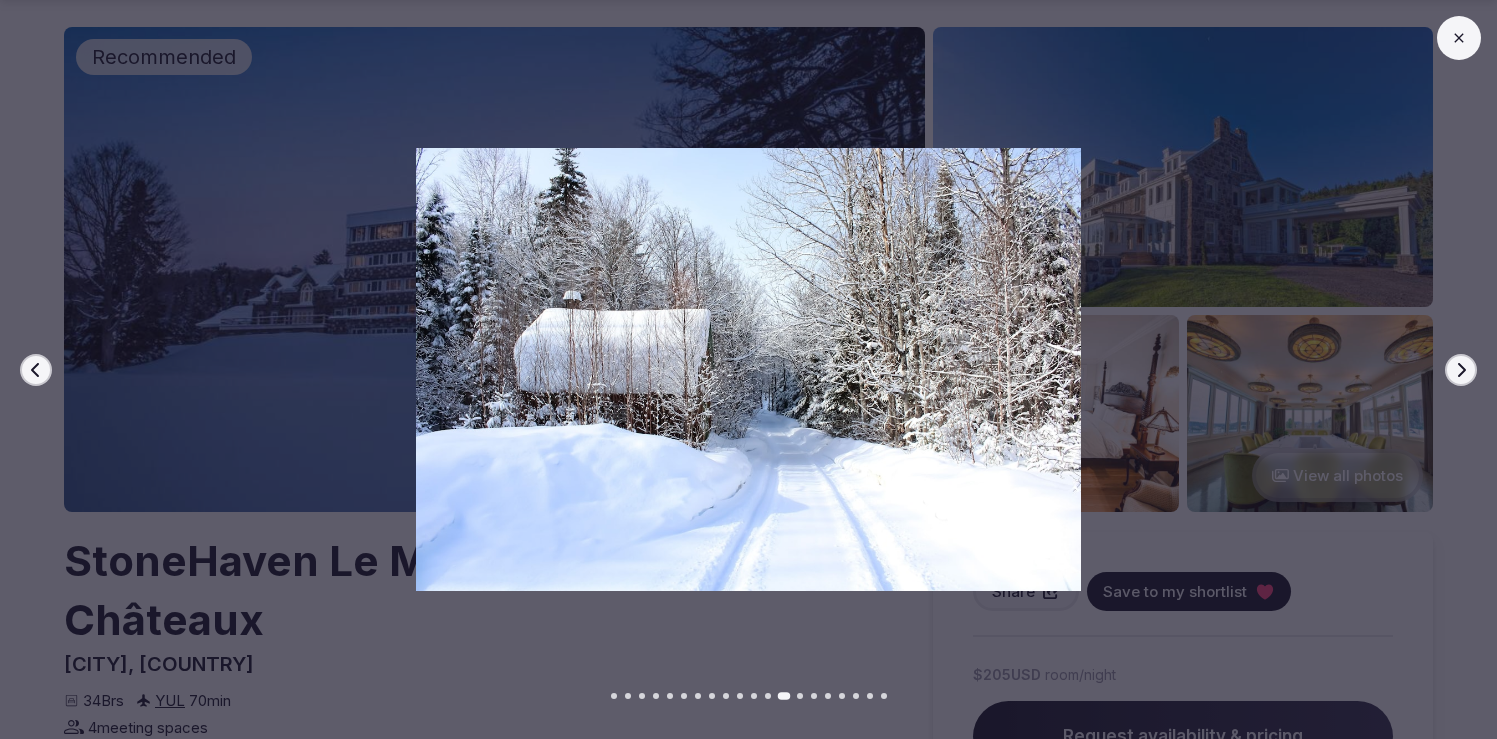 click 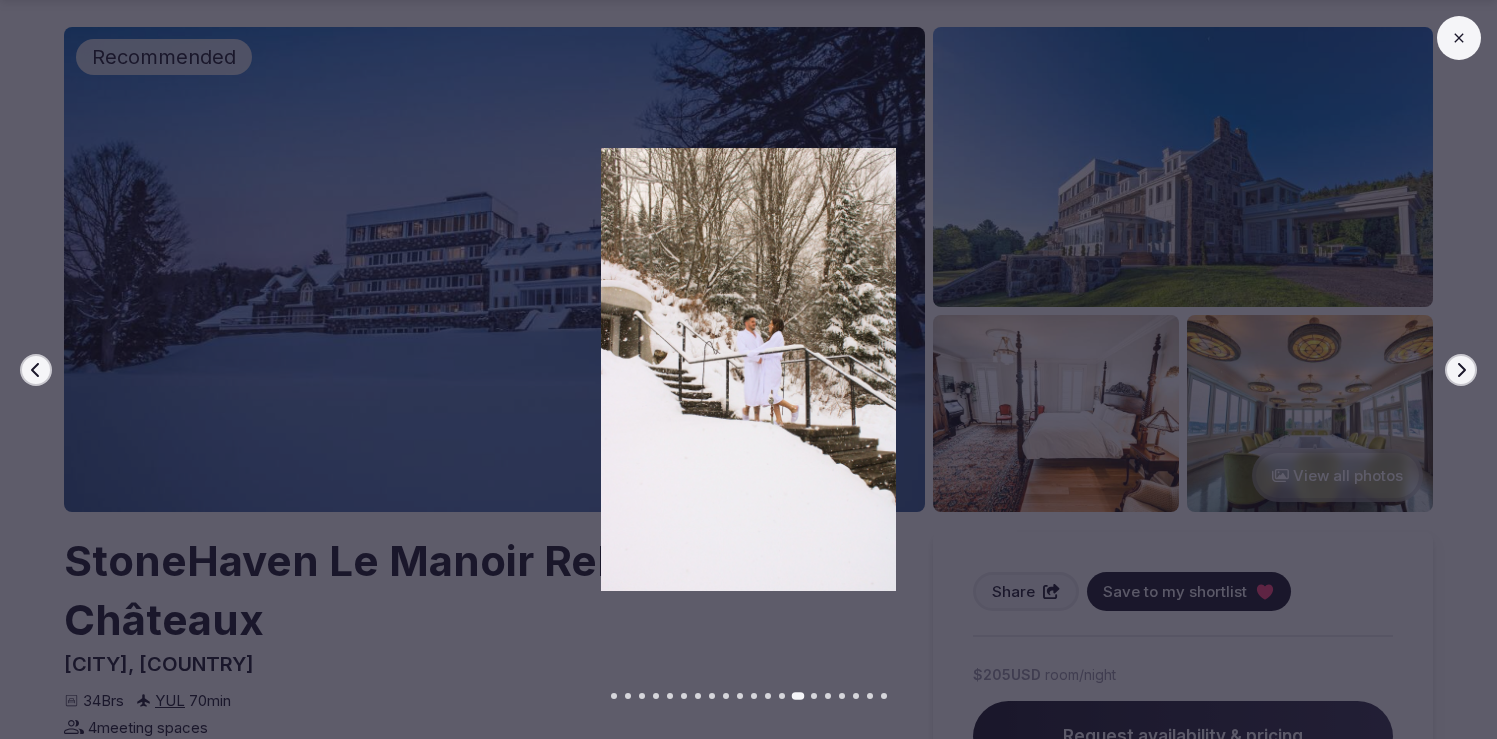 click 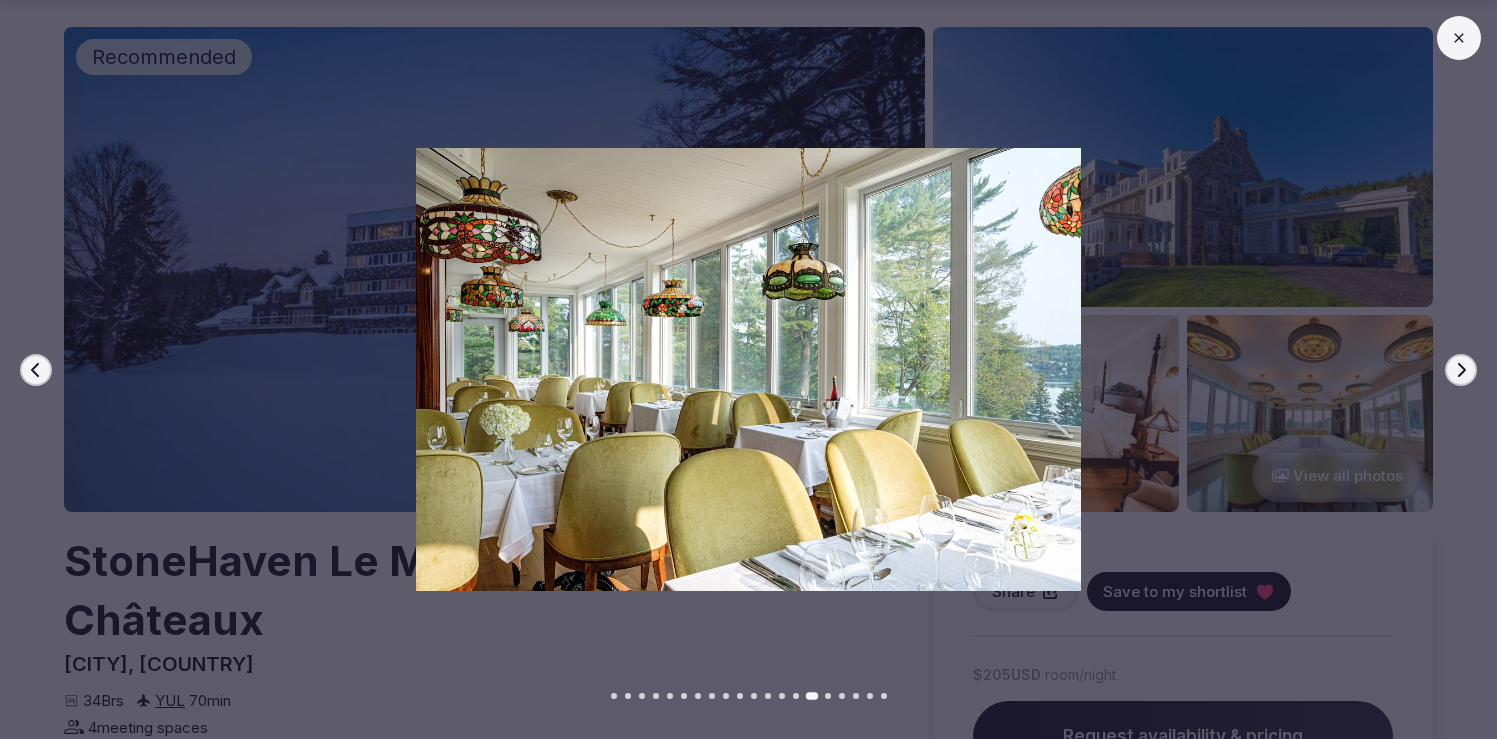 click 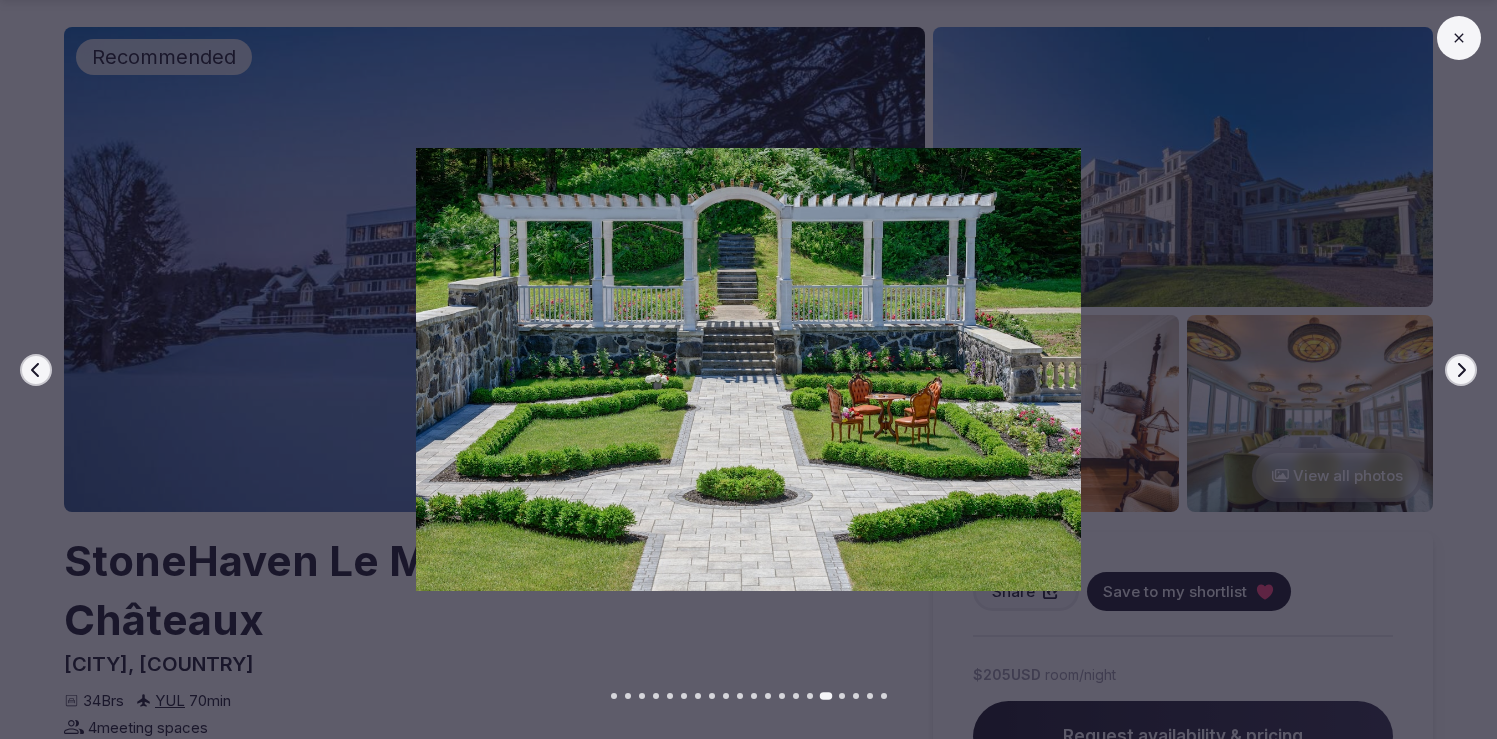 click 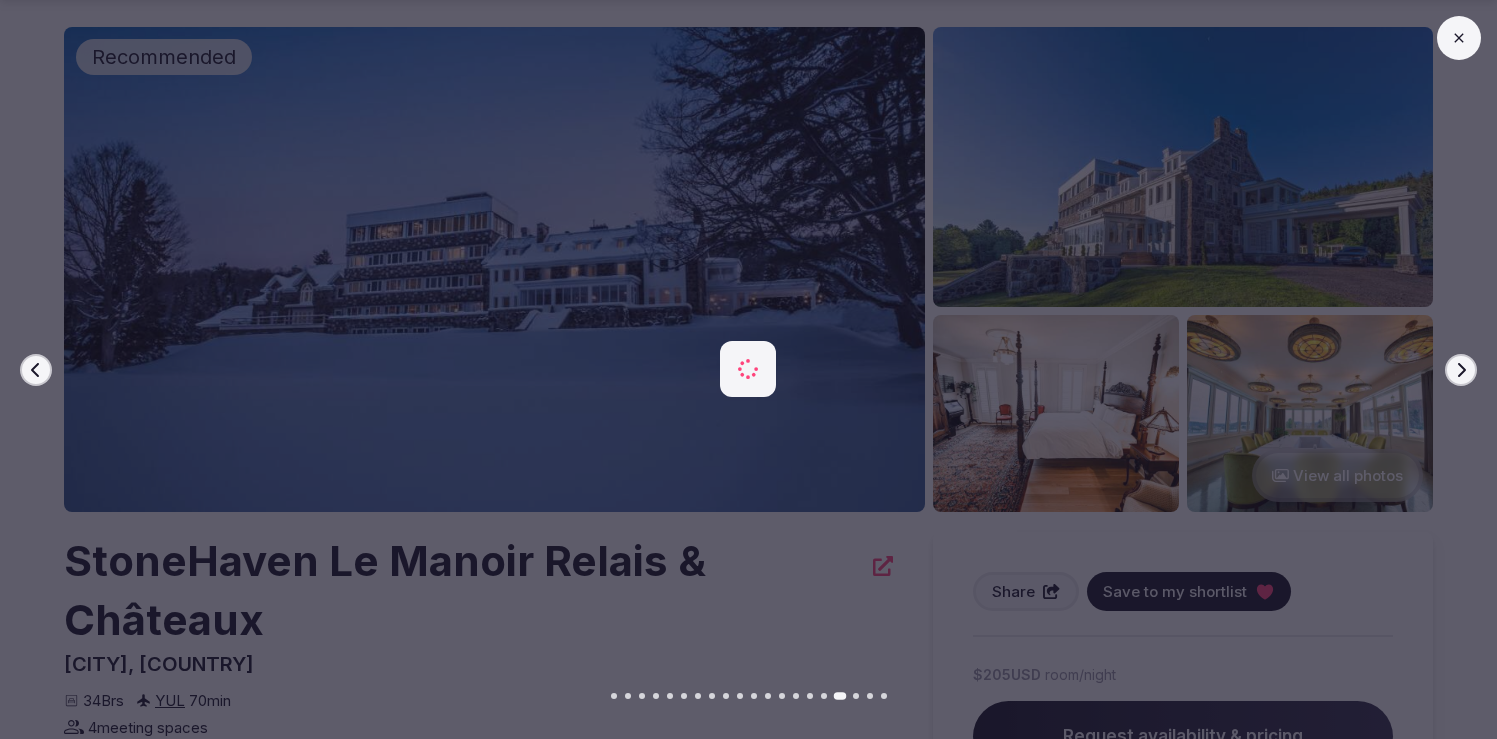 click 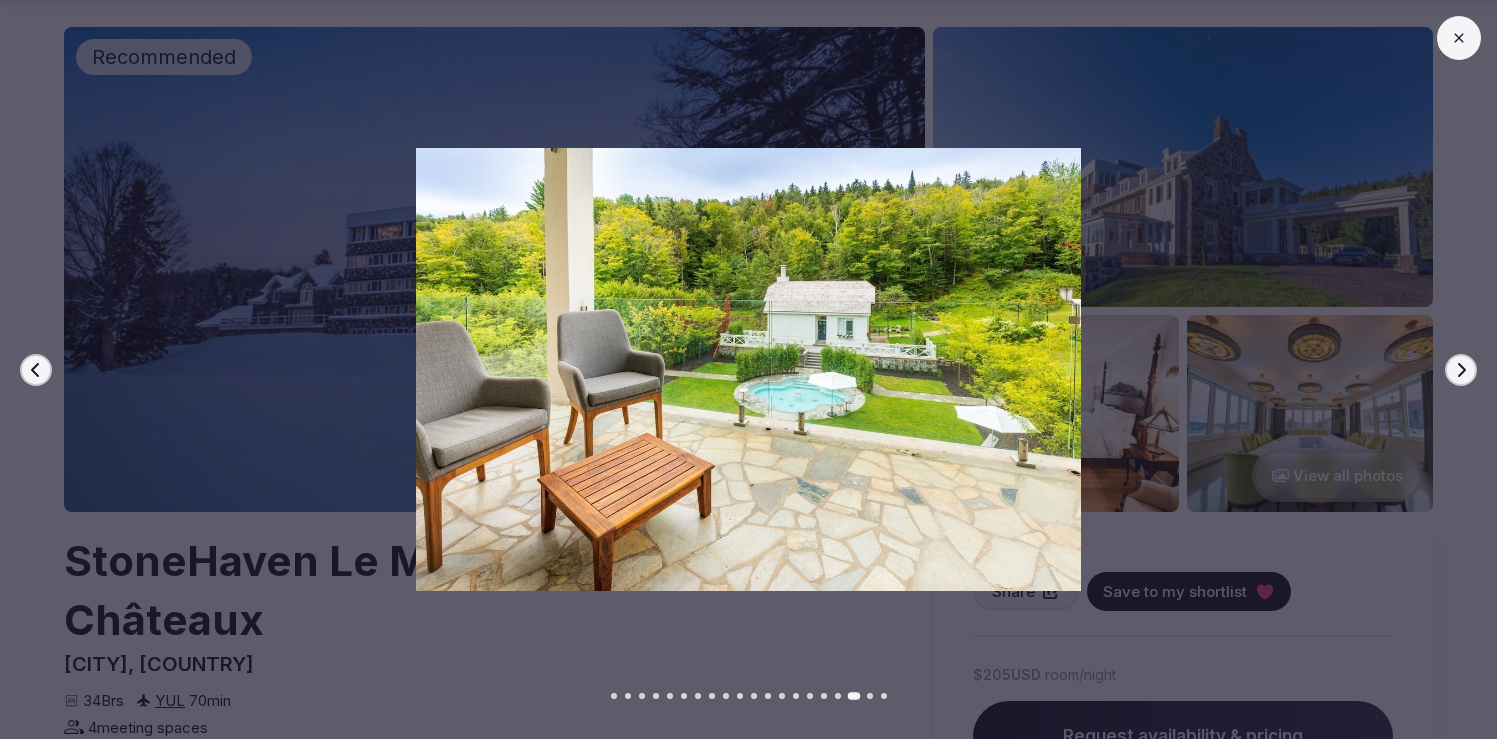 click 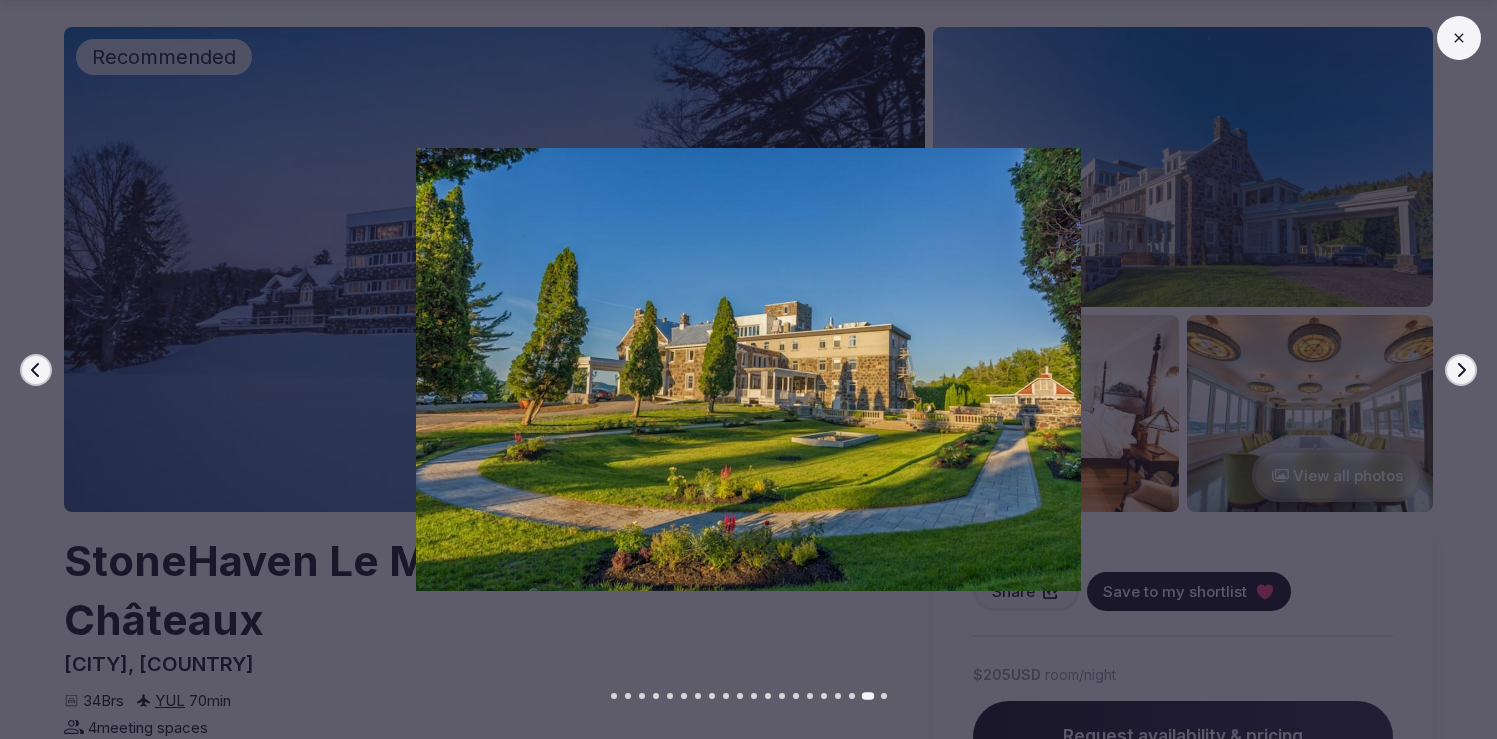 click 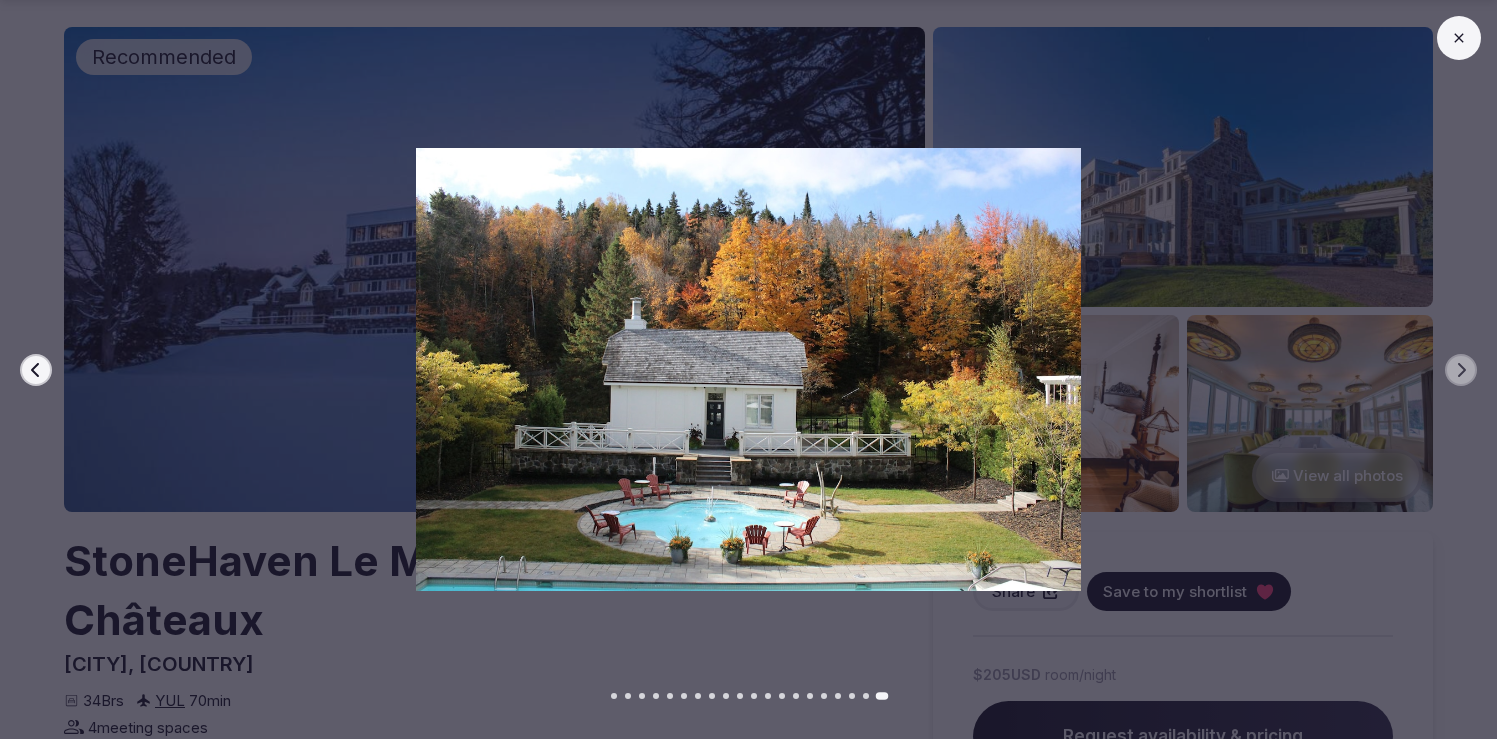click at bounding box center [1459, 38] 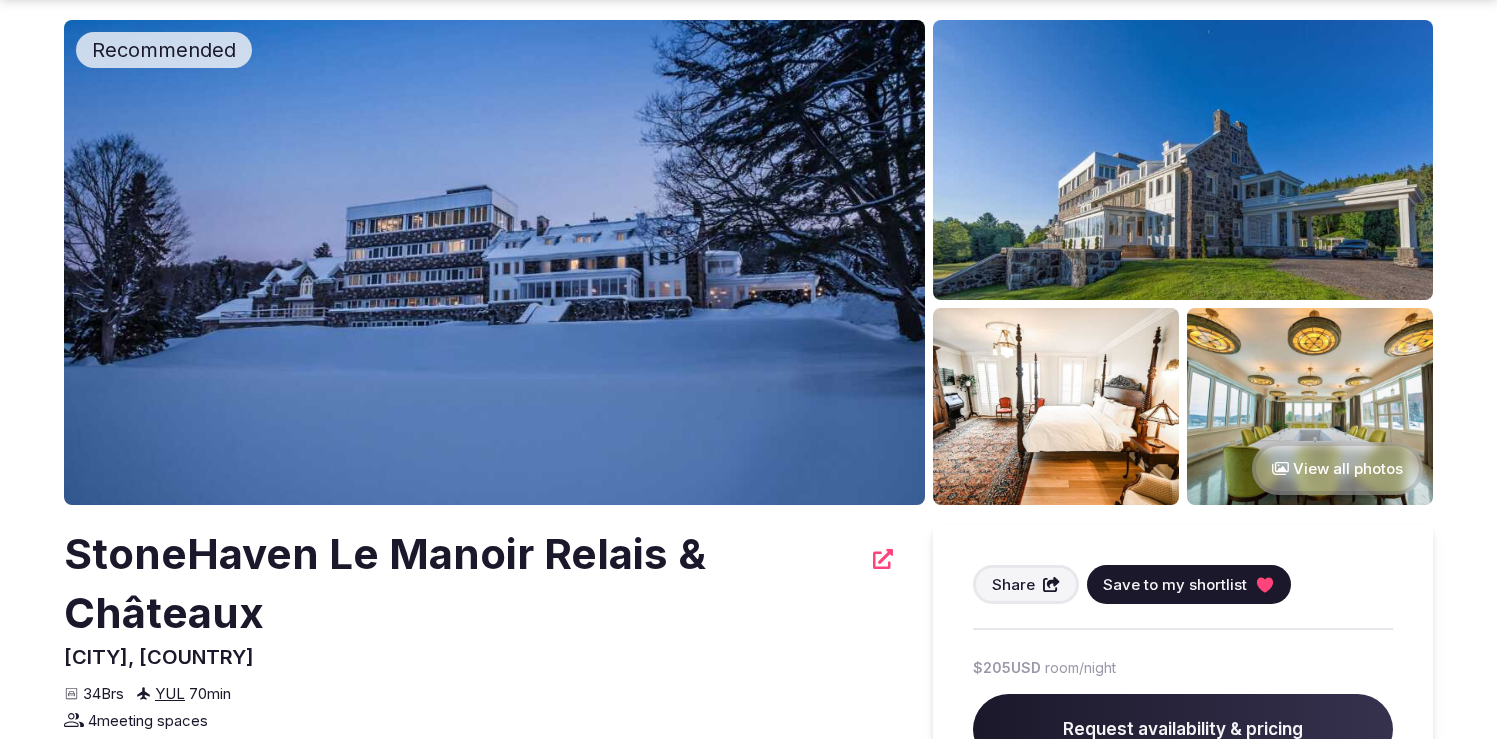 scroll, scrollTop: 0, scrollLeft: 0, axis: both 